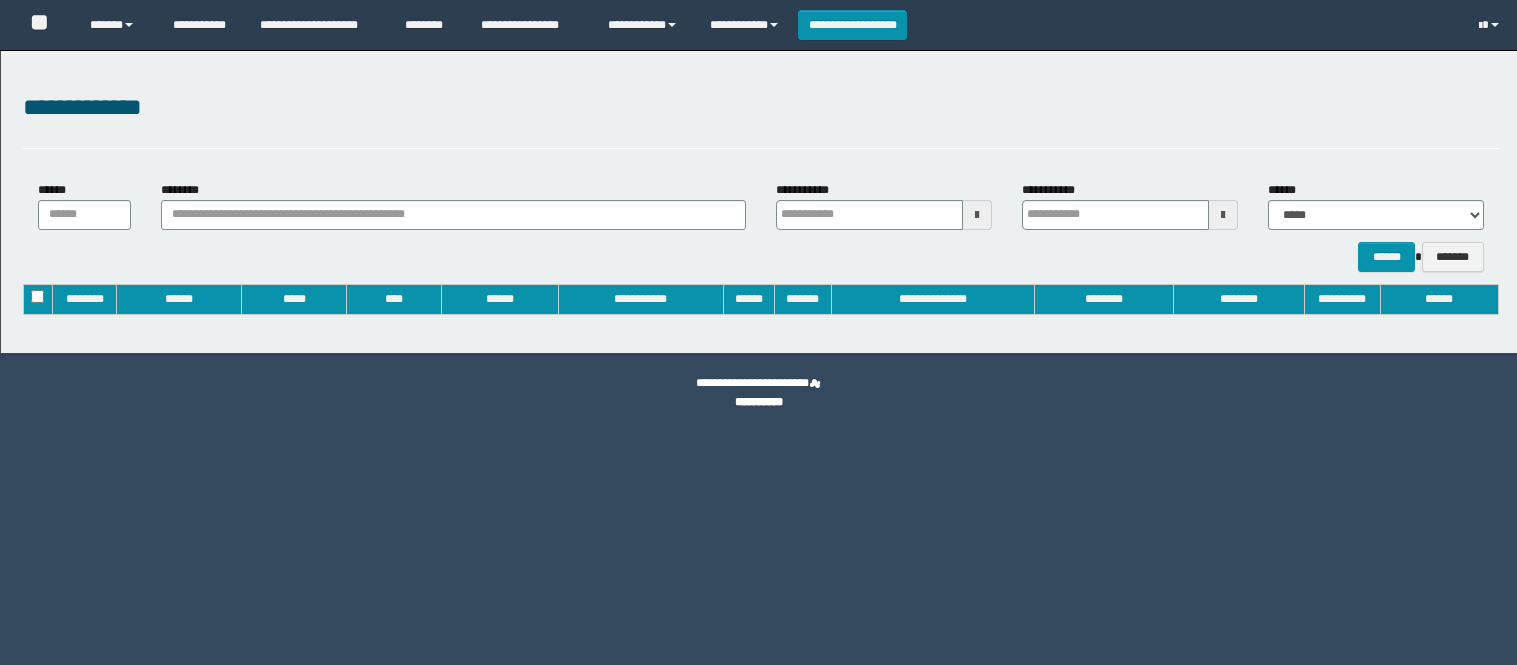type on "**********" 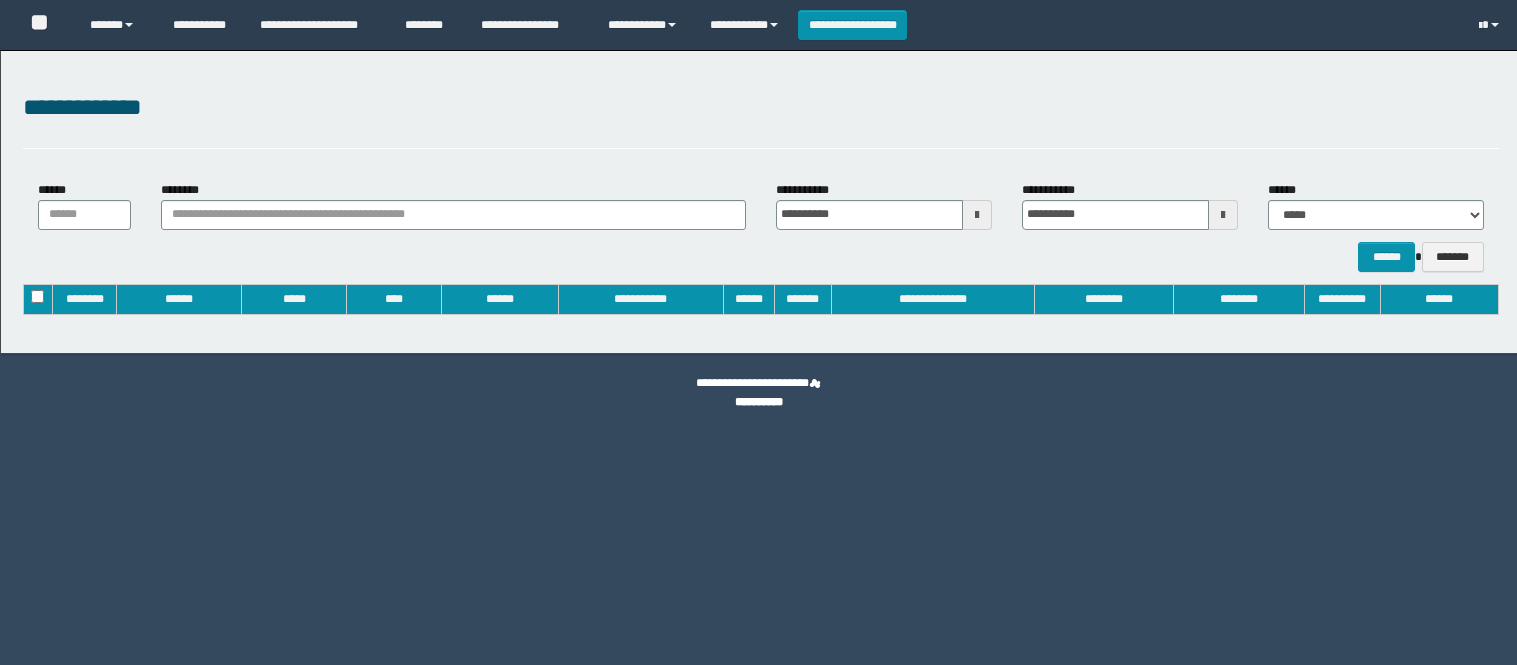 scroll, scrollTop: 0, scrollLeft: 0, axis: both 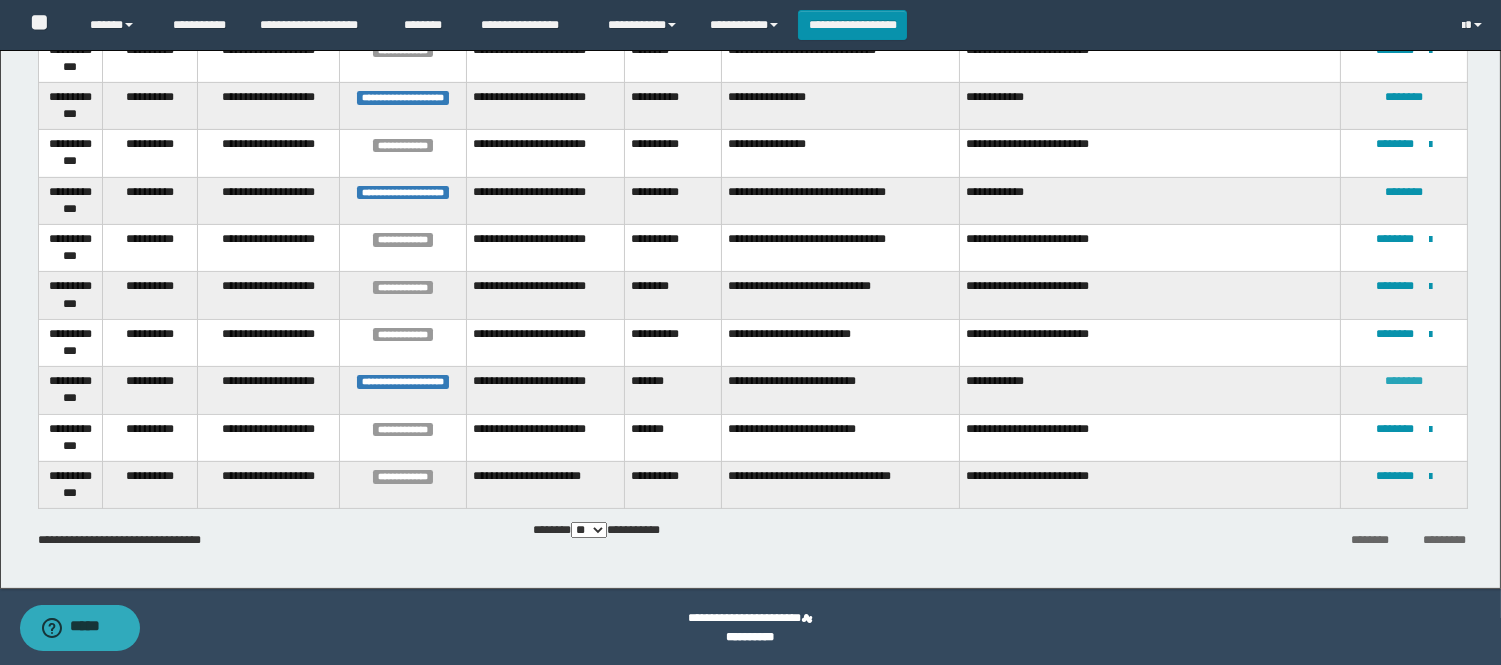 click on "********" at bounding box center (1404, 381) 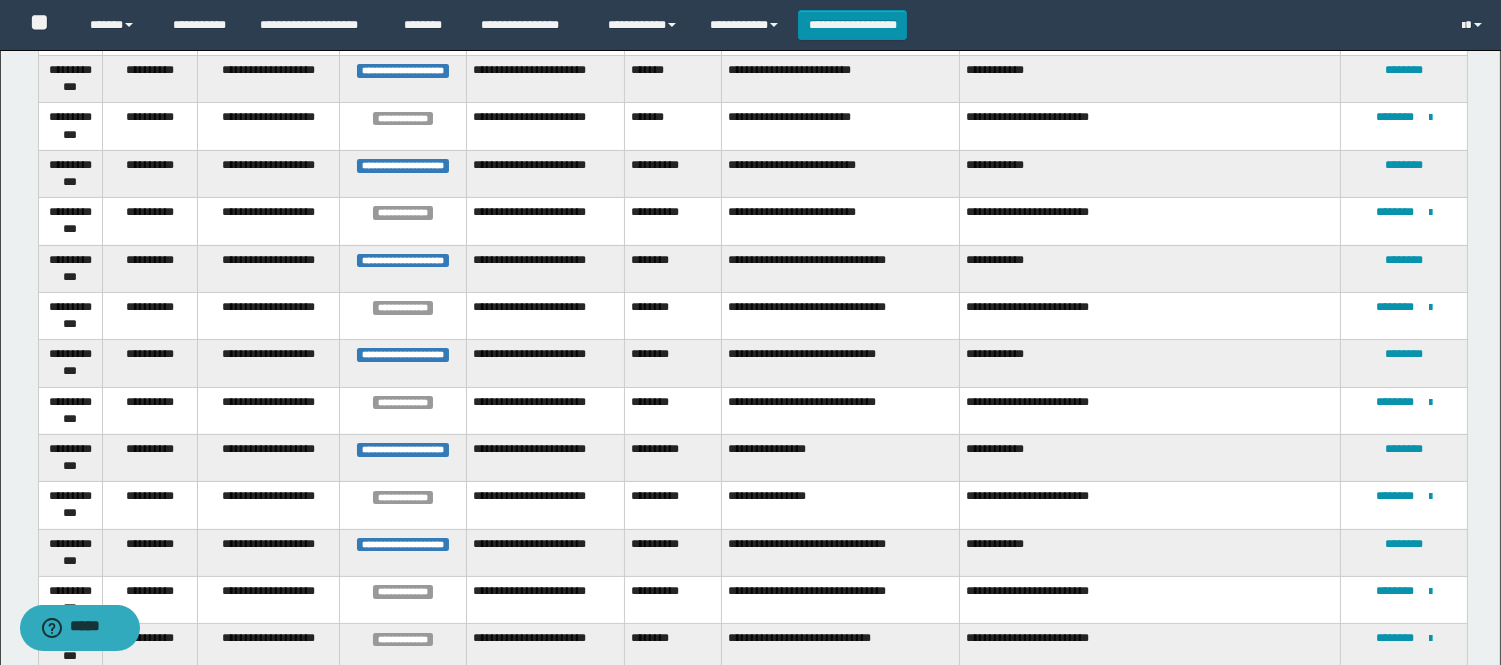 scroll, scrollTop: 860, scrollLeft: 0, axis: vertical 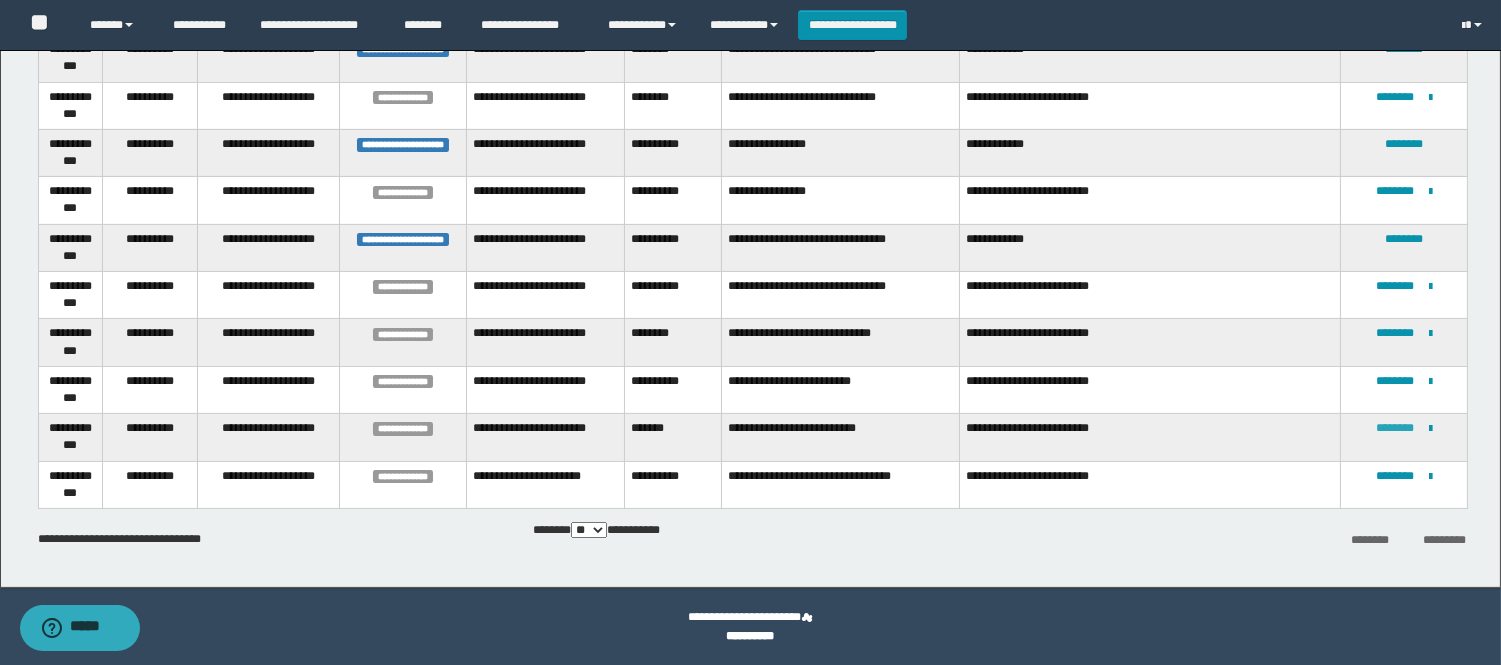 click on "********" at bounding box center [1395, 428] 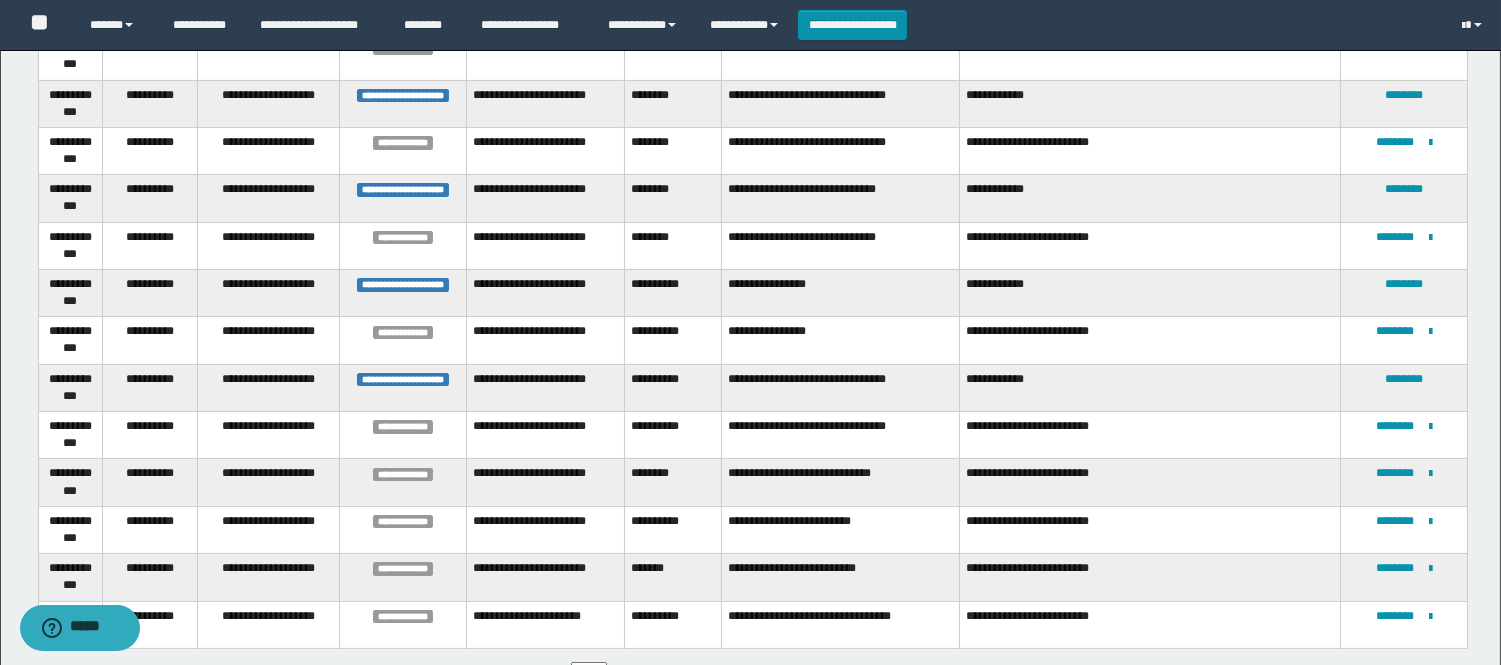 scroll, scrollTop: 860, scrollLeft: 0, axis: vertical 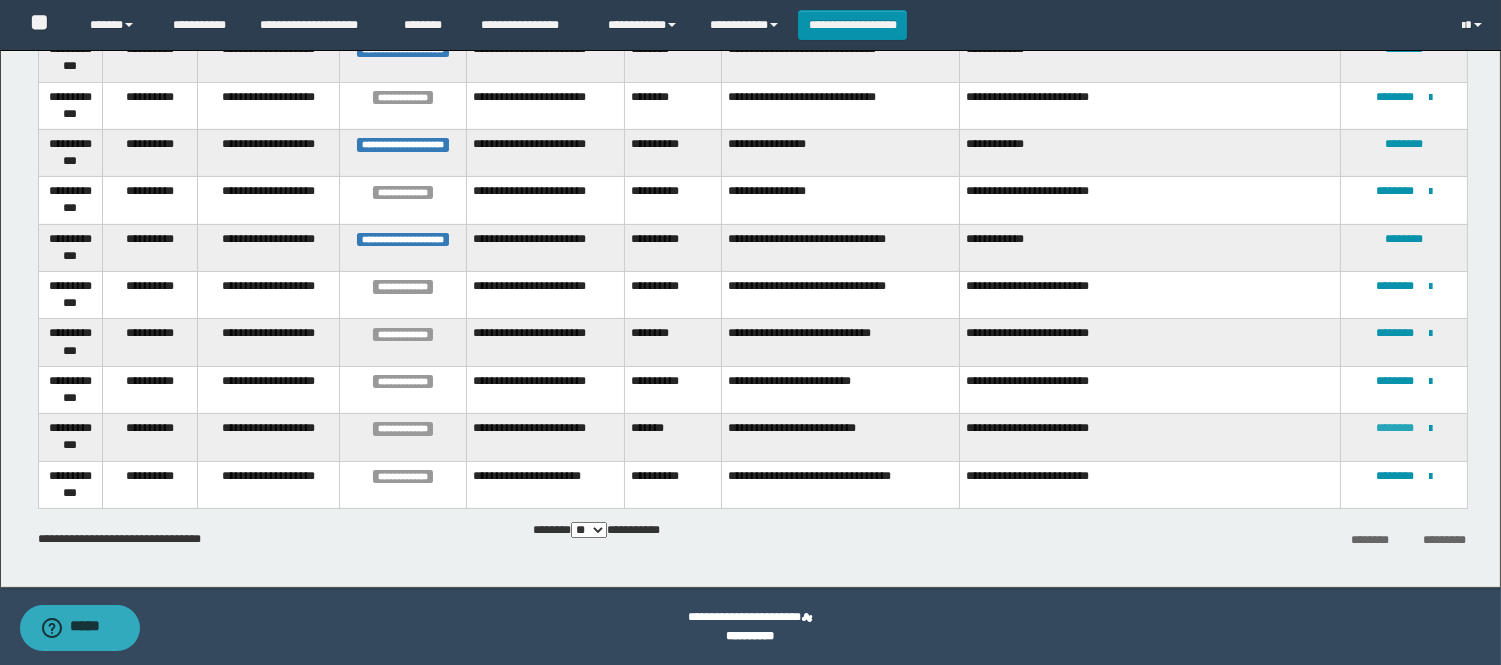 click on "********" at bounding box center (1395, 428) 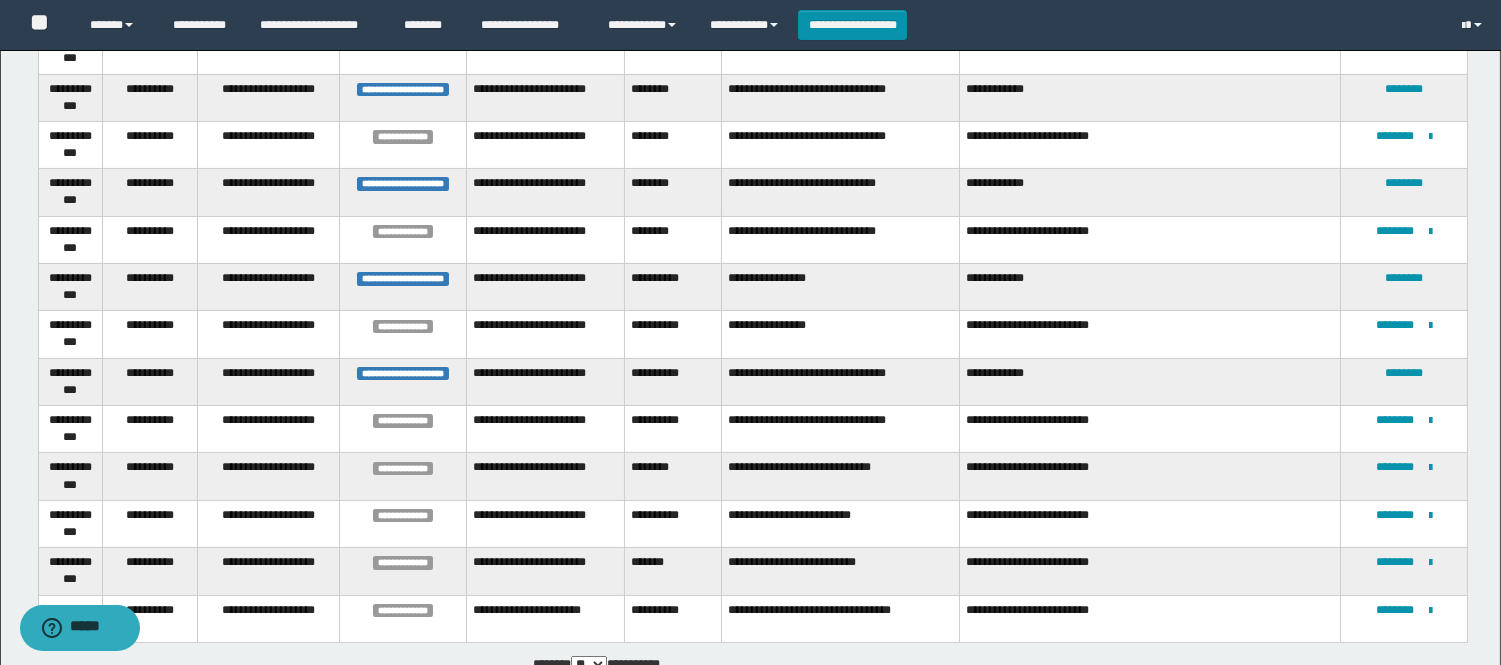 scroll, scrollTop: 860, scrollLeft: 0, axis: vertical 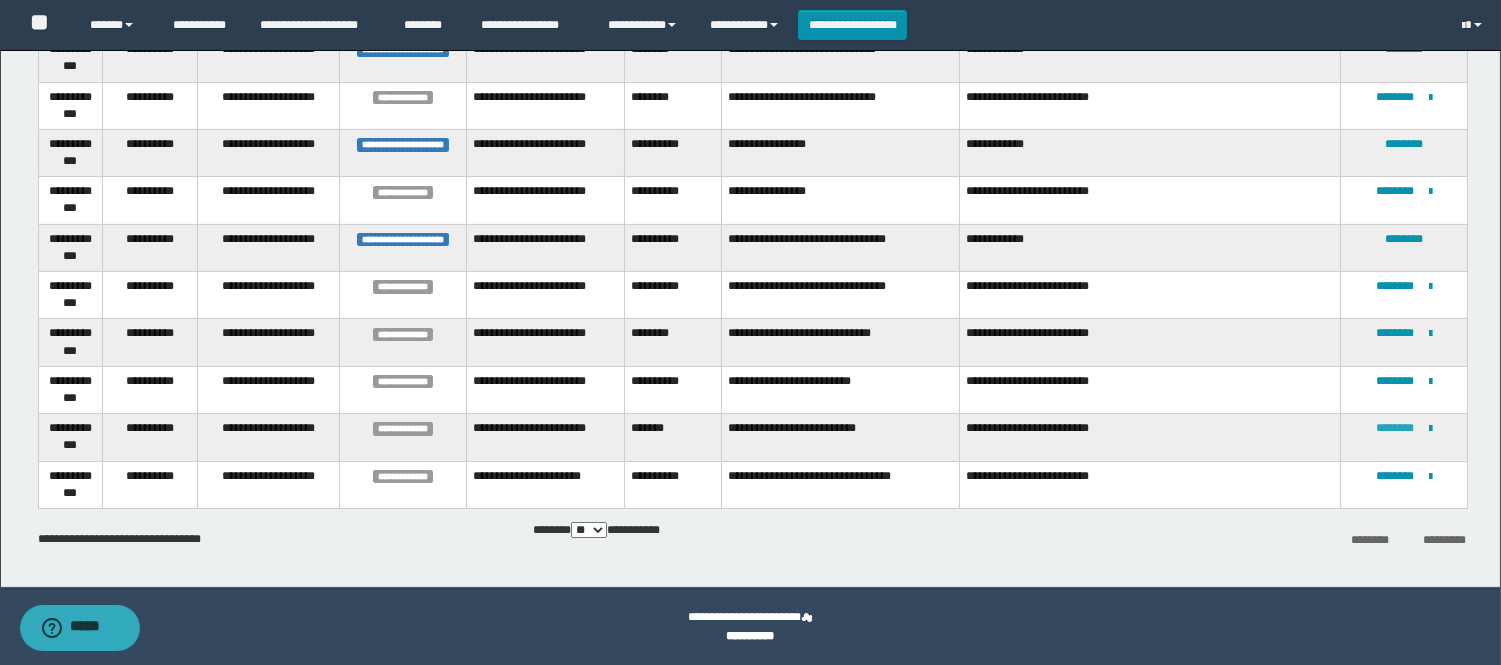 click on "********" at bounding box center (1395, 428) 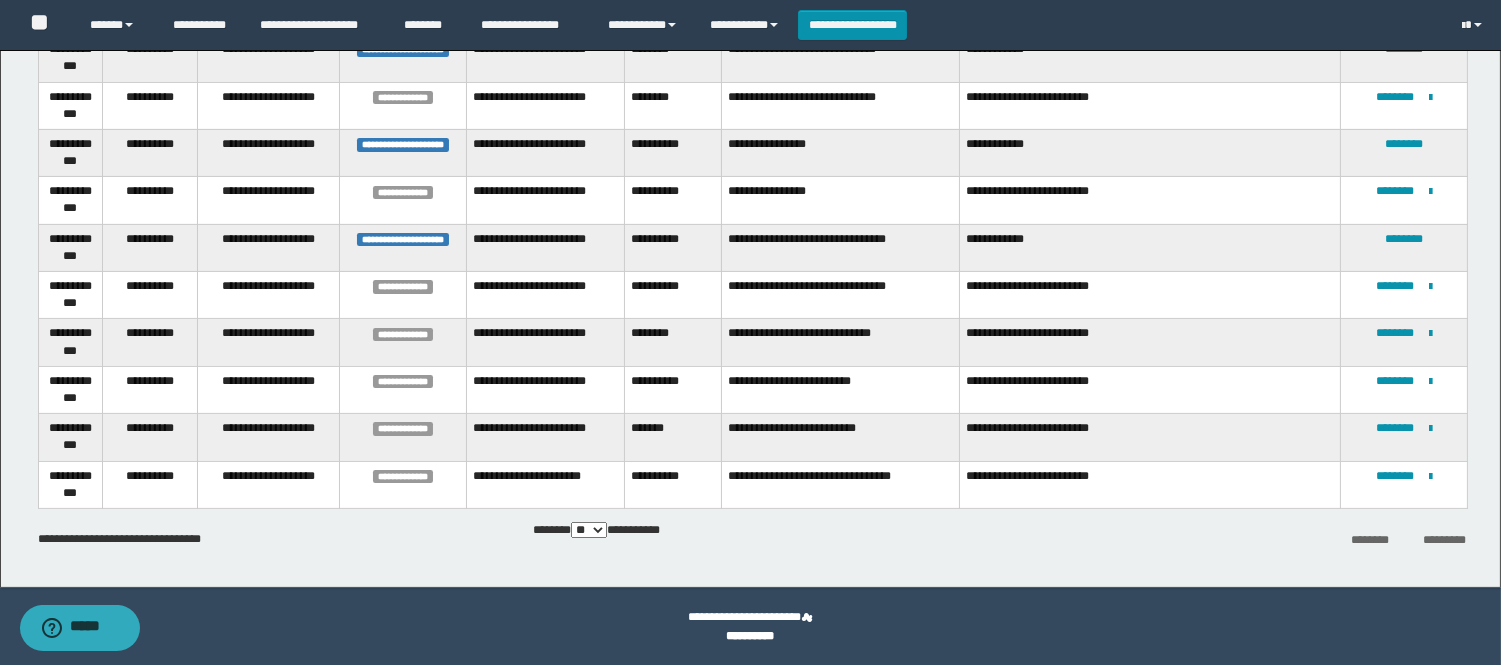 scroll, scrollTop: 0, scrollLeft: 0, axis: both 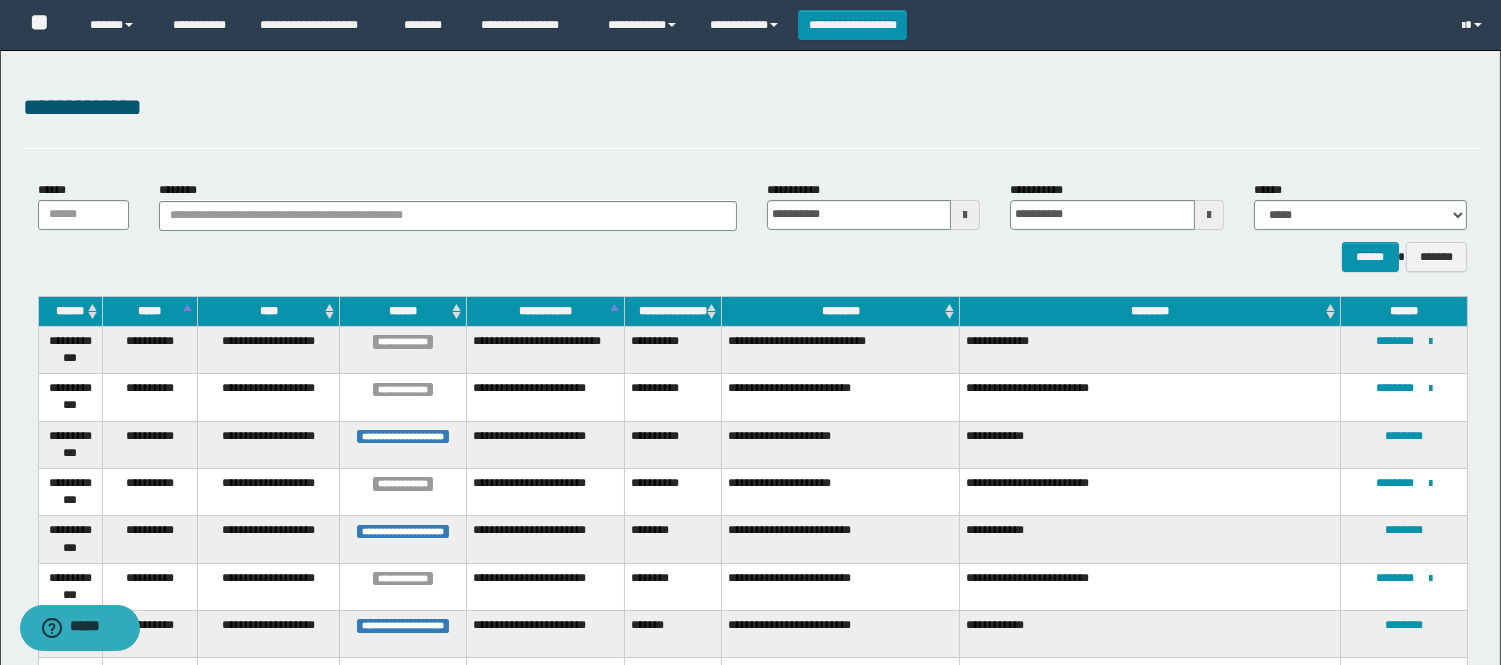 click on "**********" at bounding box center (750, 725) 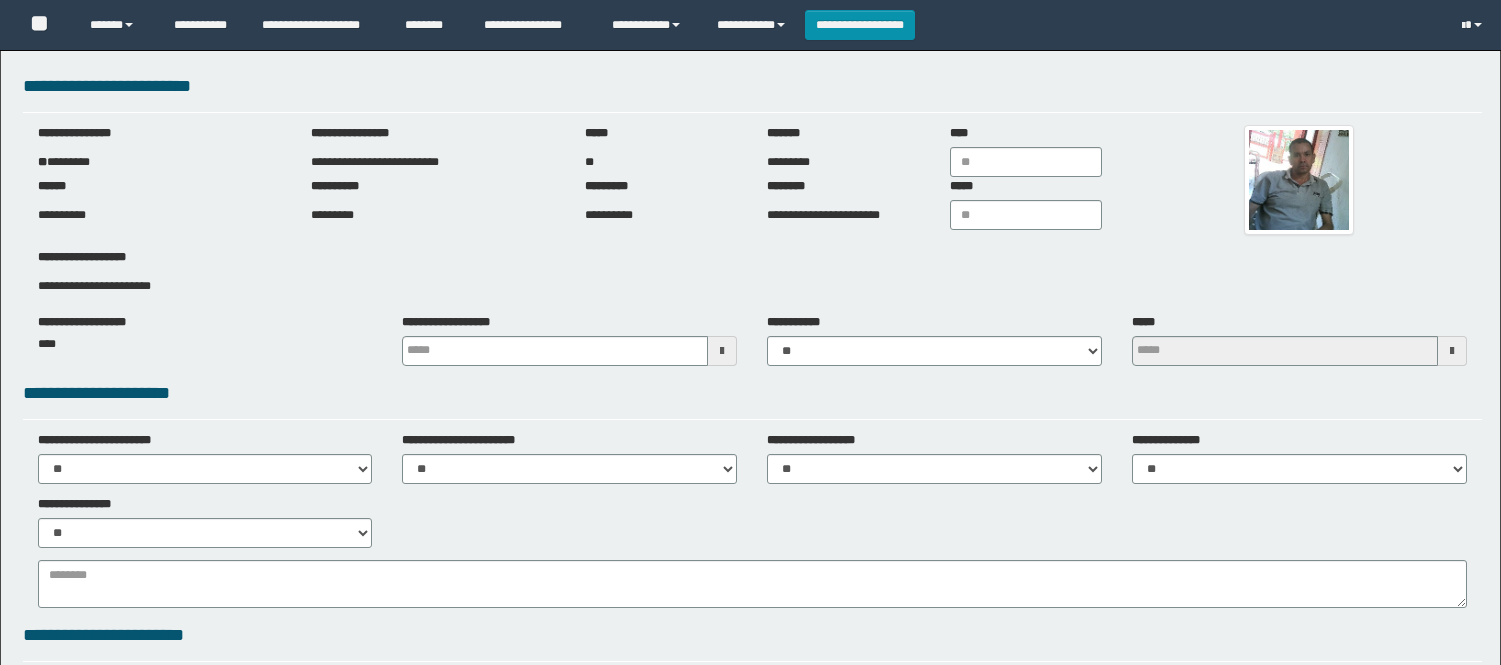 scroll, scrollTop: 0, scrollLeft: 0, axis: both 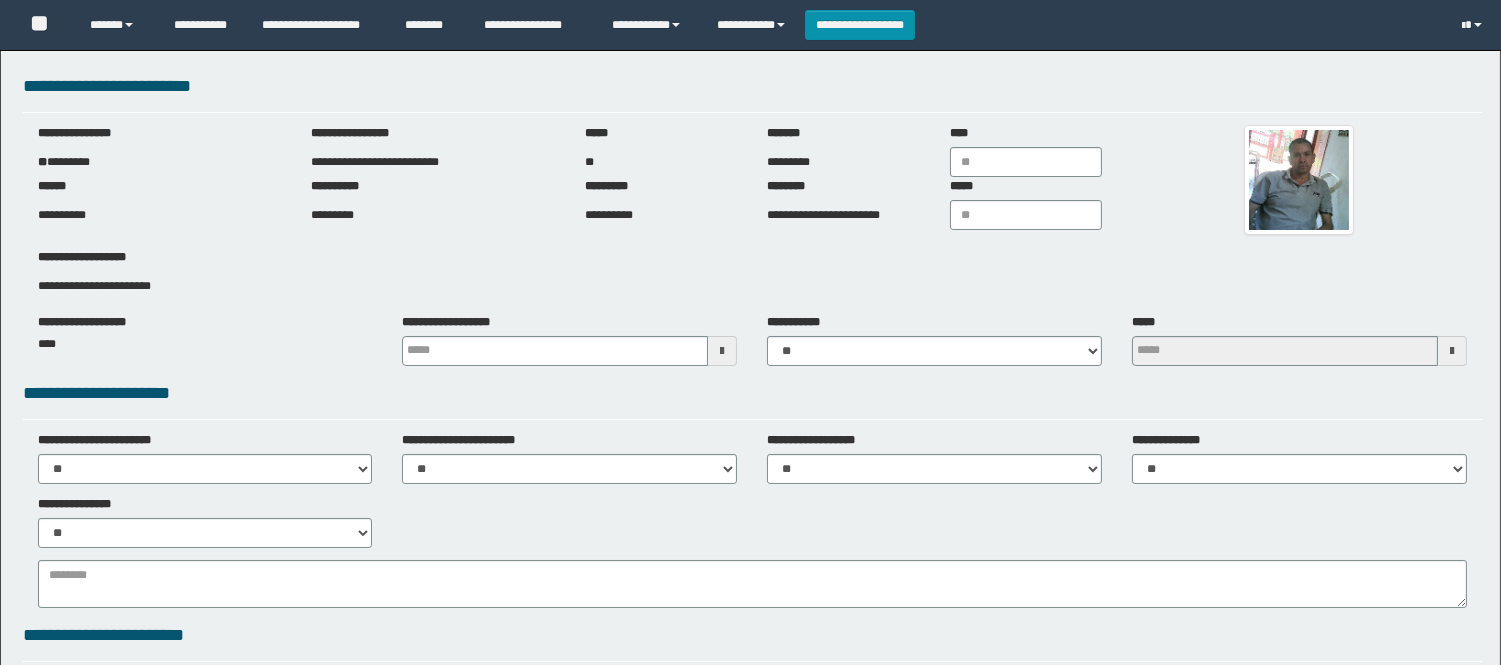 type 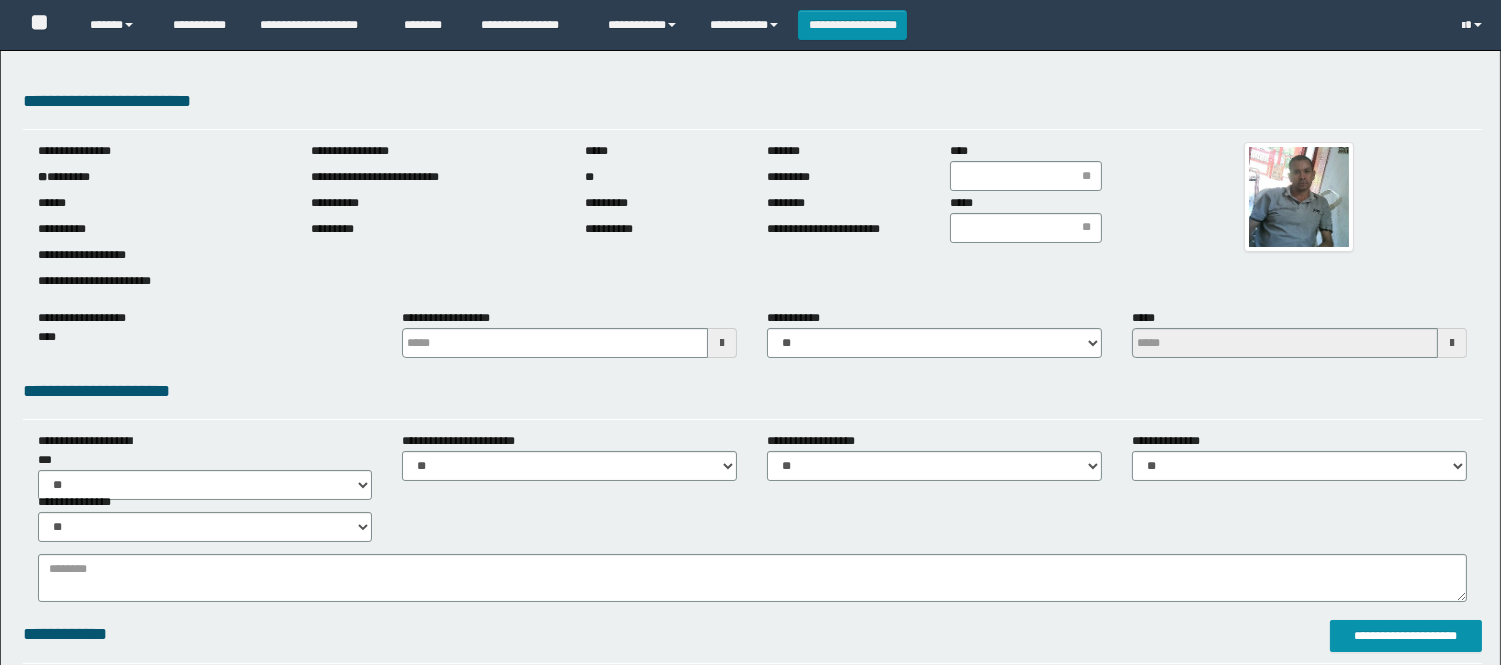 scroll, scrollTop: 0, scrollLeft: 0, axis: both 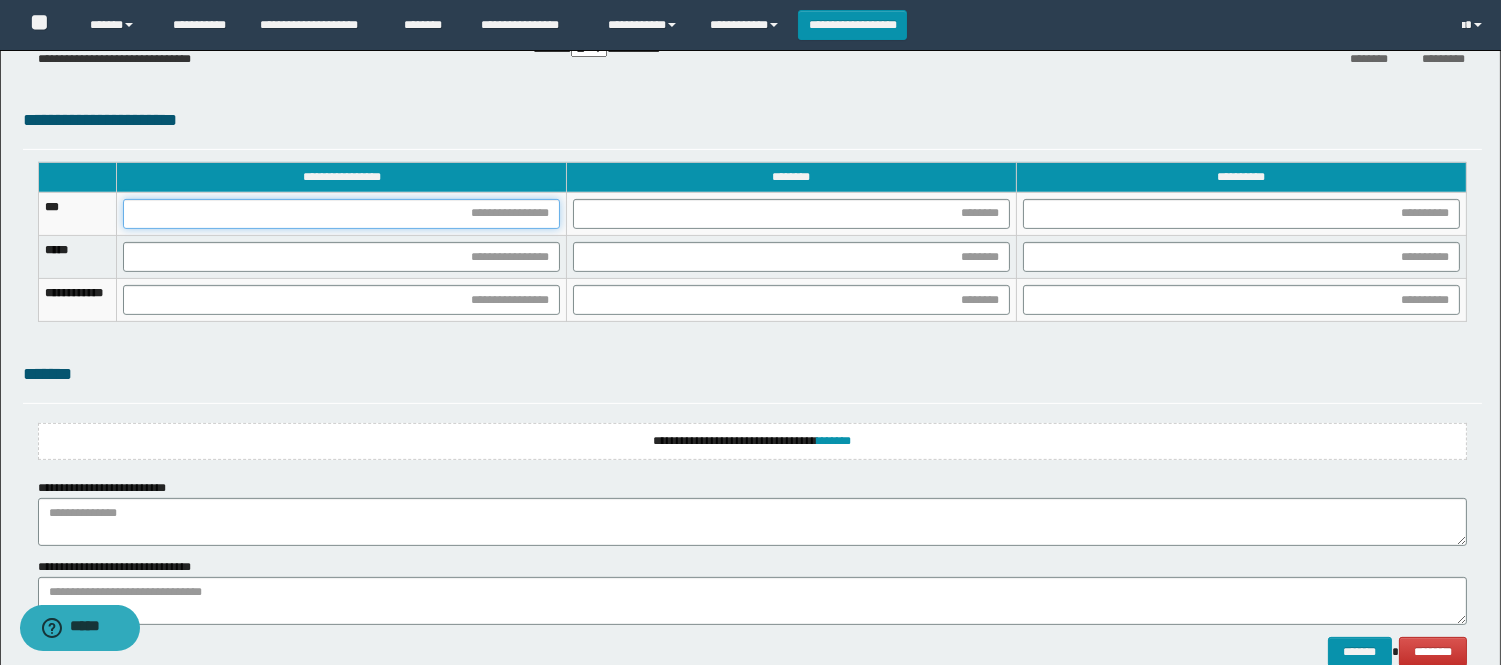 click at bounding box center [341, 214] 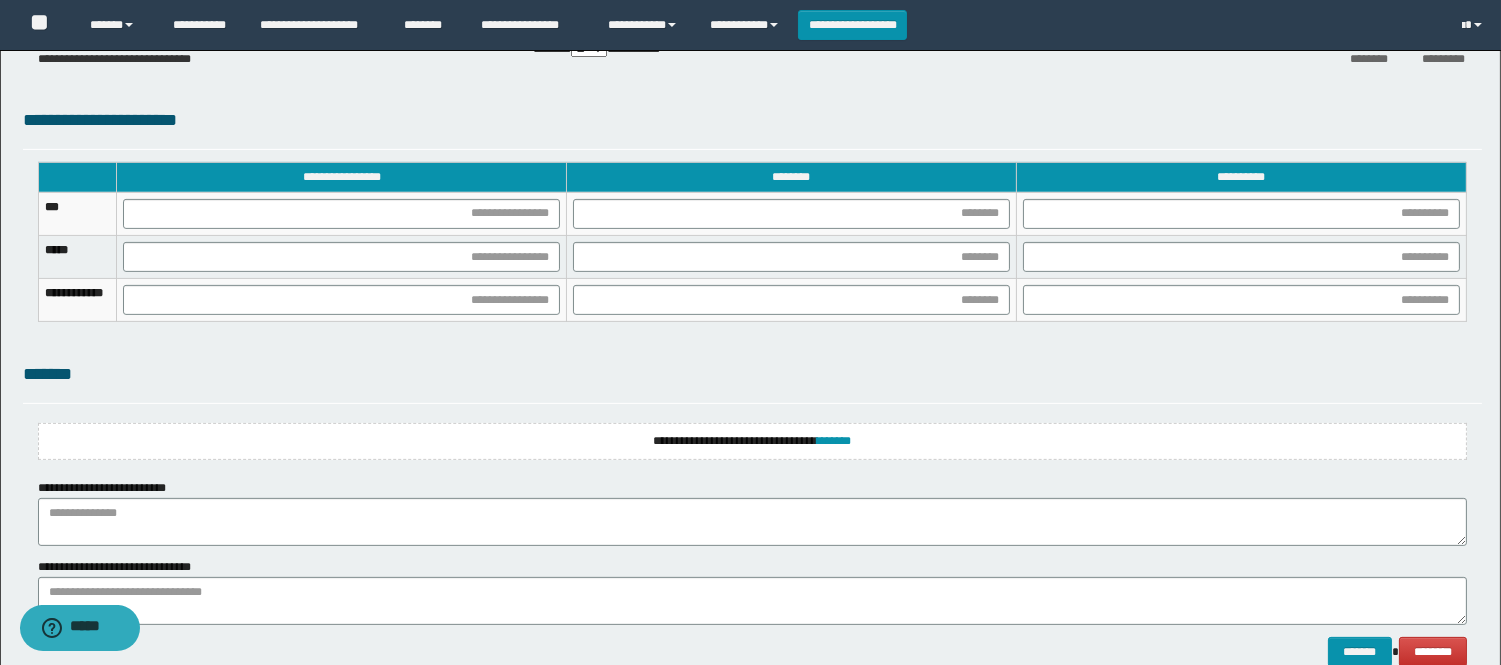 click at bounding box center (342, 213) 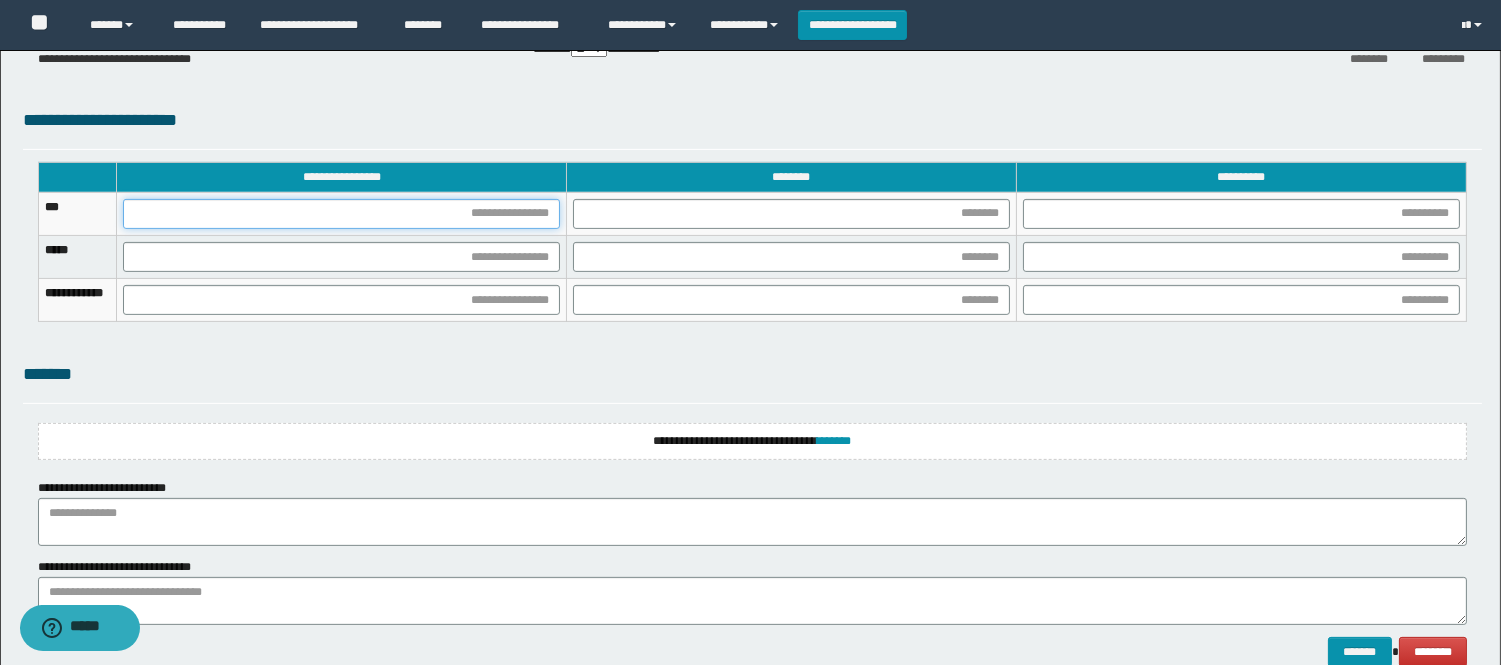 click at bounding box center [341, 214] 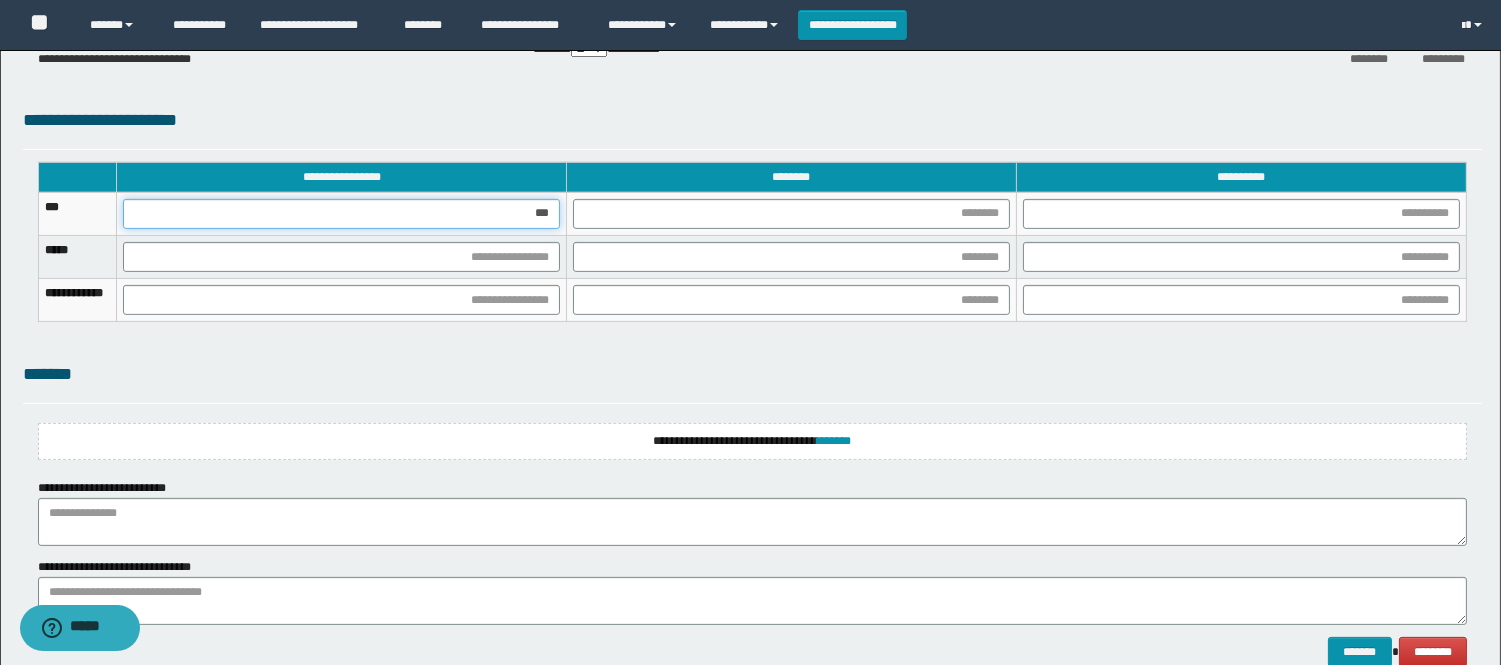 type on "****" 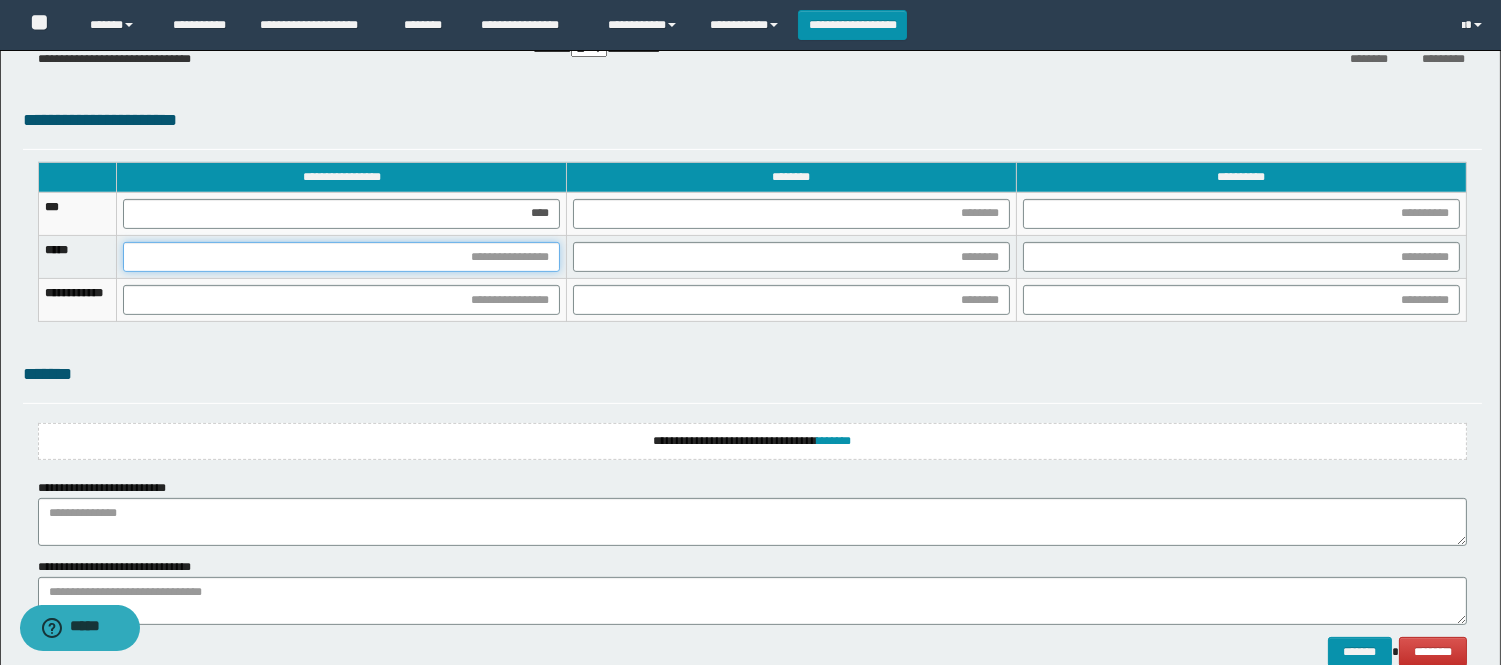 click at bounding box center (341, 257) 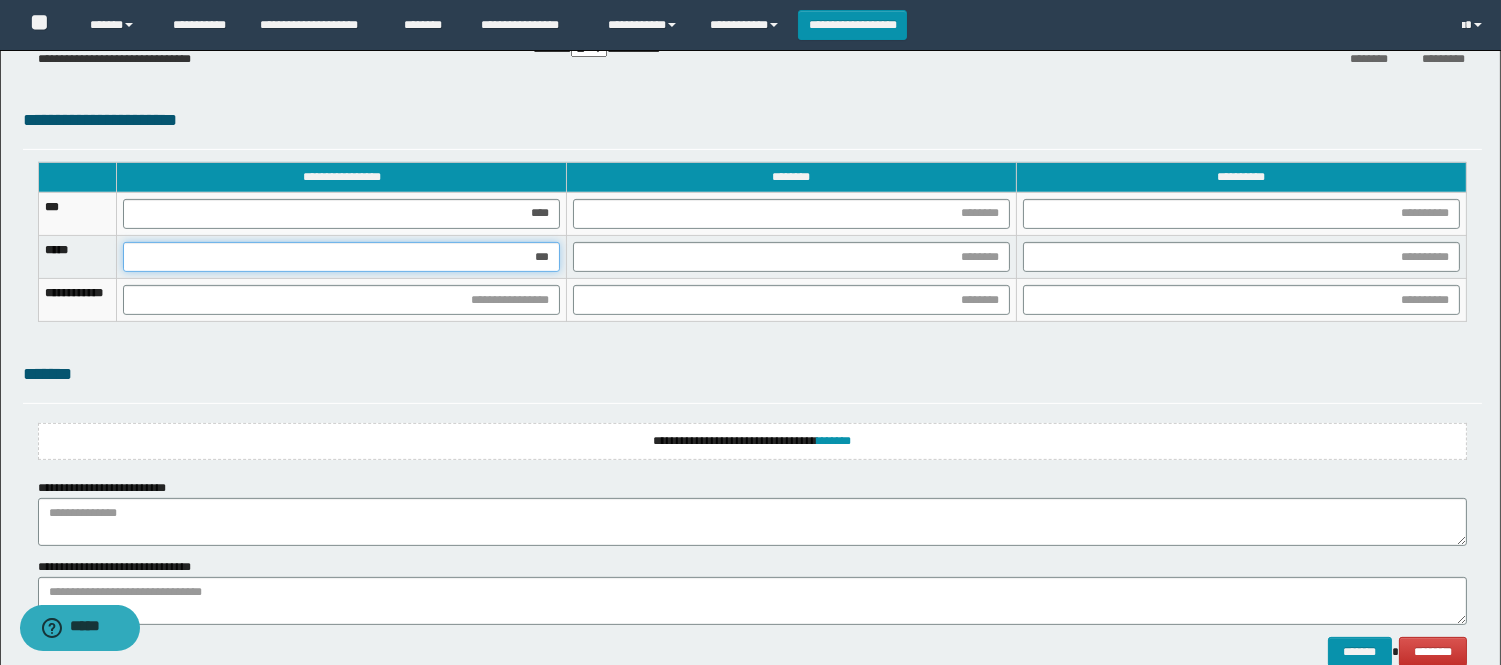 type on "****" 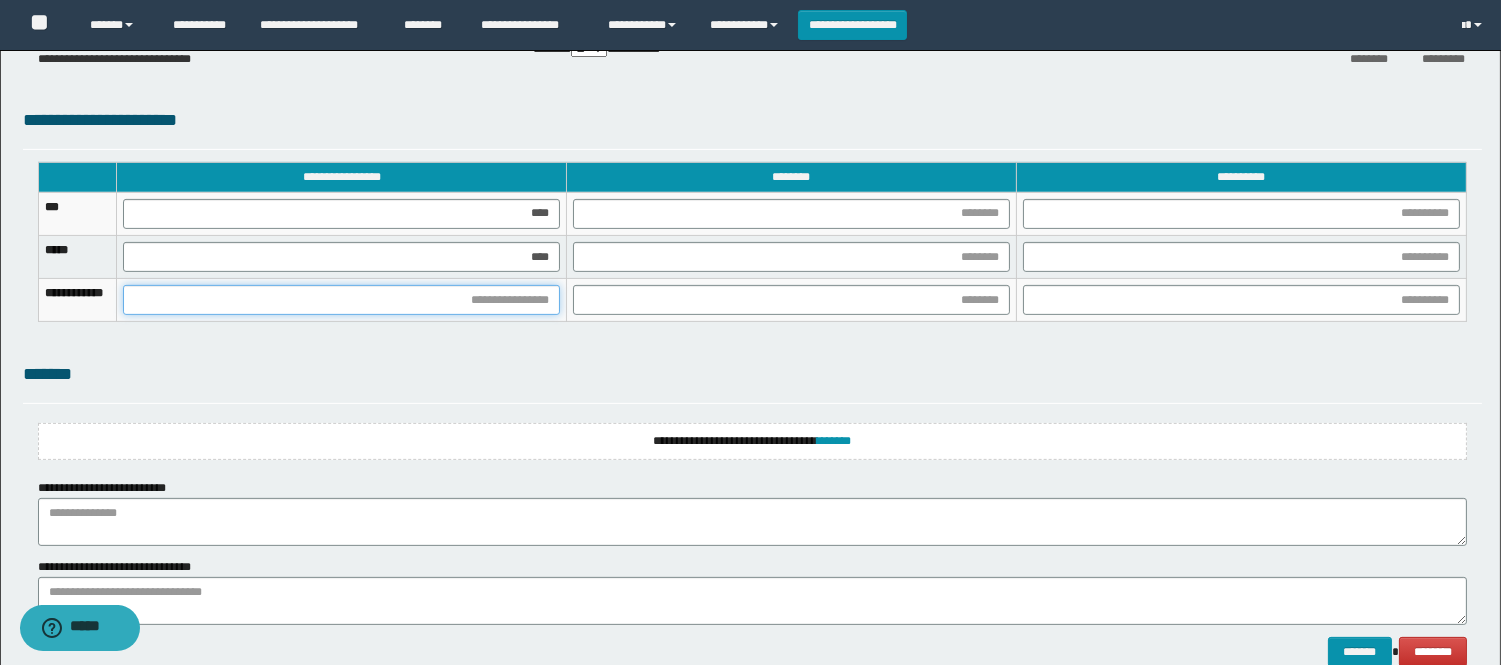 click at bounding box center (341, 300) 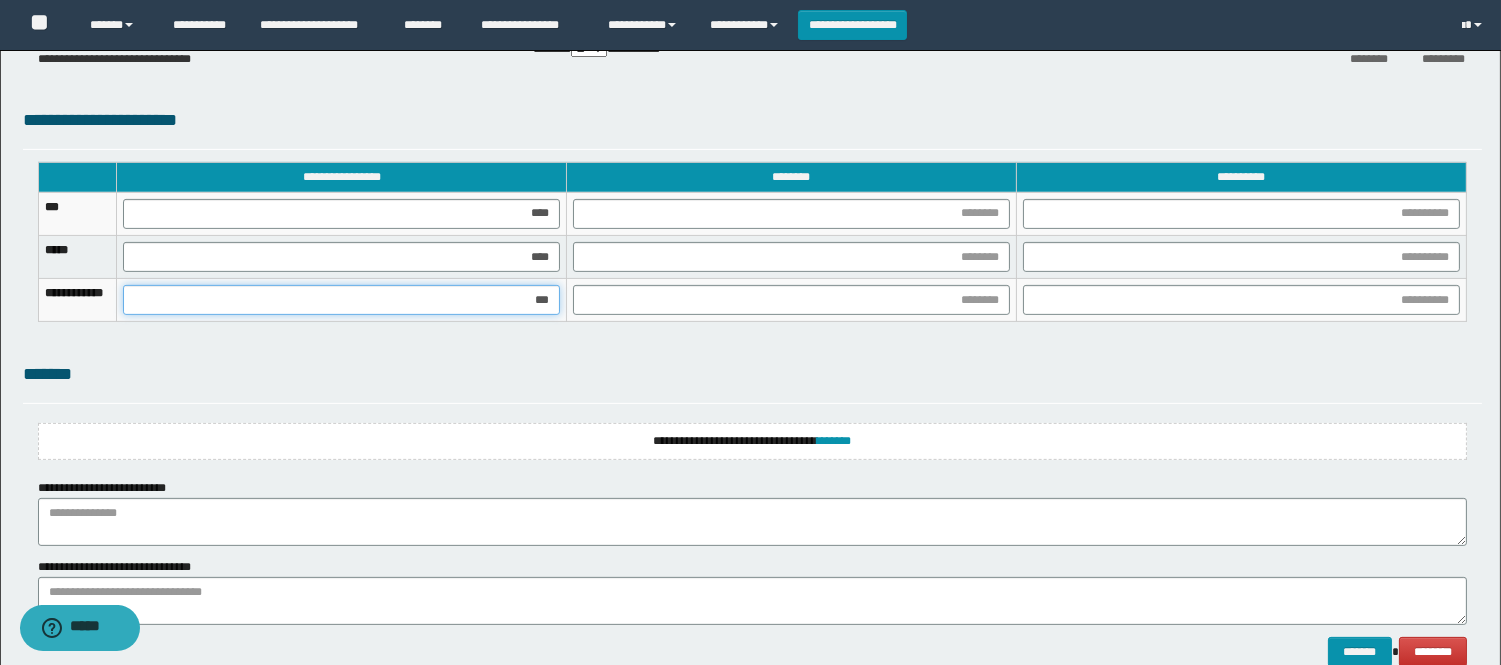 type on "****" 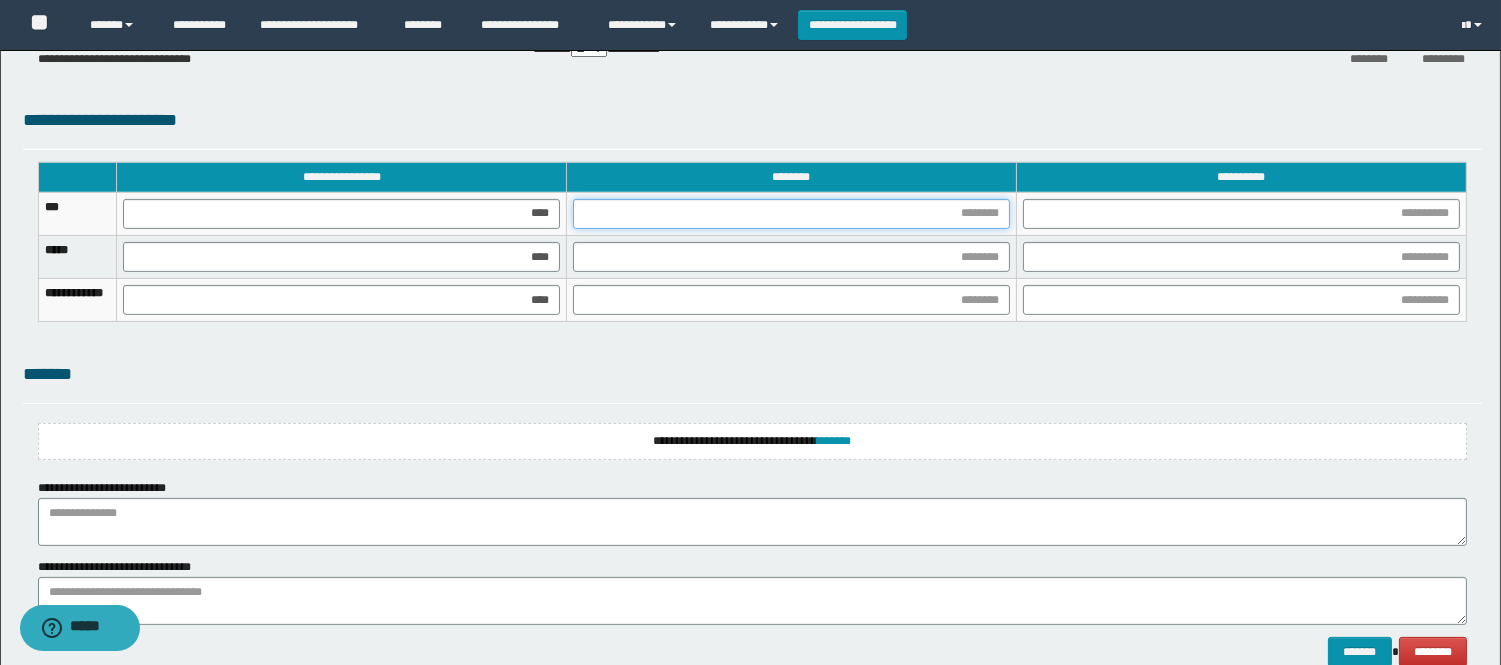 click at bounding box center (791, 214) 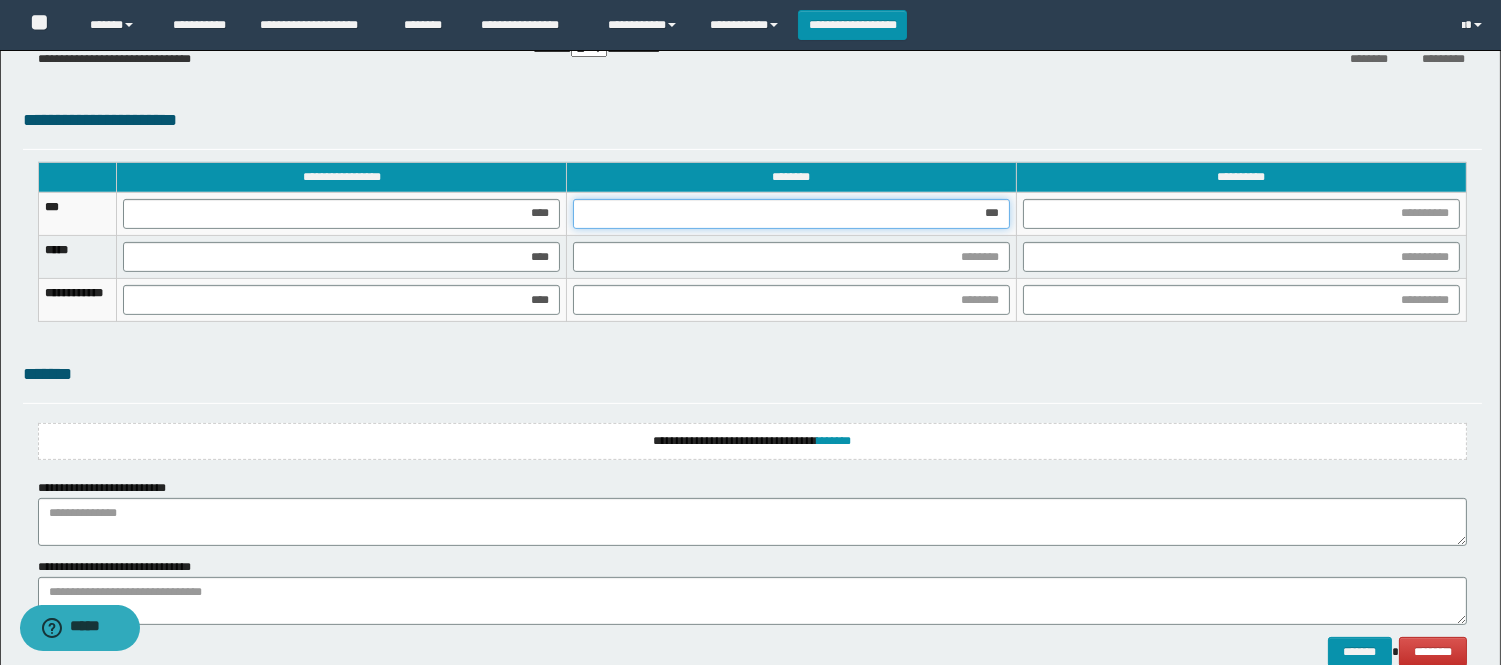 type on "****" 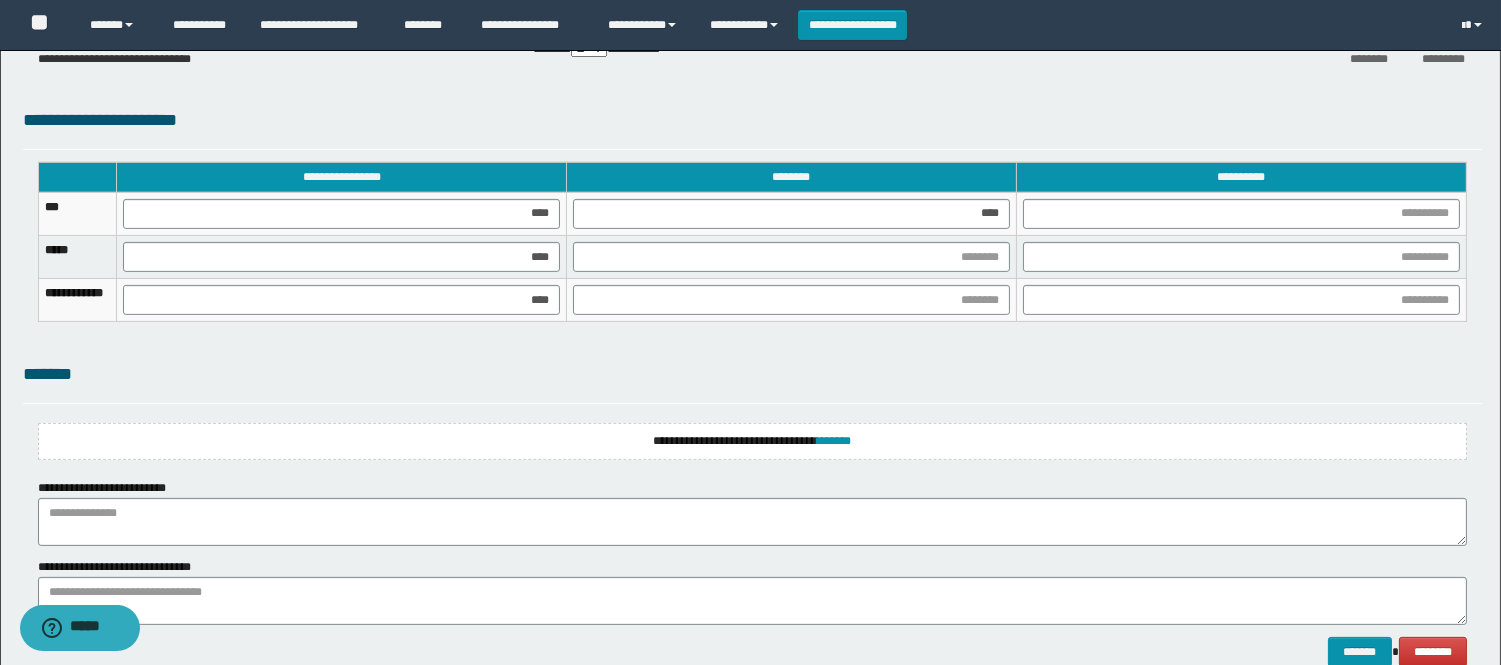 drag, startPoint x: 1008, startPoint y: 274, endPoint x: 1003, endPoint y: 264, distance: 11.18034 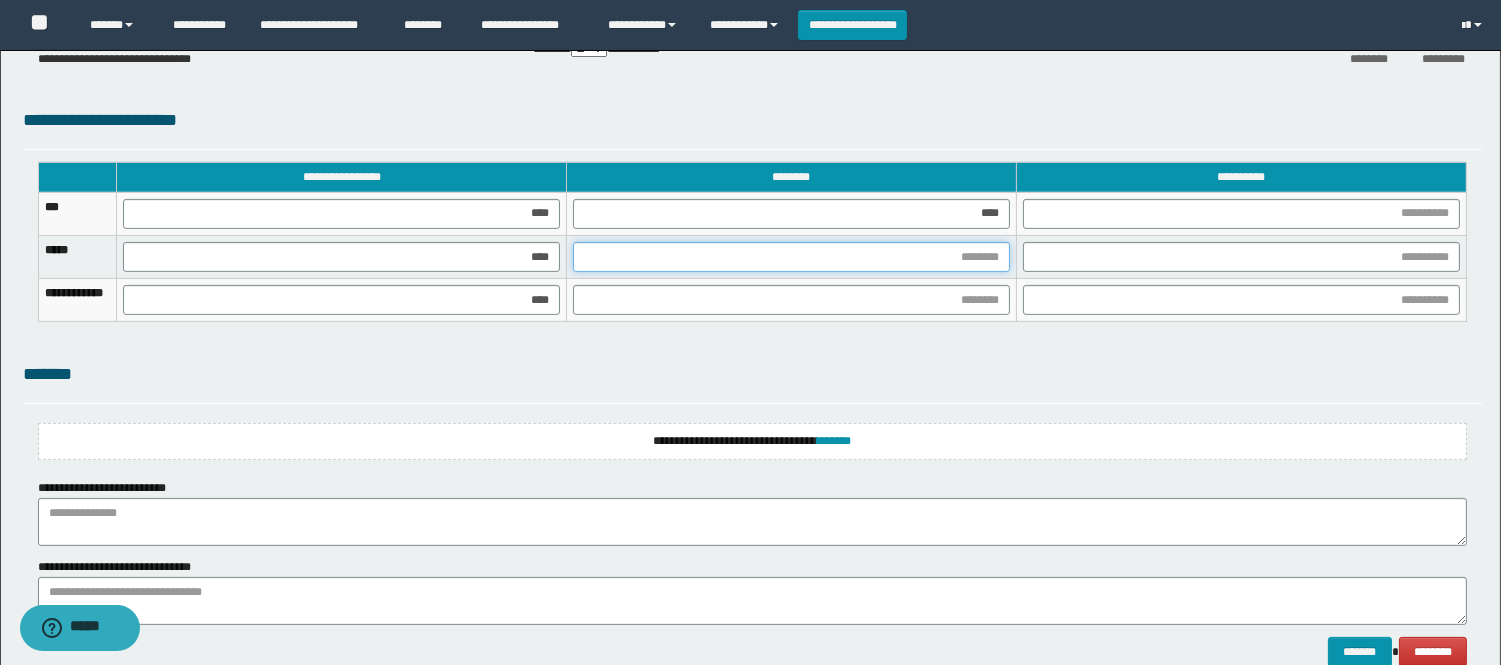click at bounding box center [791, 257] 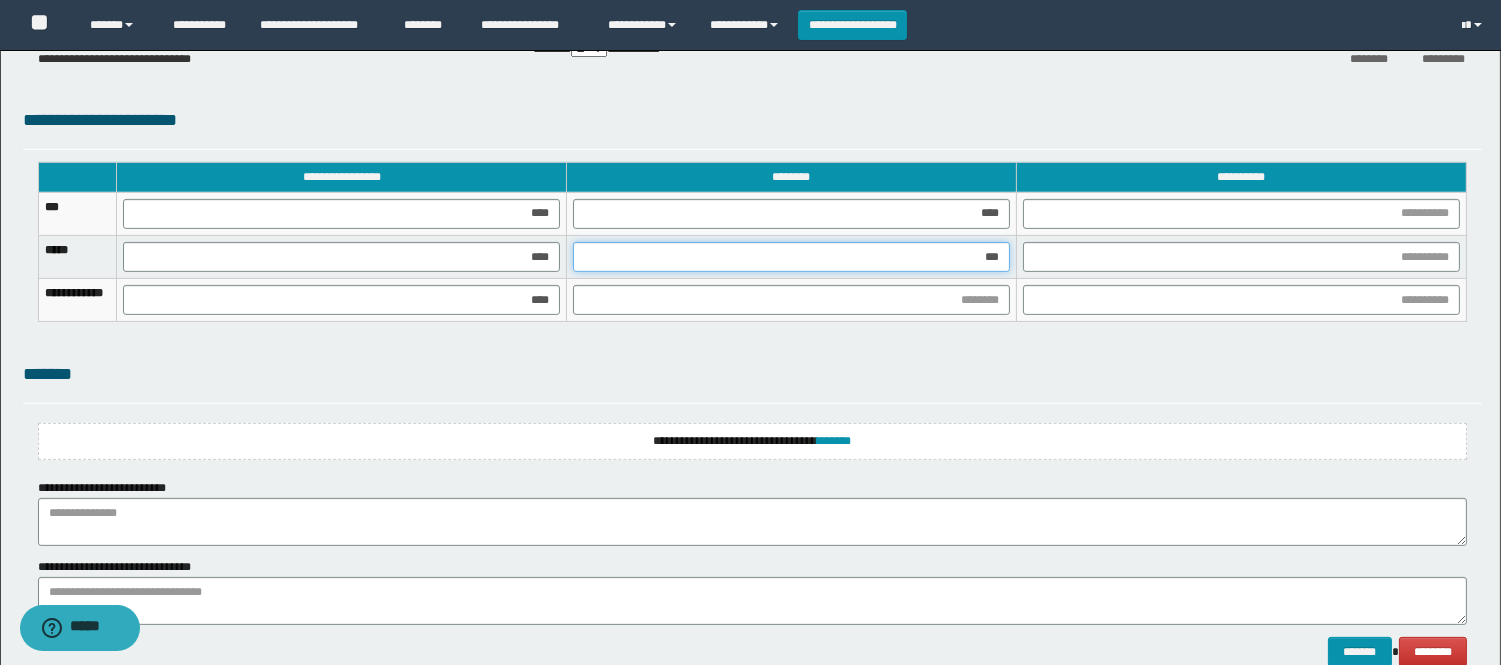 type on "****" 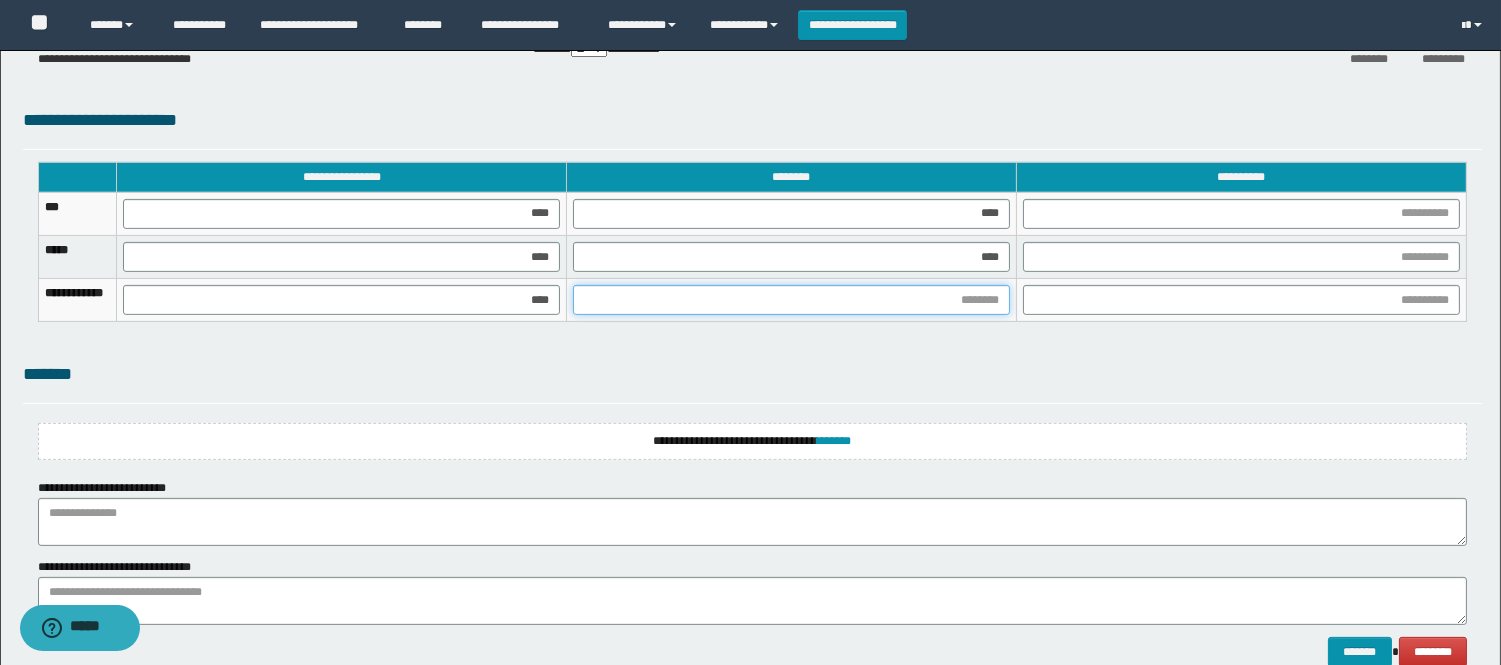 click at bounding box center [791, 300] 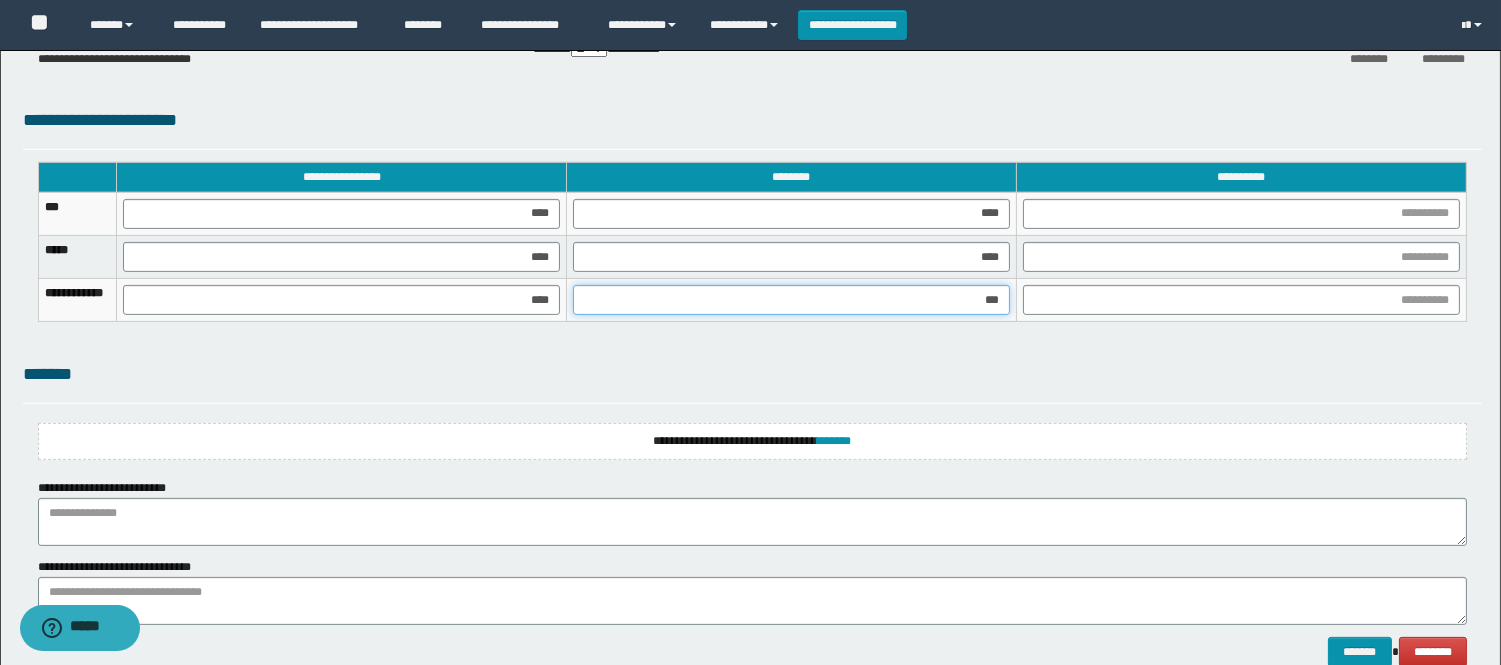 type on "****" 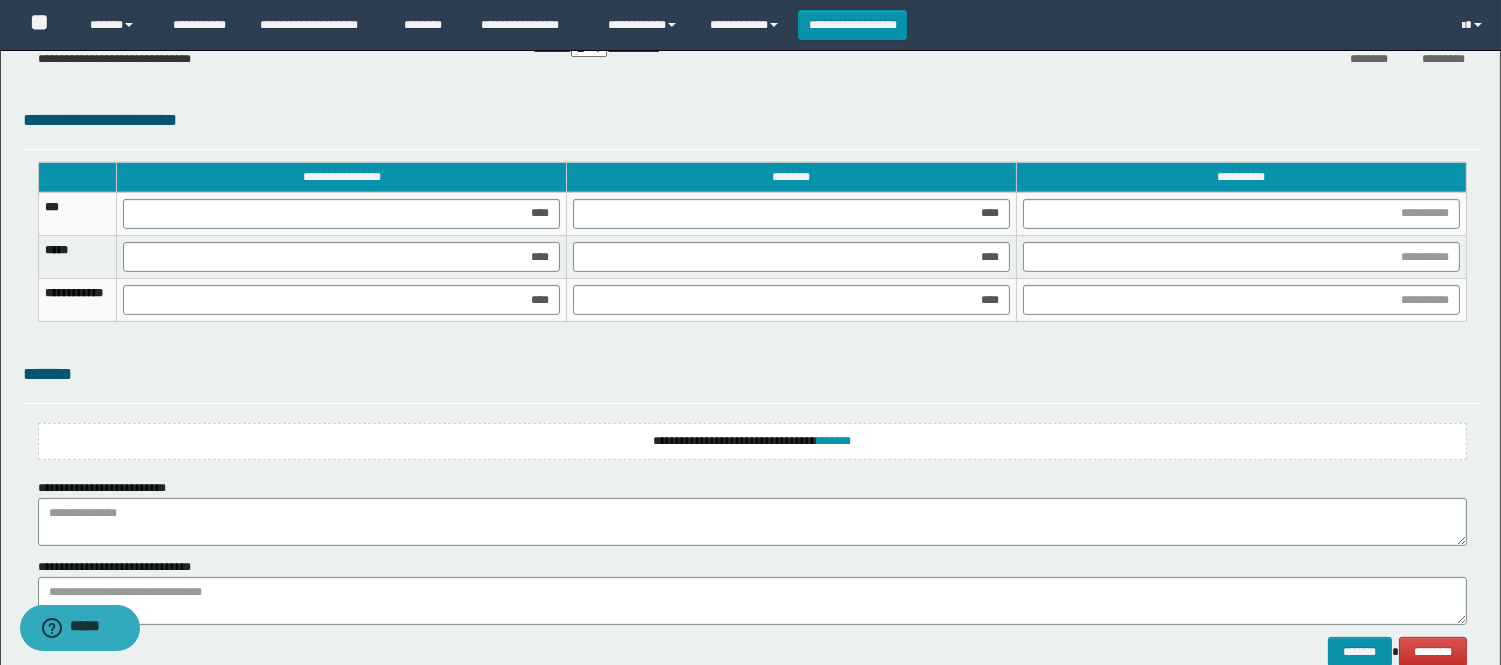click on "**********" at bounding box center [1241, 177] 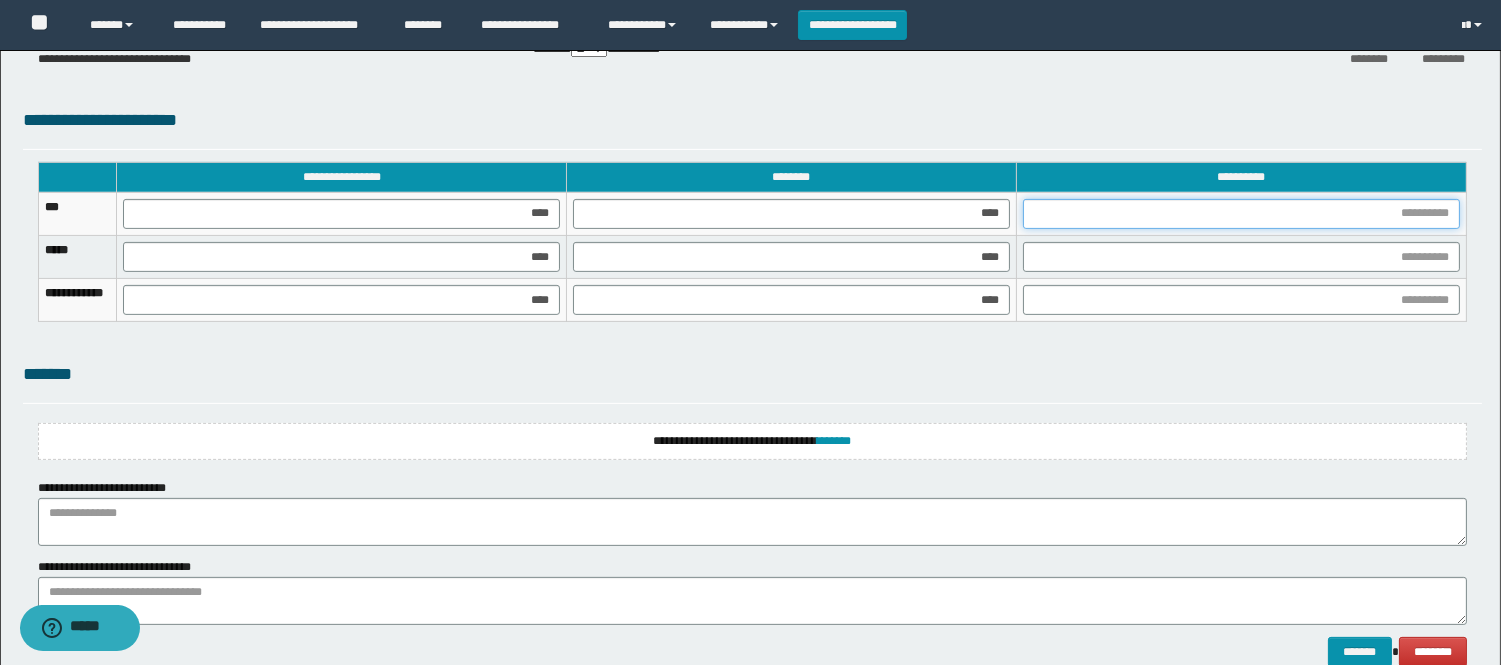 click at bounding box center [1241, 214] 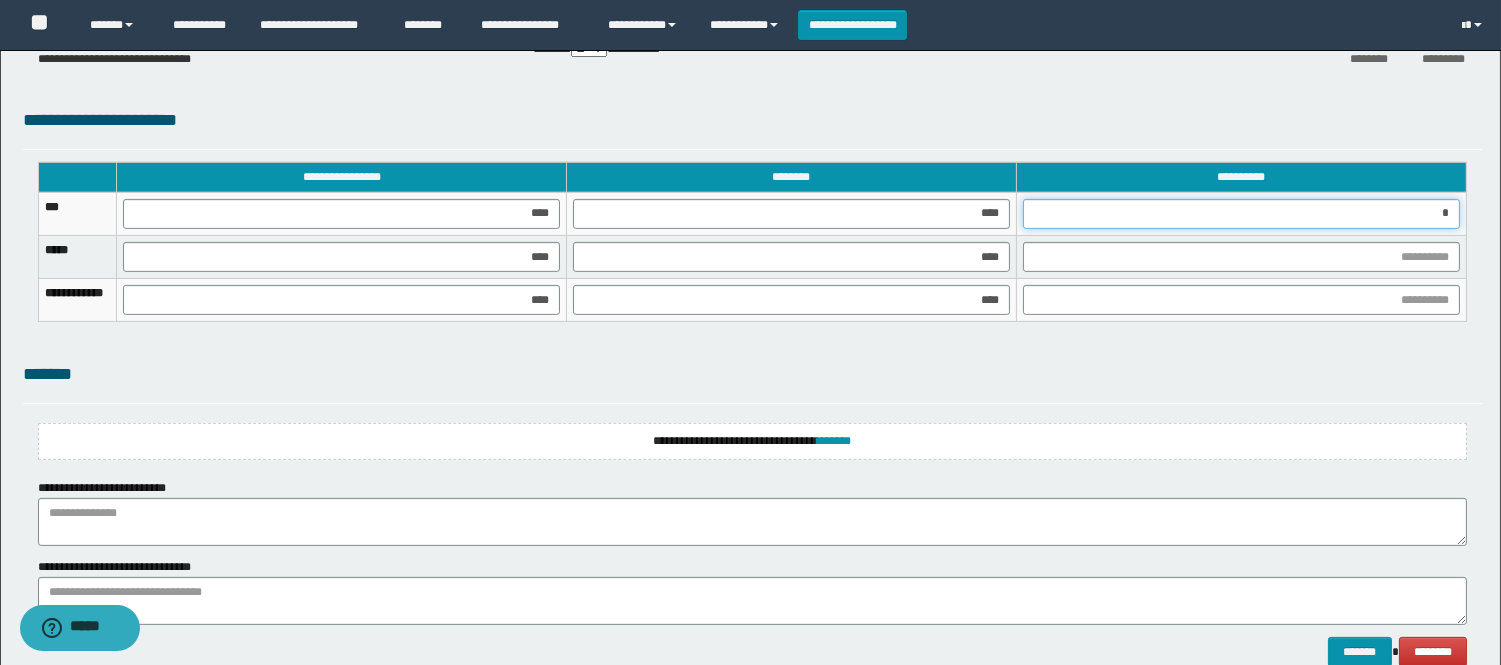 type on "**" 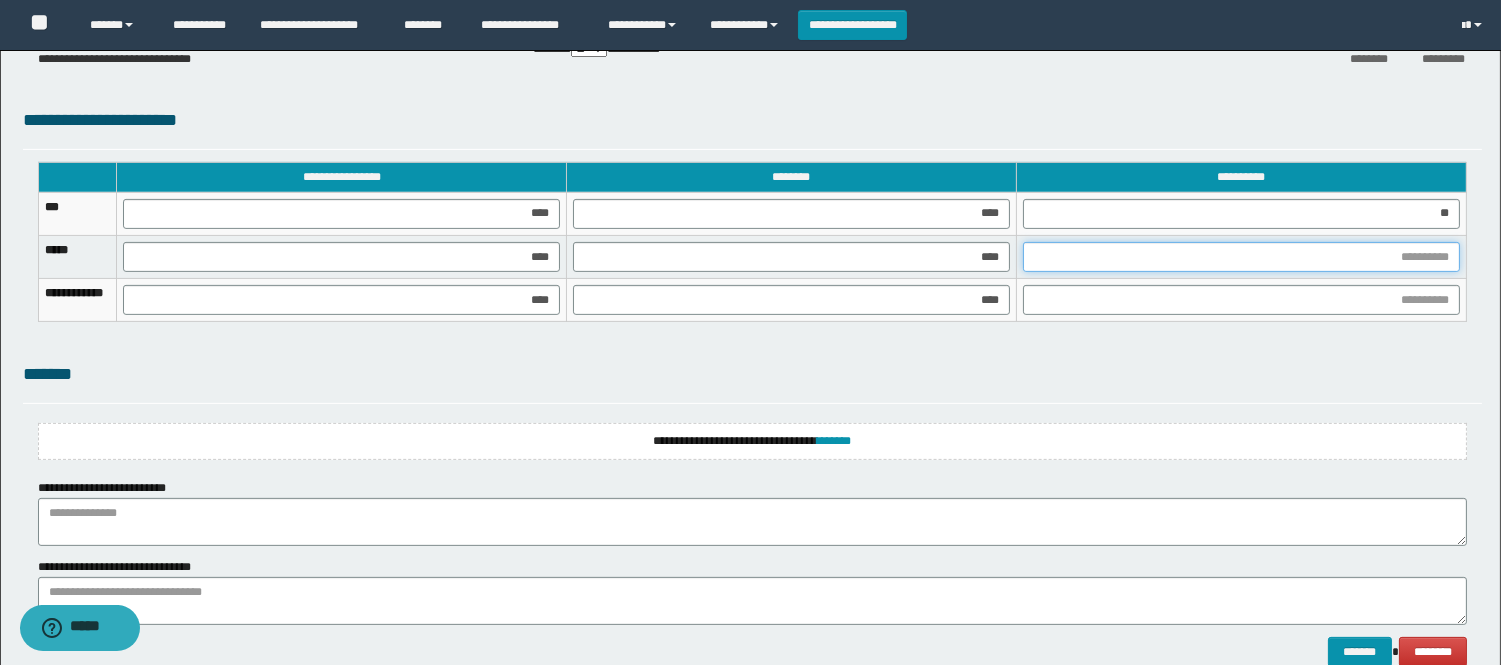 click at bounding box center [1241, 257] 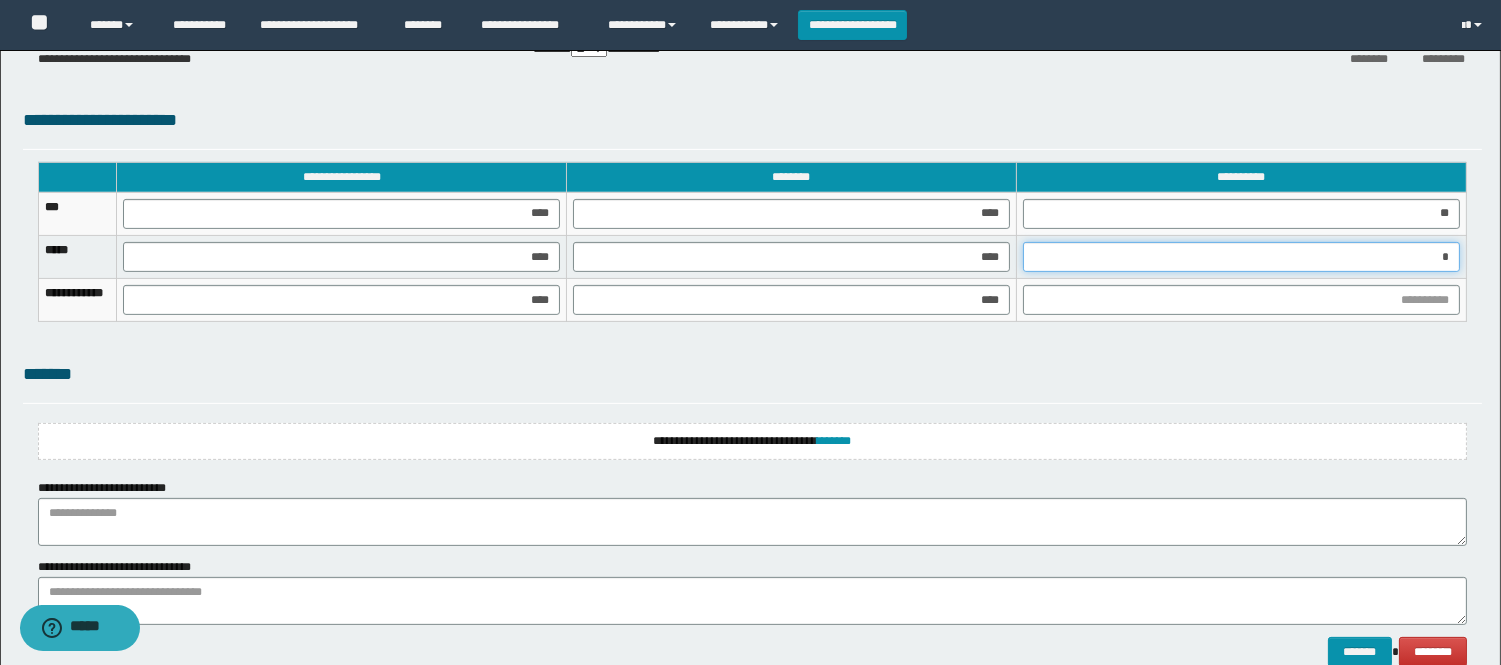 type on "**" 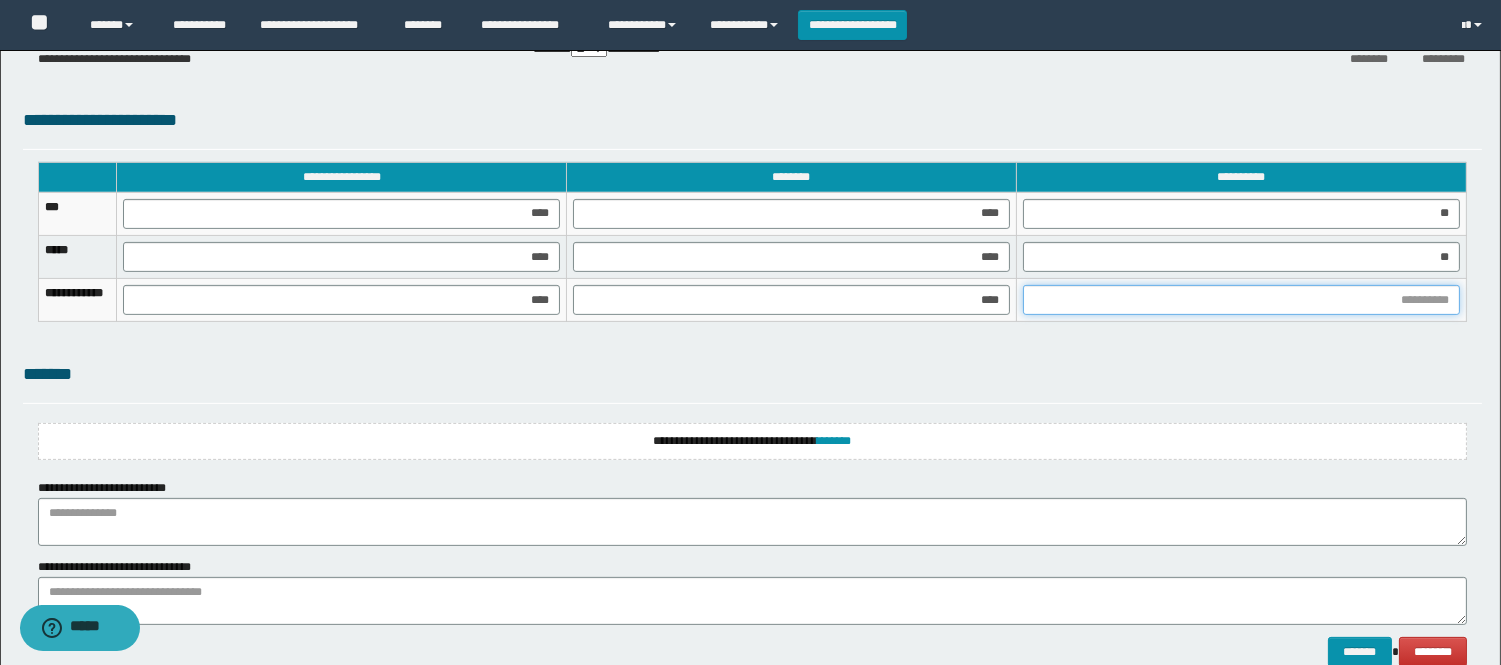 click at bounding box center [1241, 300] 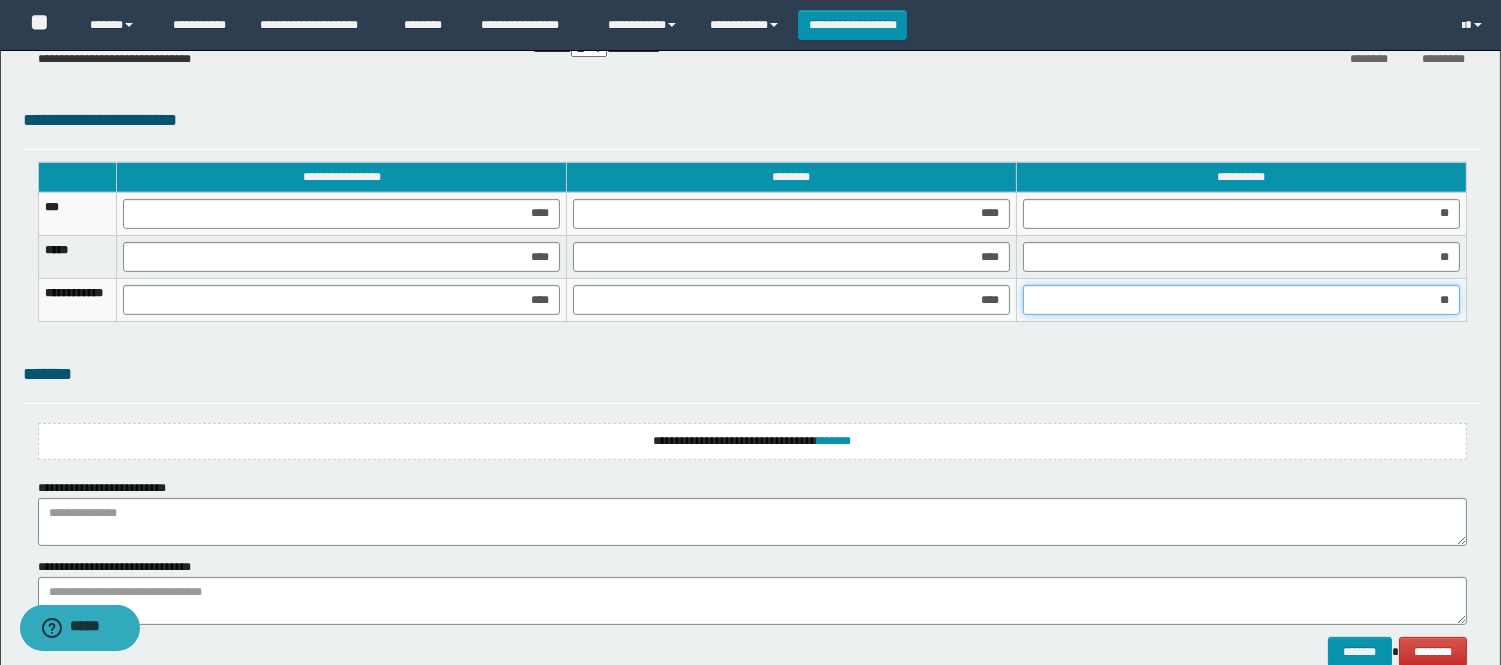 type on "***" 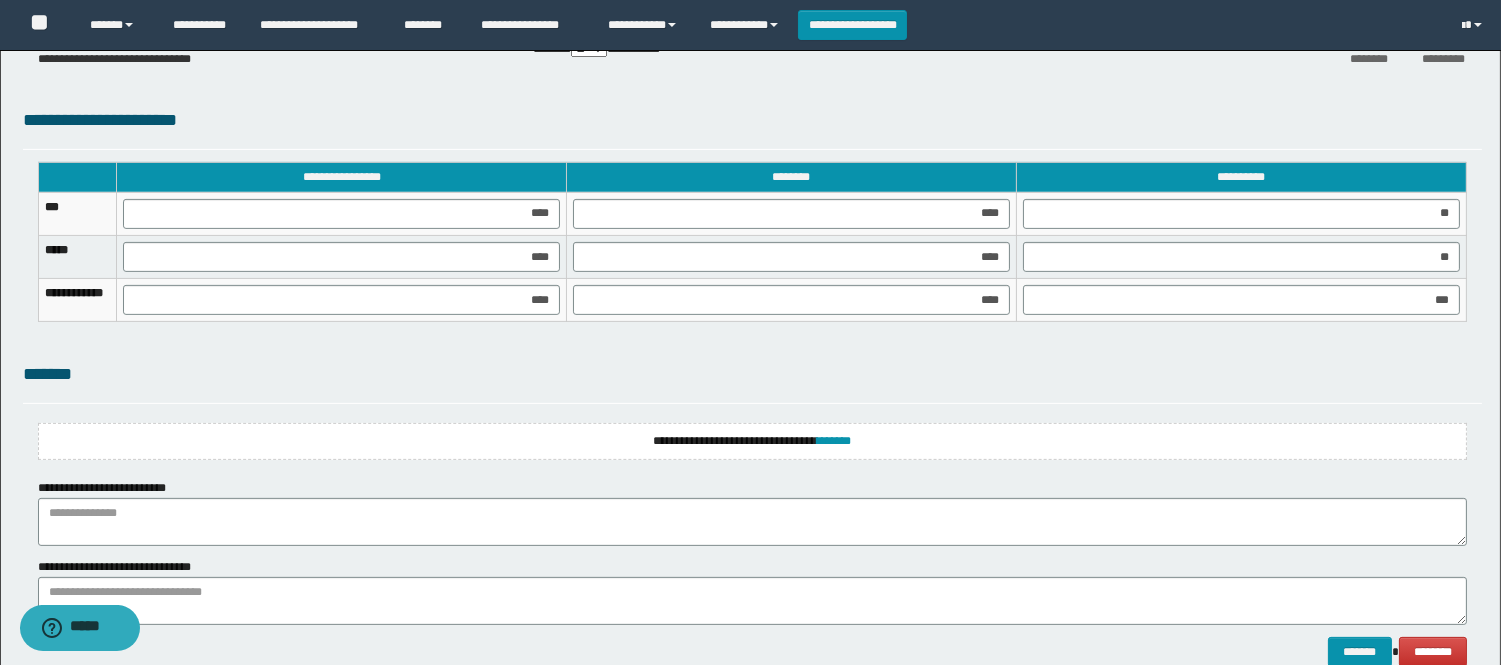 type 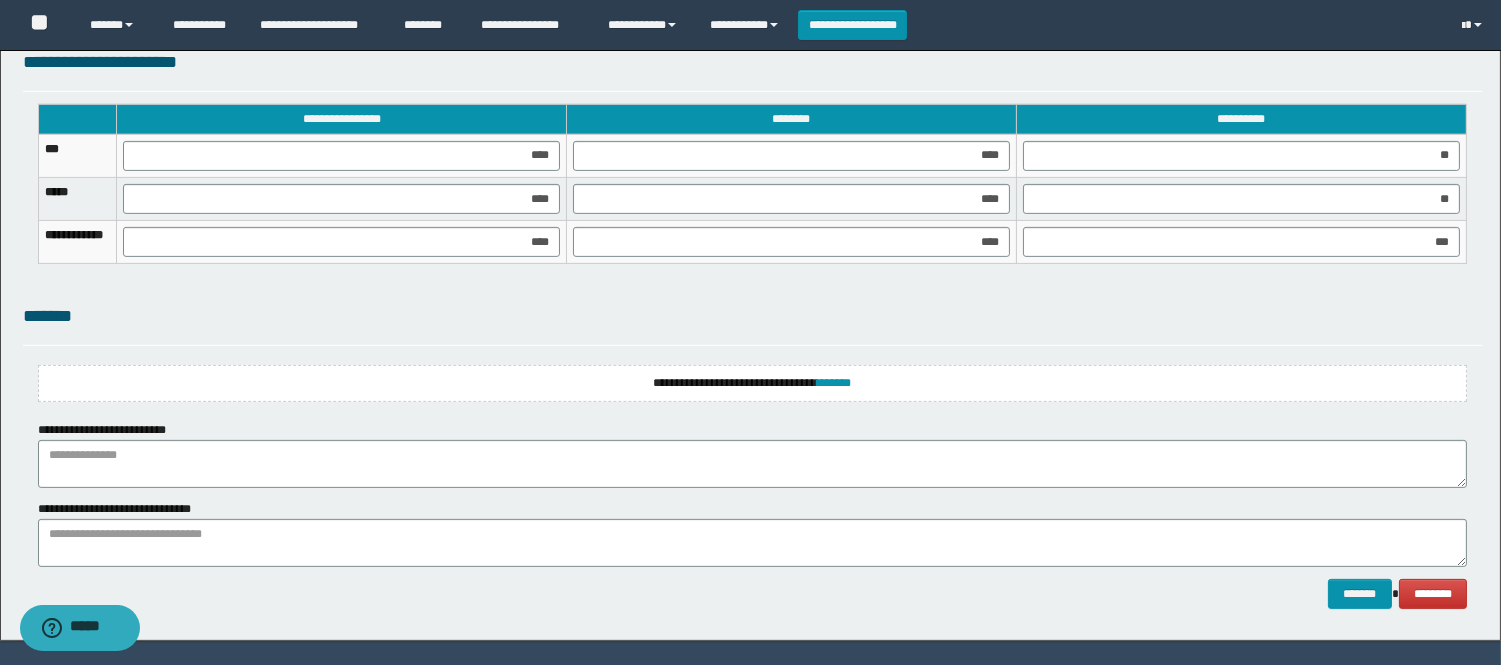 scroll, scrollTop: 1331, scrollLeft: 0, axis: vertical 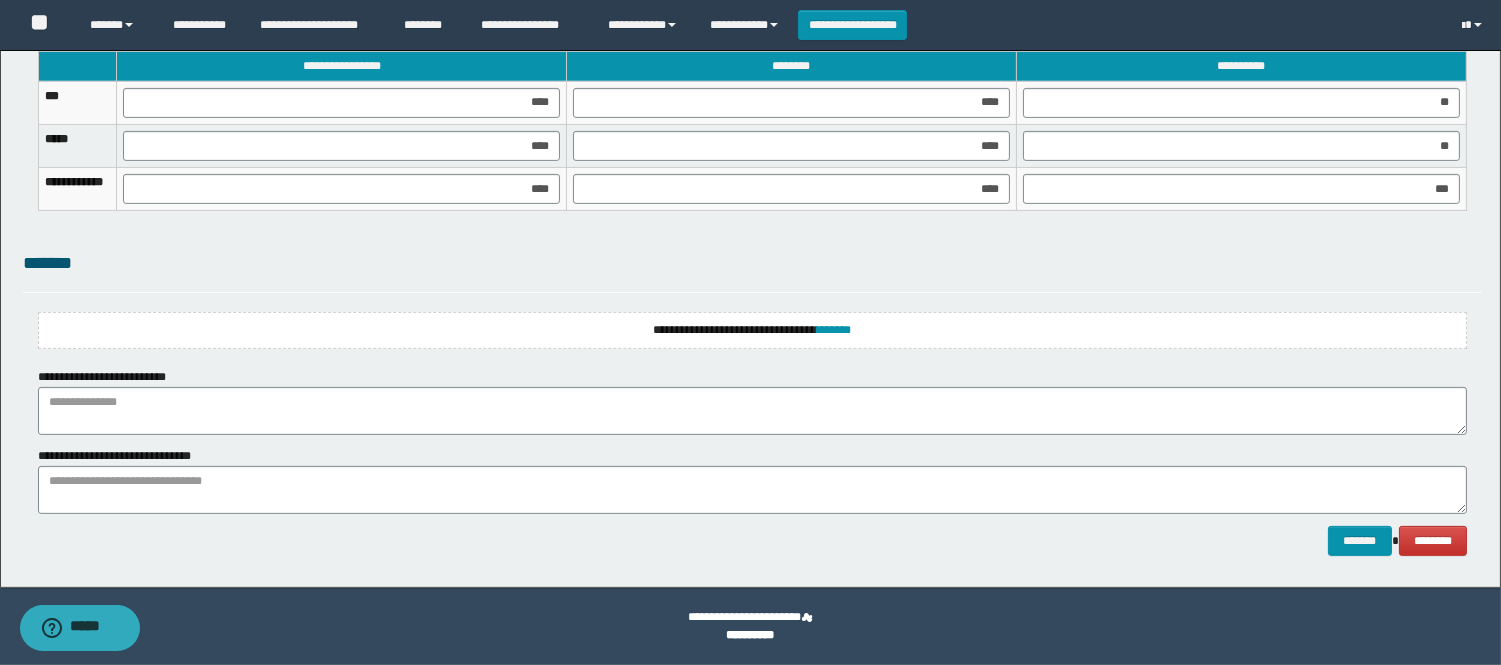 click on "**********" at bounding box center (752, 330) 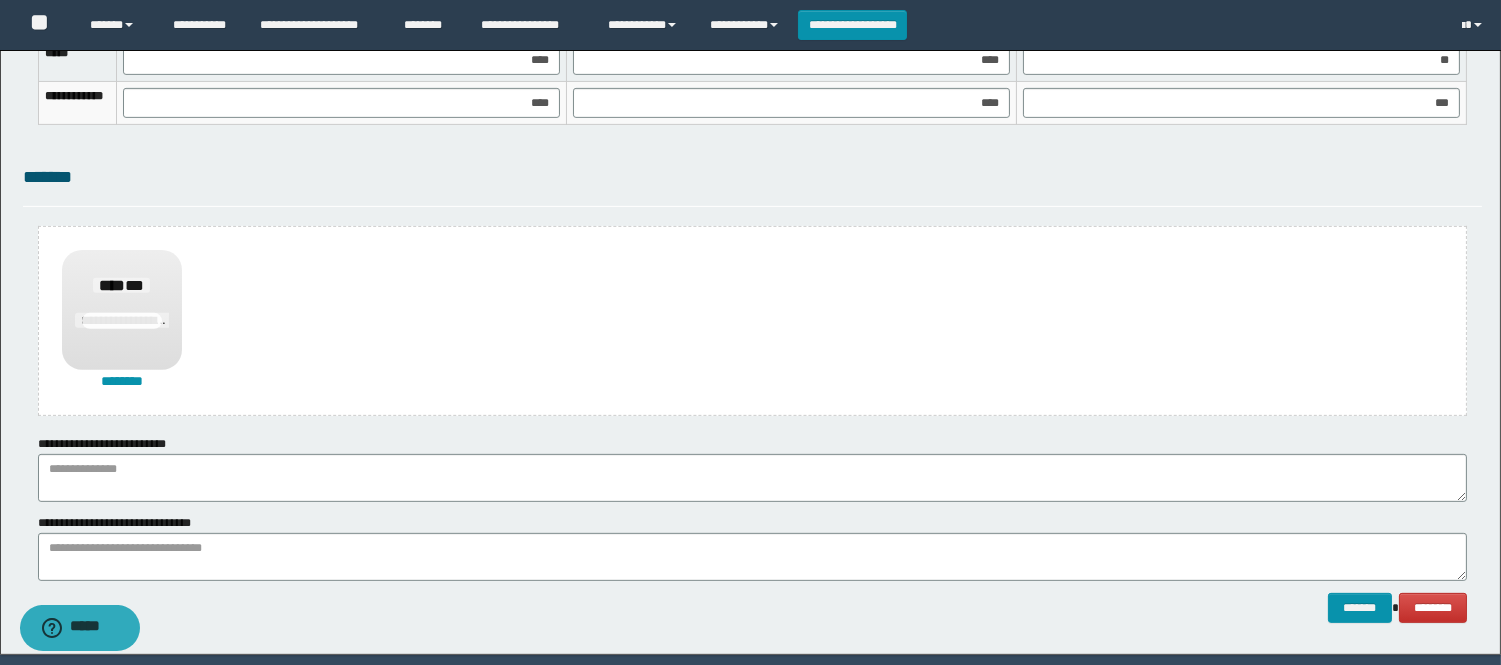 scroll, scrollTop: 1483, scrollLeft: 0, axis: vertical 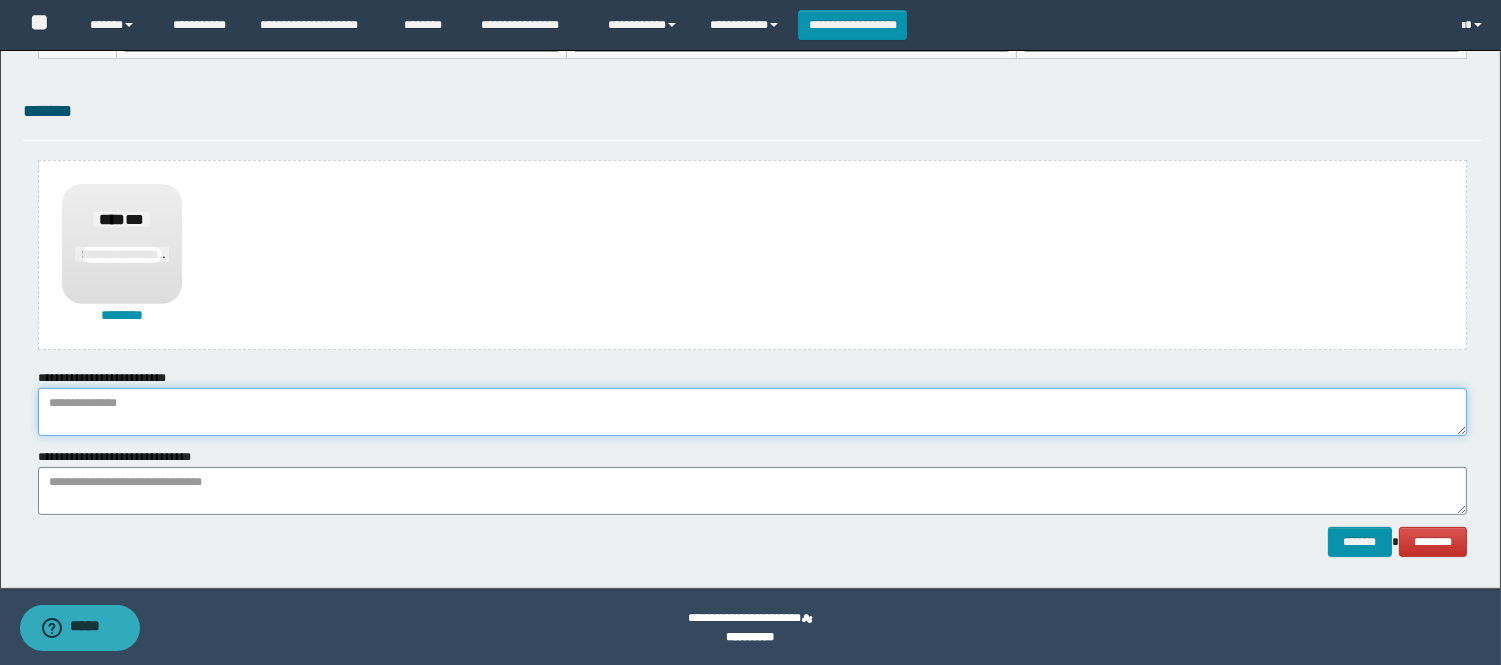 click at bounding box center [752, 412] 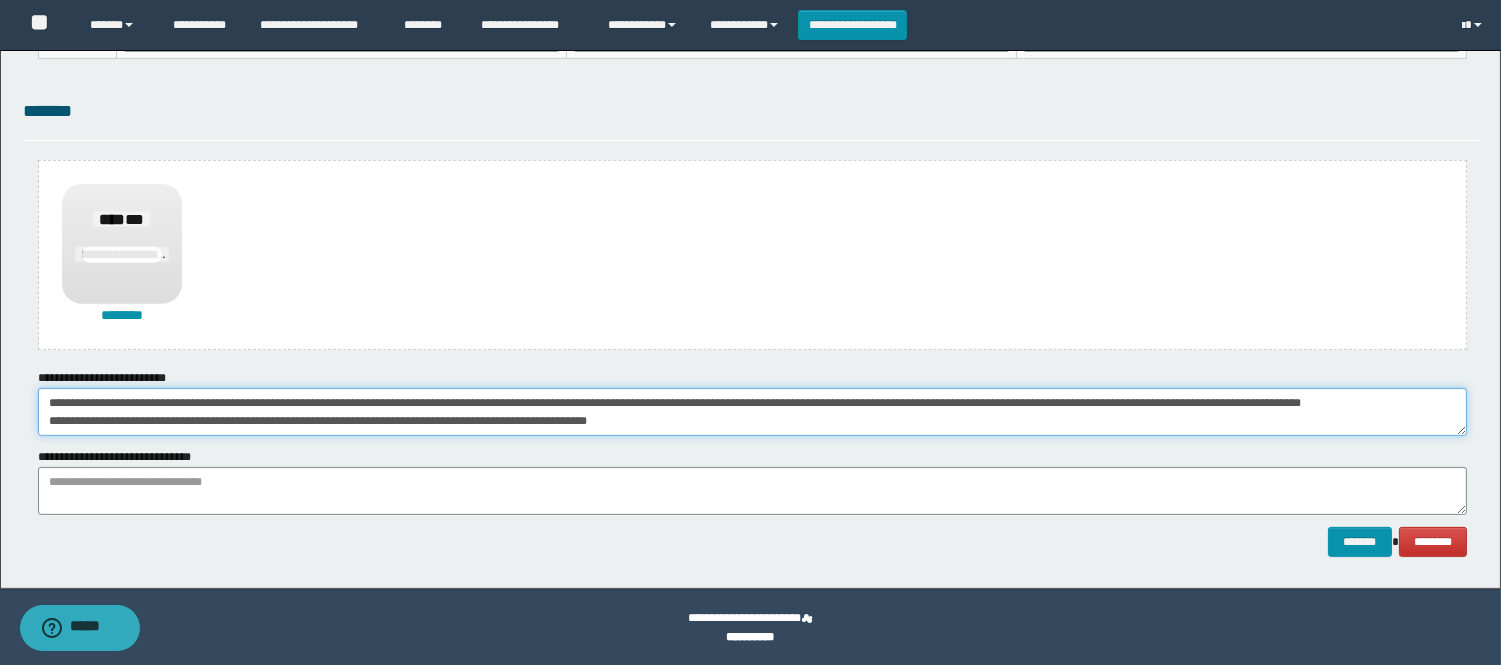 scroll, scrollTop: 48, scrollLeft: 0, axis: vertical 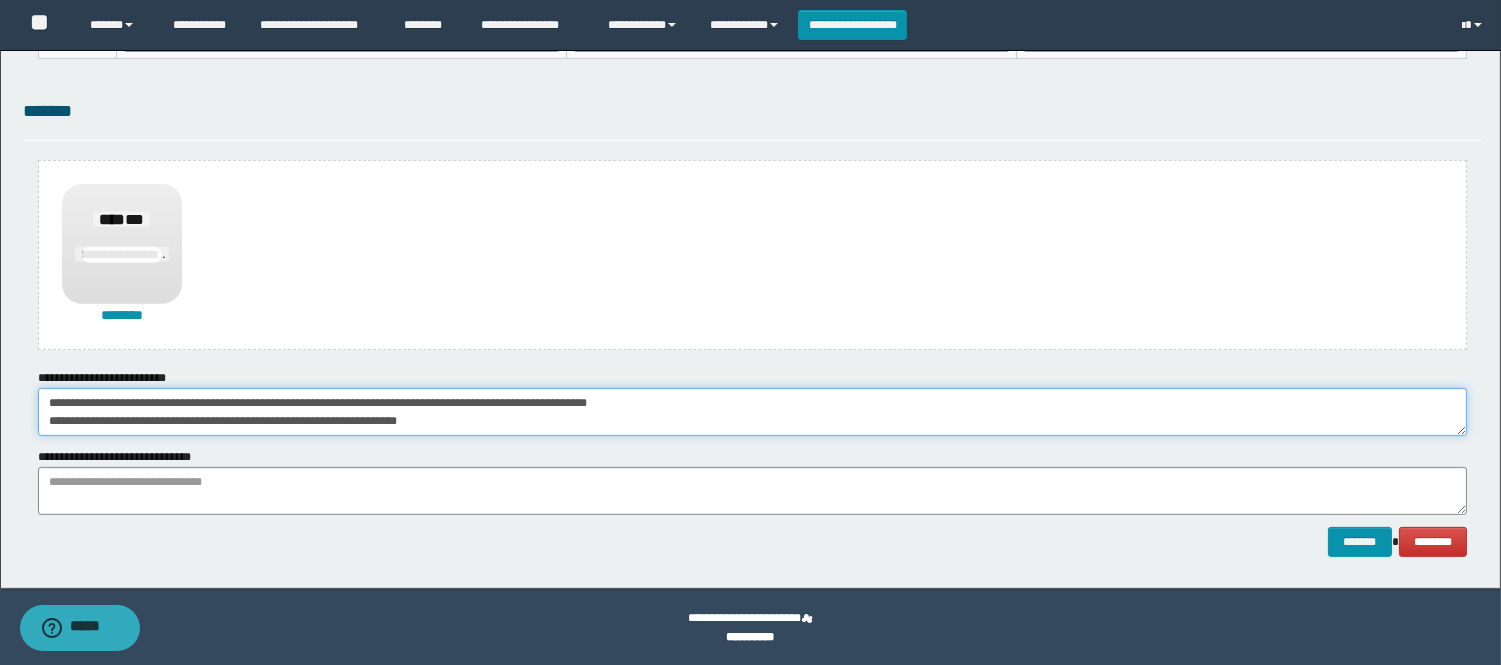 type on "**********" 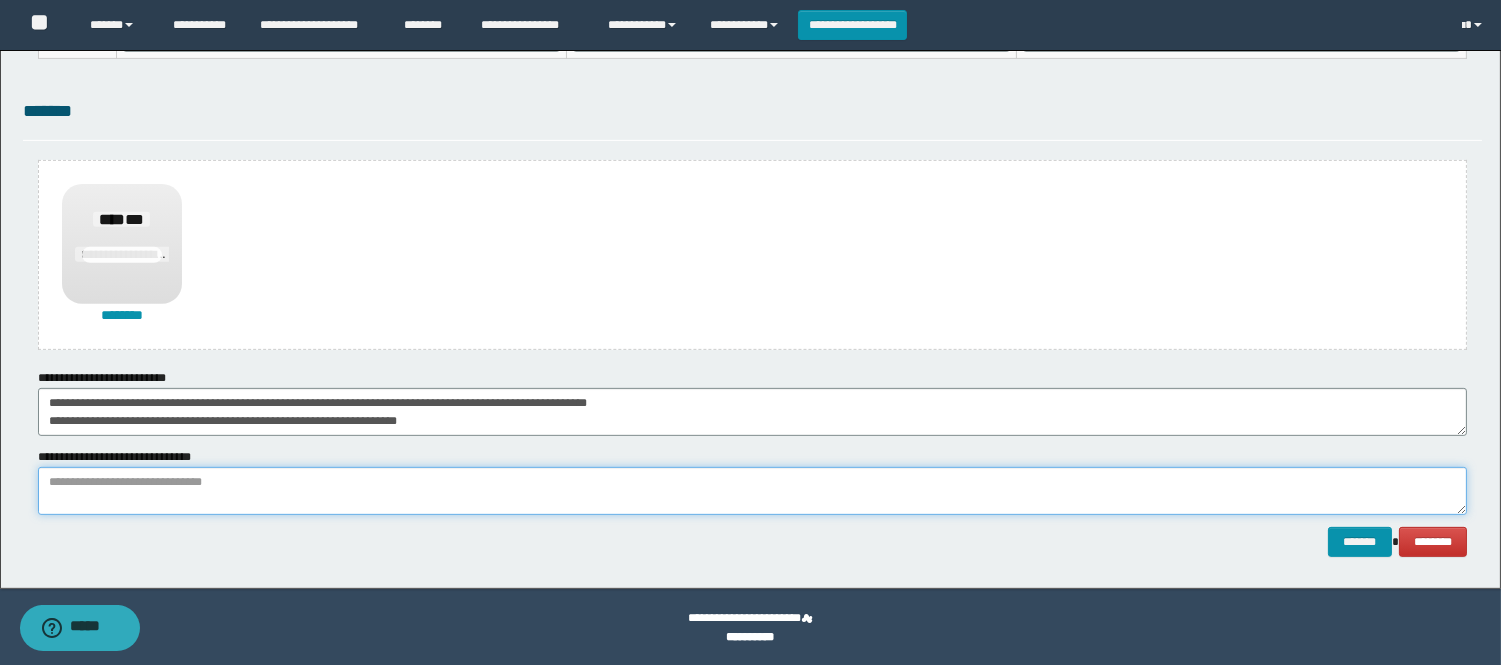 click at bounding box center (752, 491) 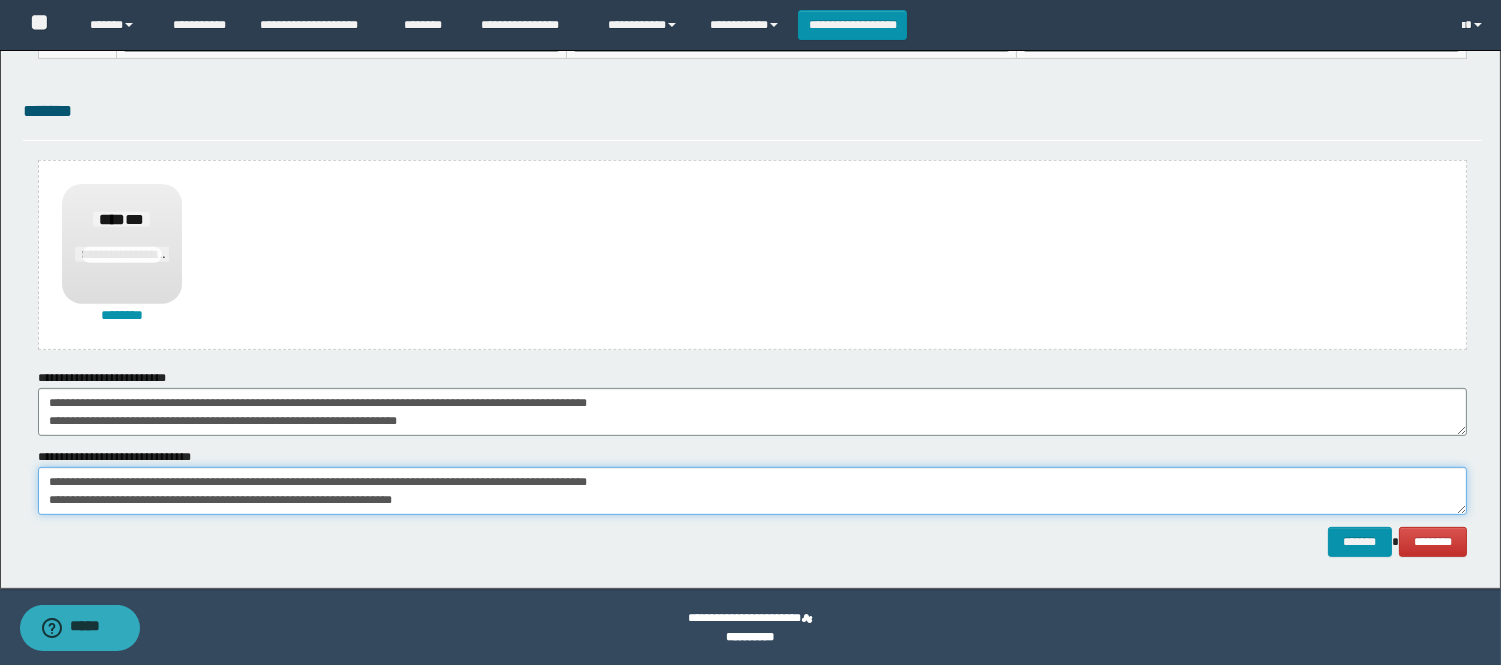 scroll, scrollTop: 36, scrollLeft: 0, axis: vertical 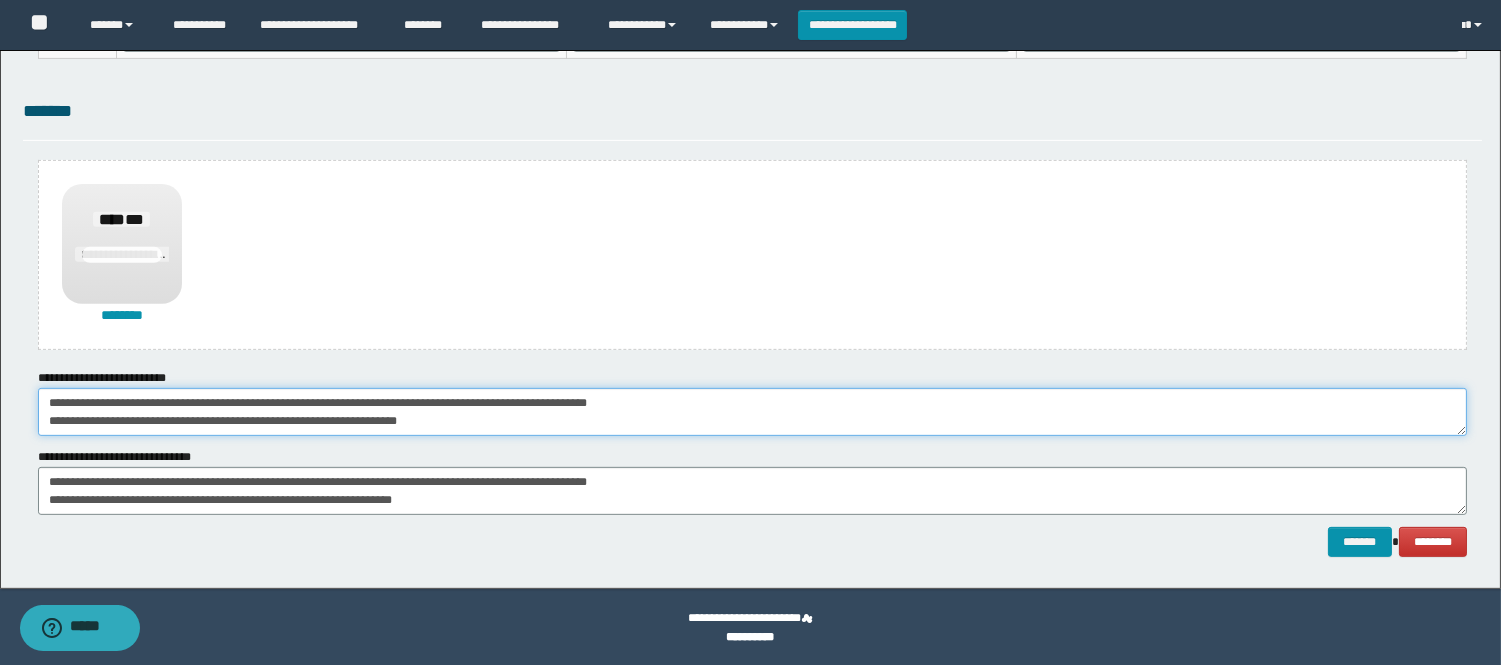 click on "**********" at bounding box center [752, 412] 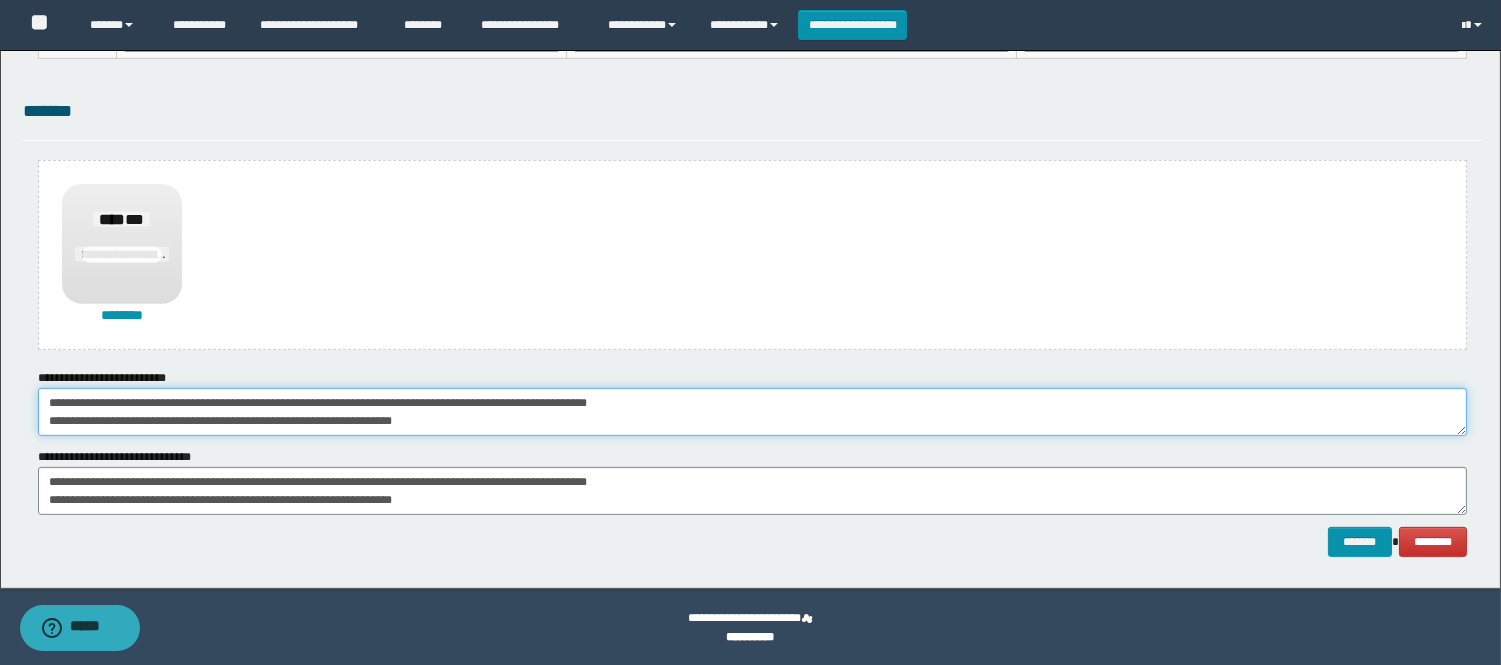 scroll, scrollTop: 0, scrollLeft: 0, axis: both 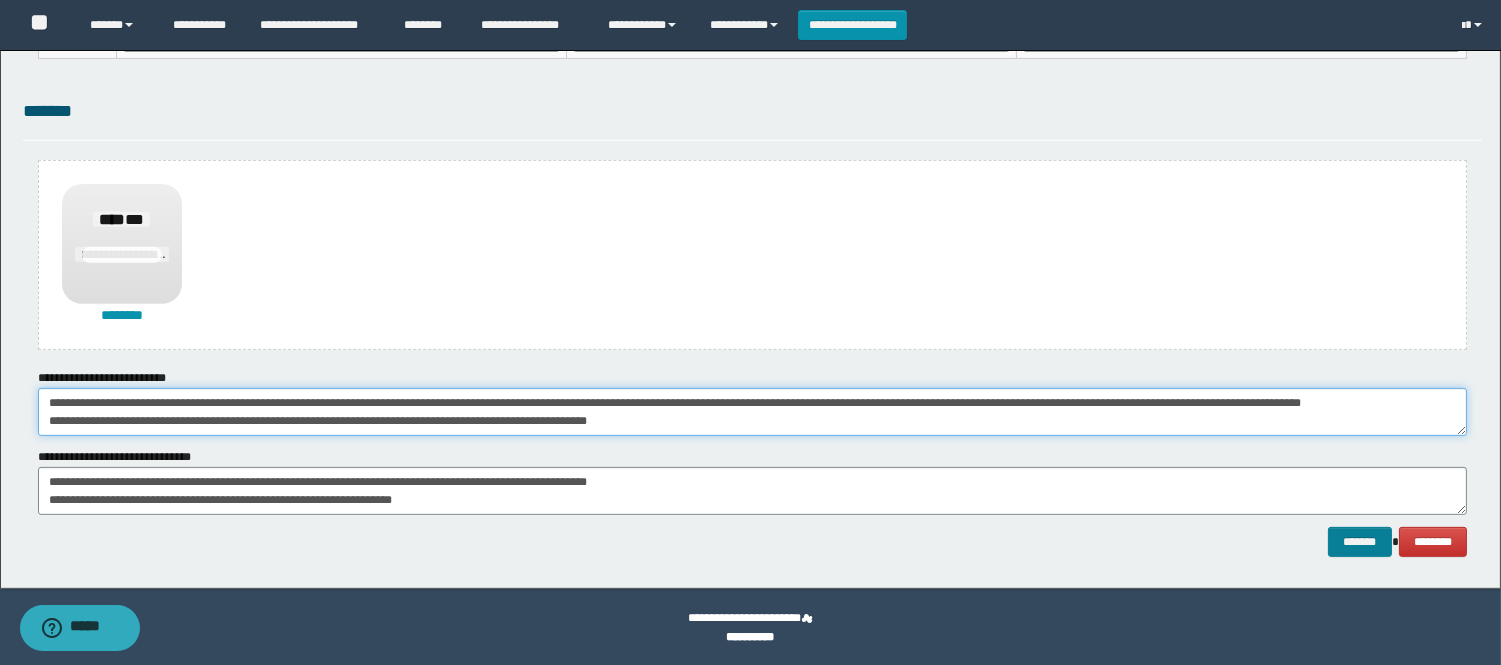 type on "**********" 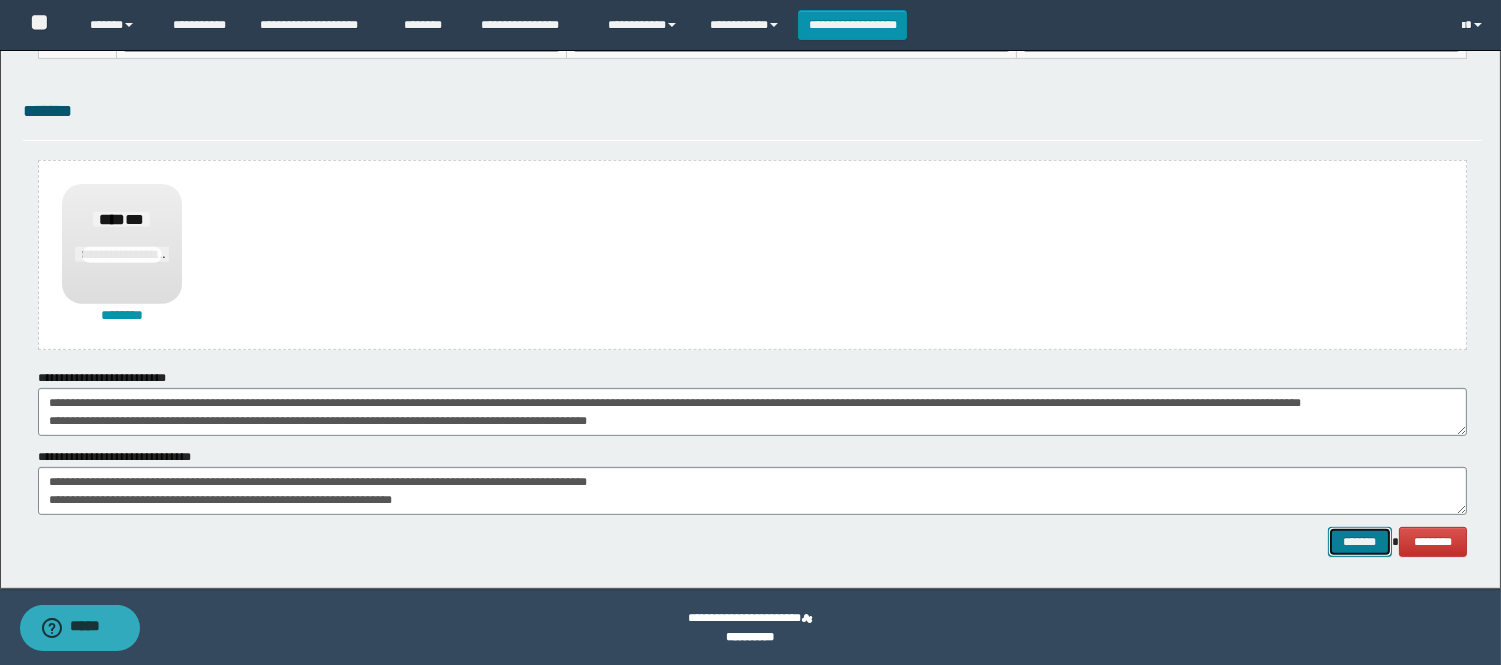 click on "*******" at bounding box center [1360, 542] 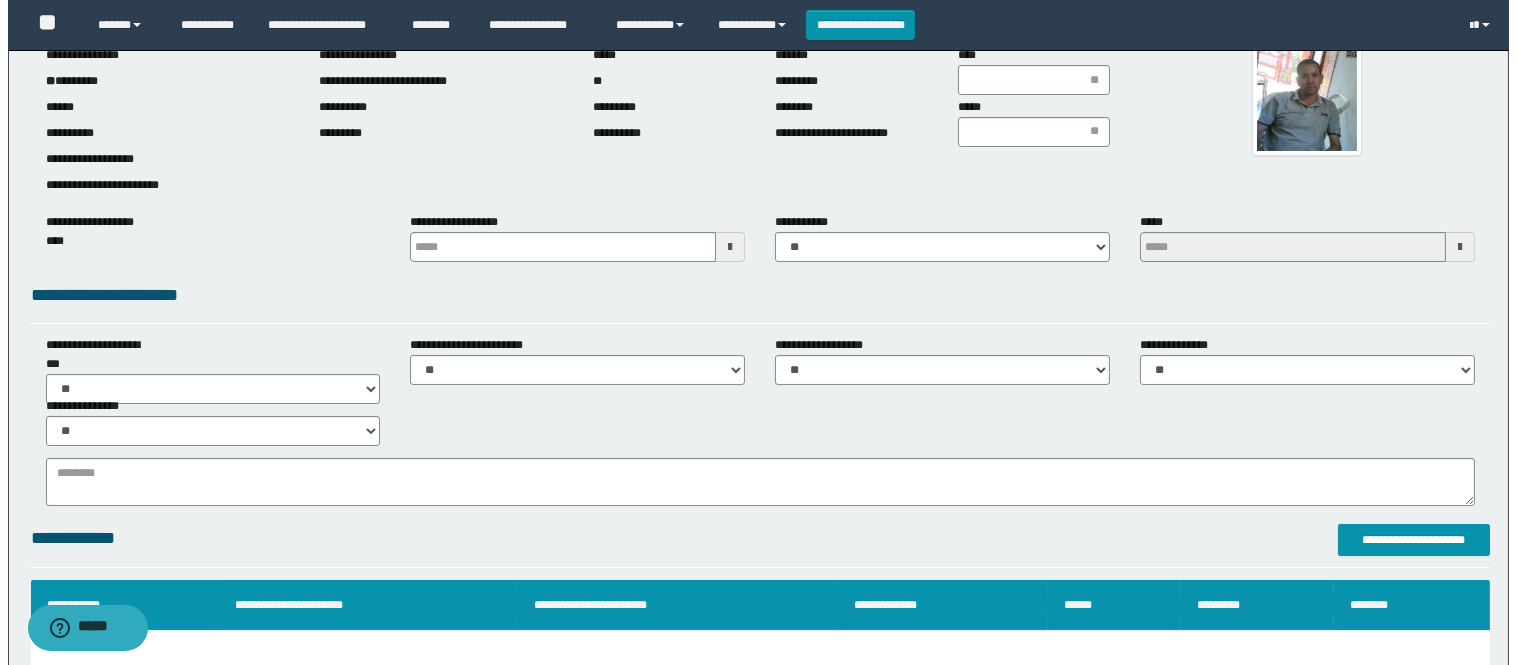 scroll, scrollTop: 222, scrollLeft: 0, axis: vertical 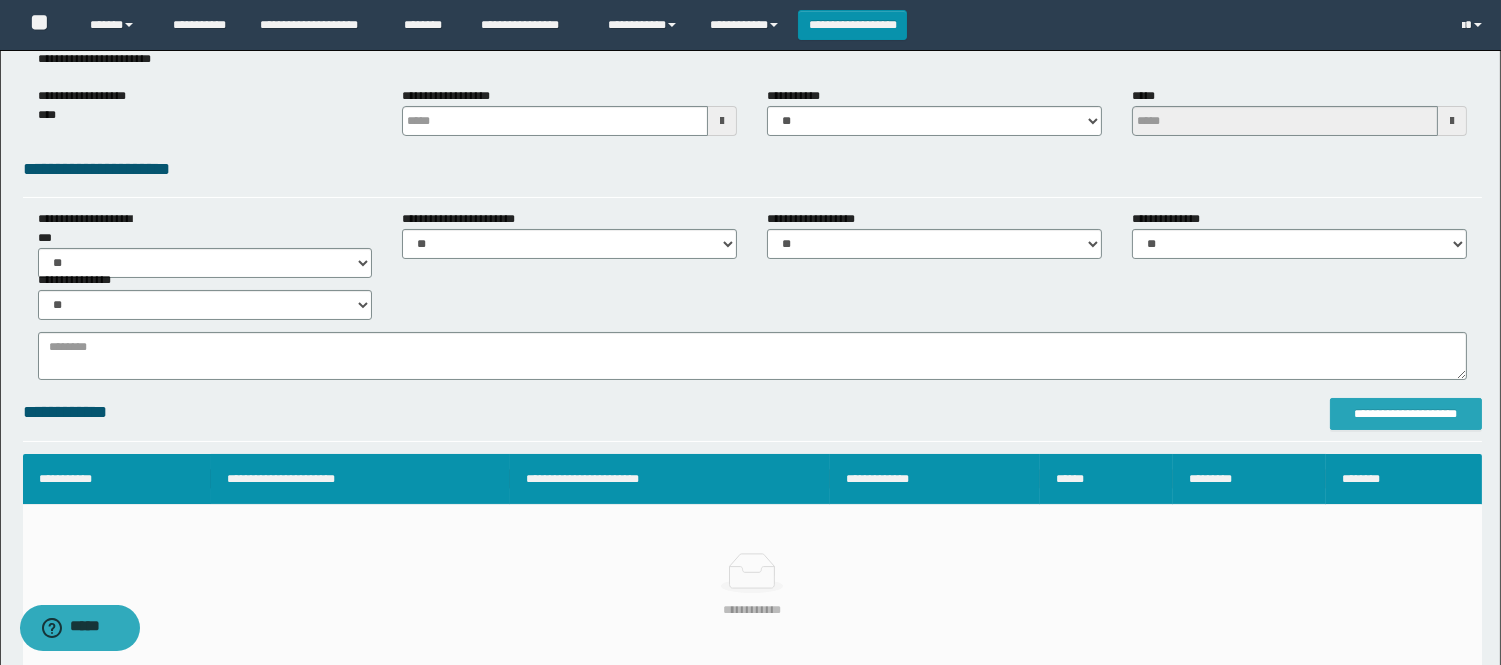 click on "**********" at bounding box center [1406, 414] 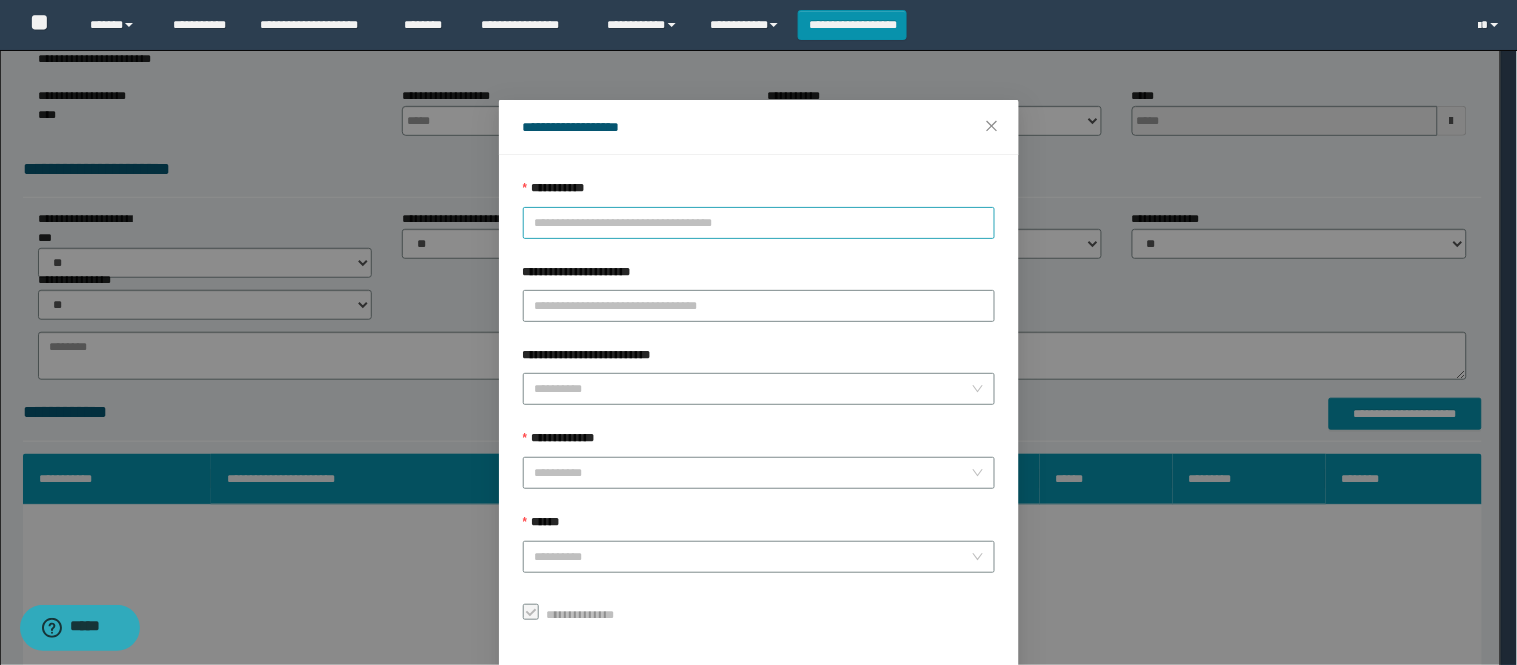 click on "**********" at bounding box center (759, 223) 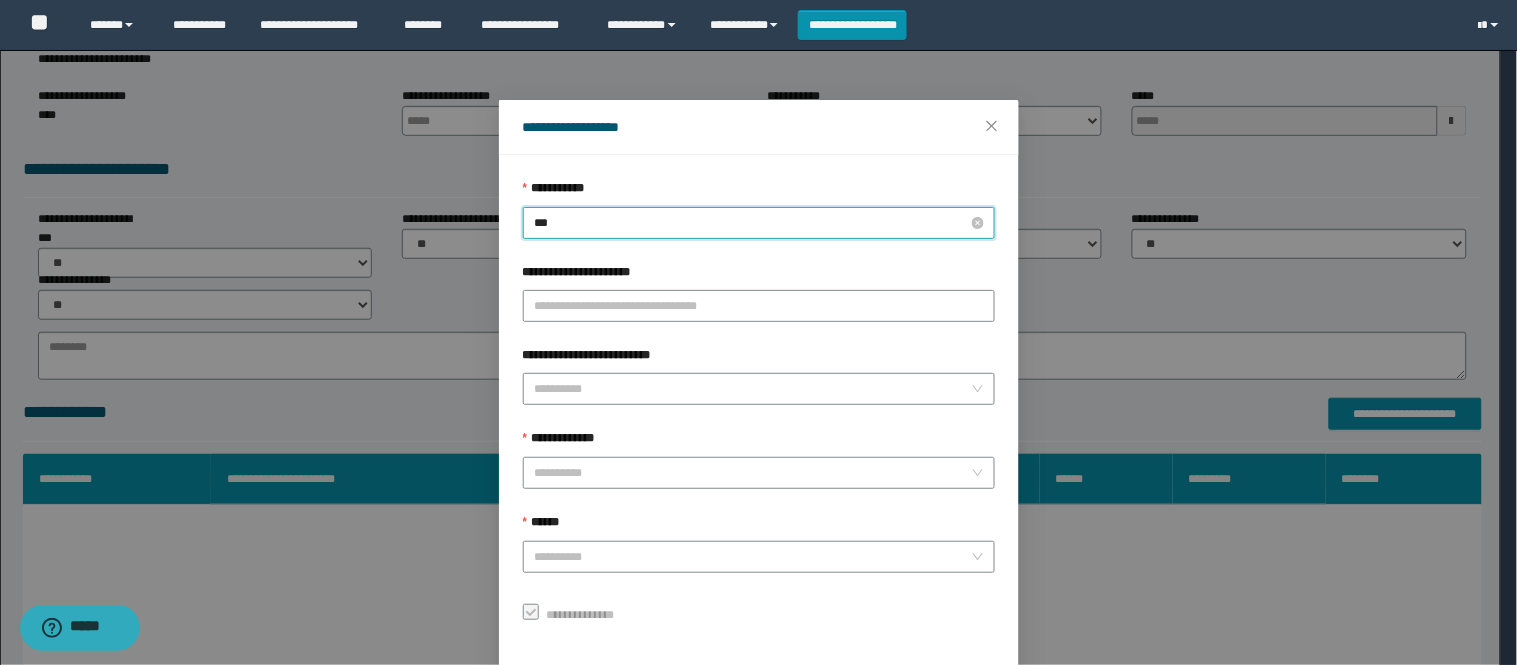 type on "****" 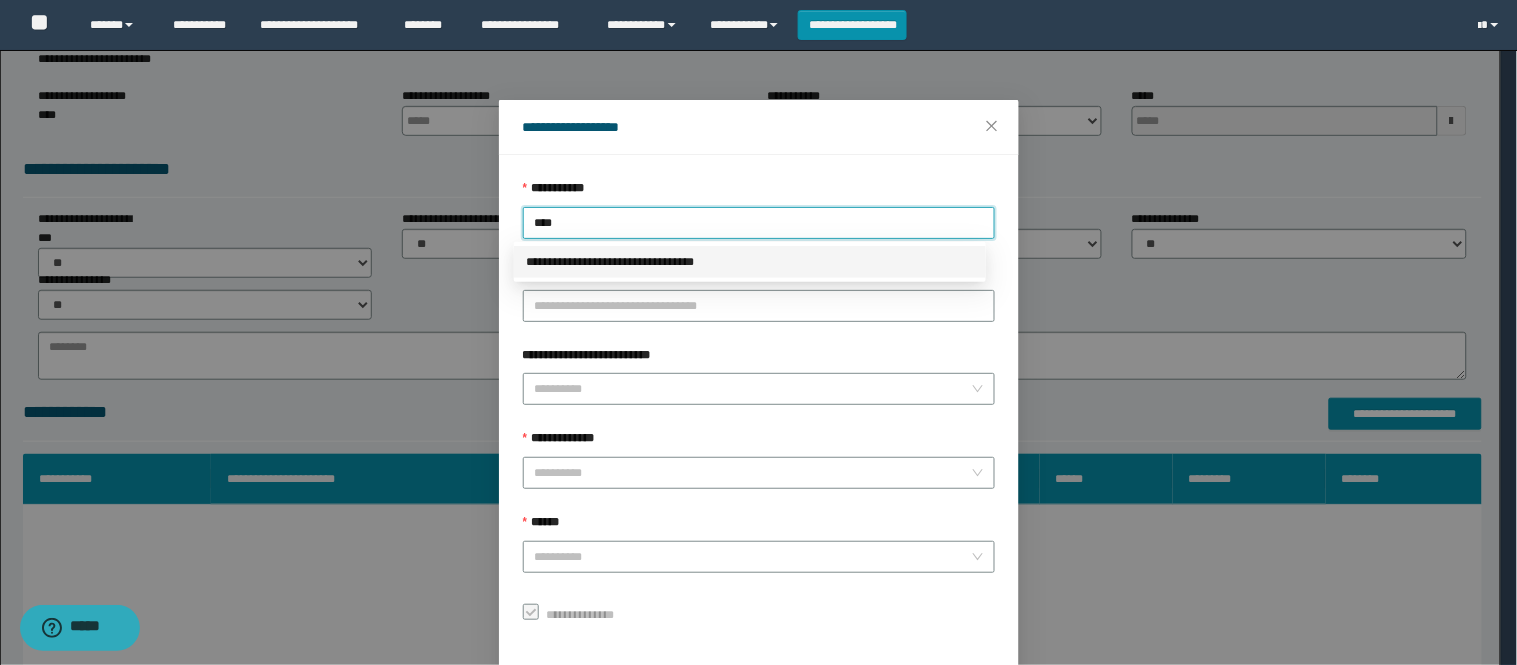 click on "**********" at bounding box center (750, 262) 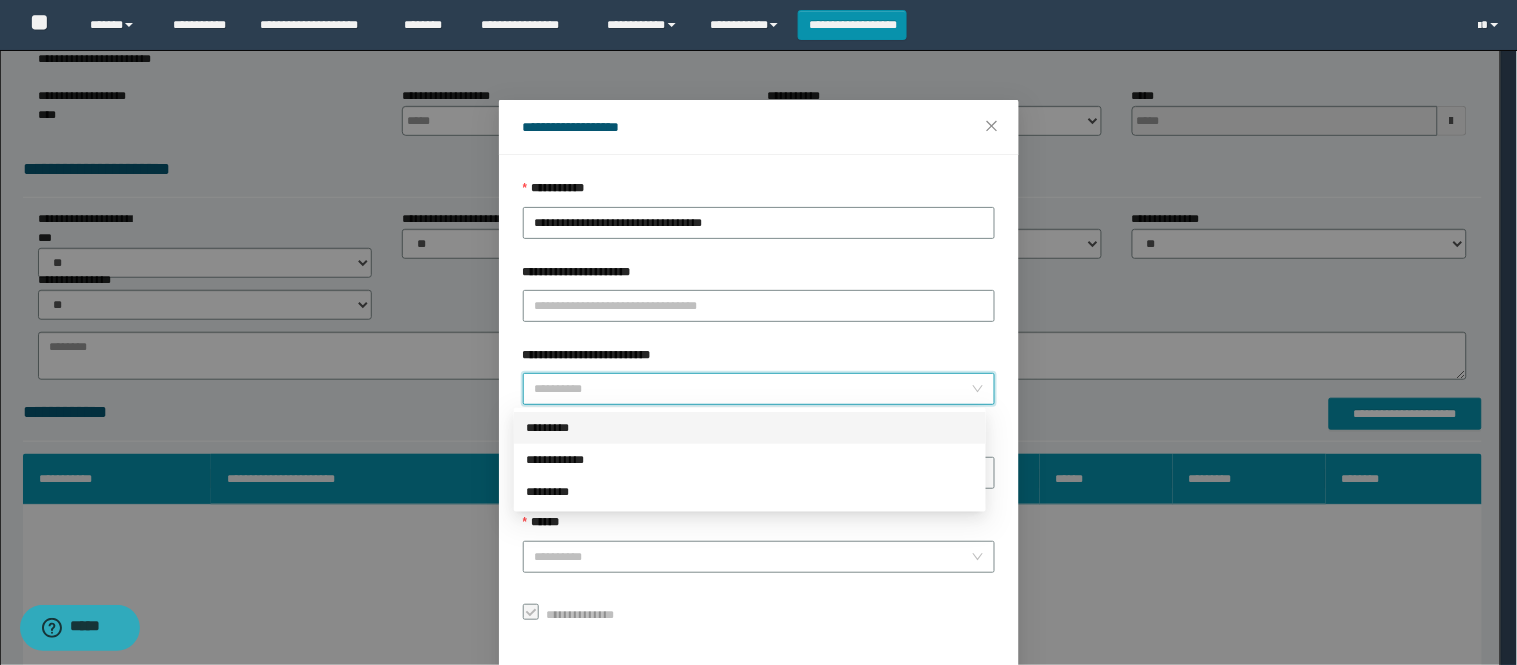 click on "**********" at bounding box center [753, 389] 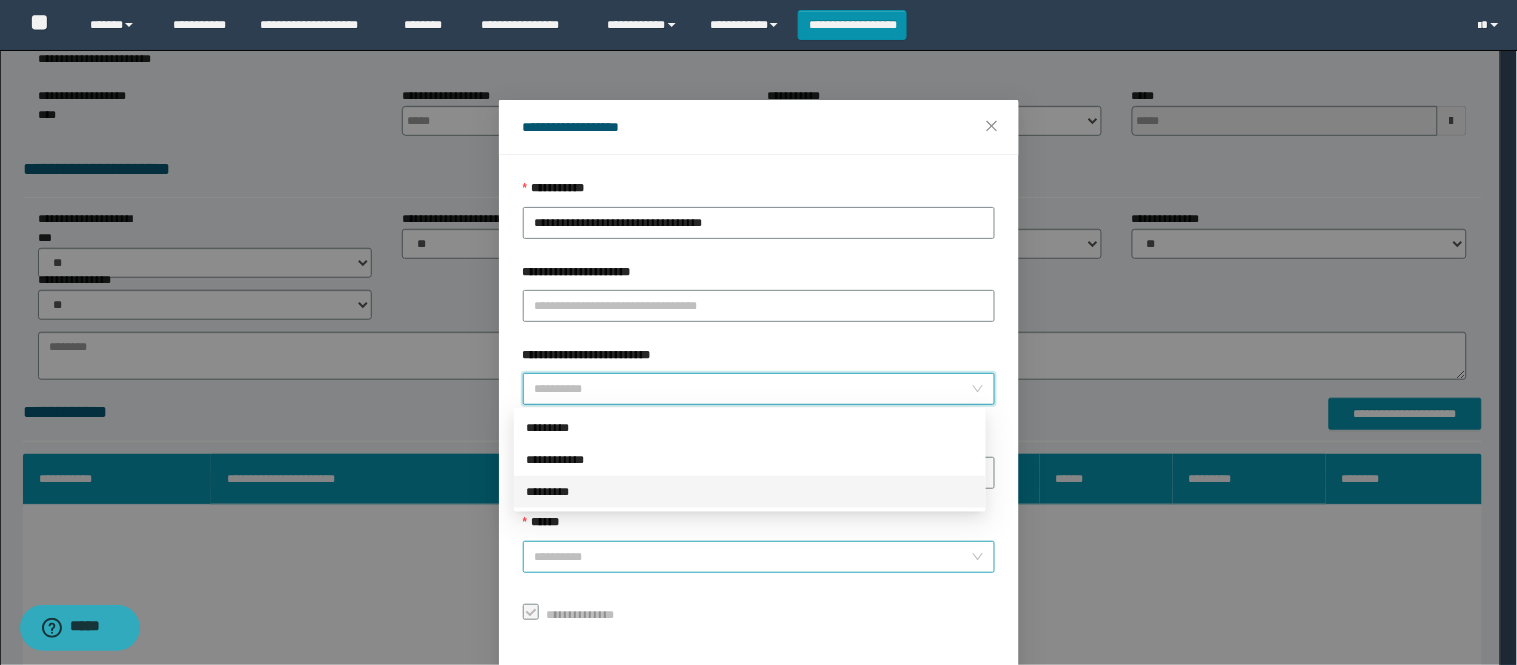 click on "**********" at bounding box center (759, 557) 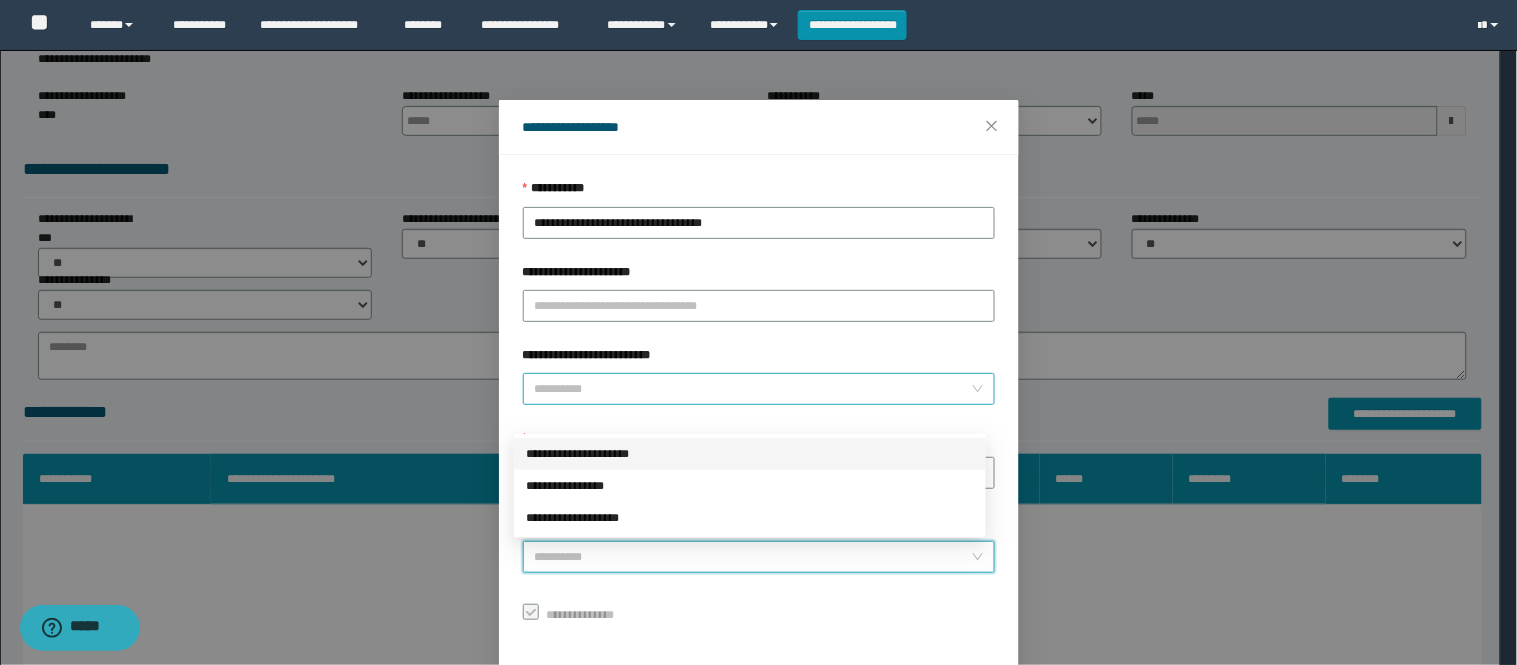 click on "**********" at bounding box center (753, 389) 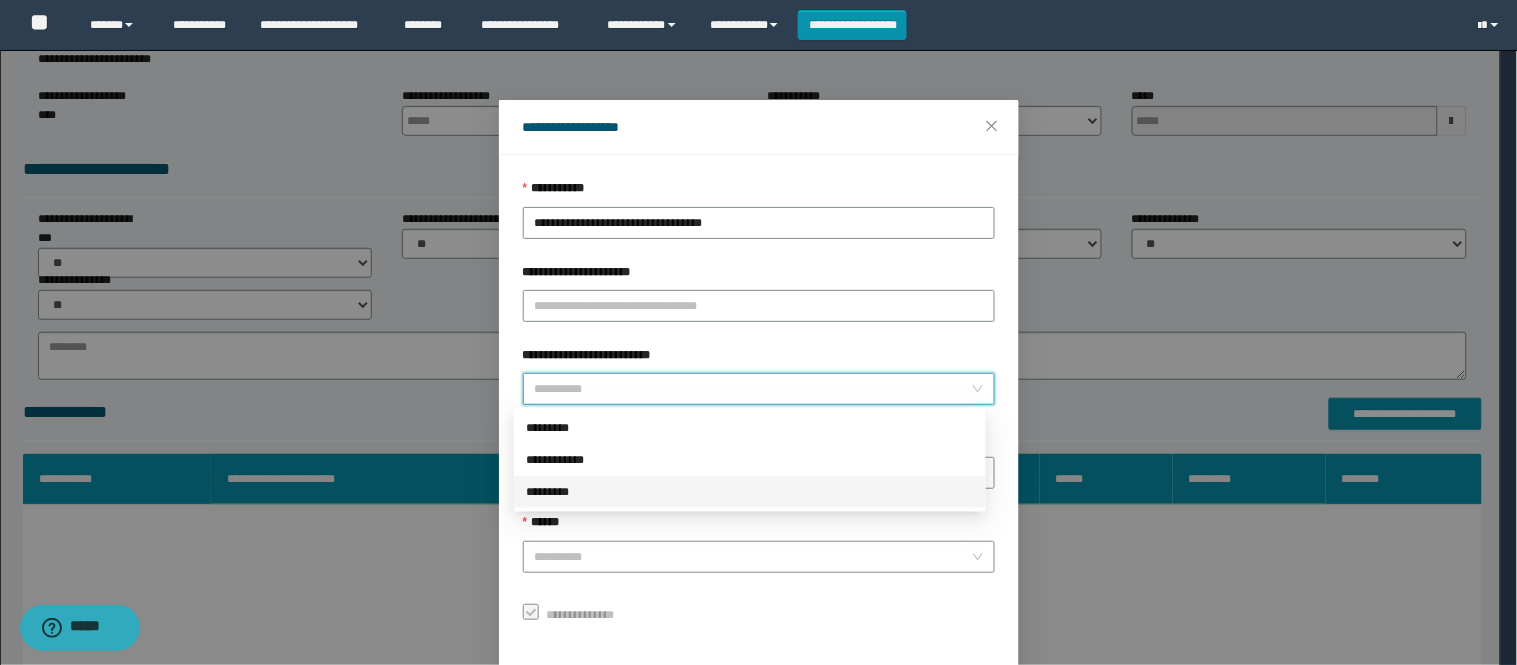 click on "**********" at bounding box center [758, 332] 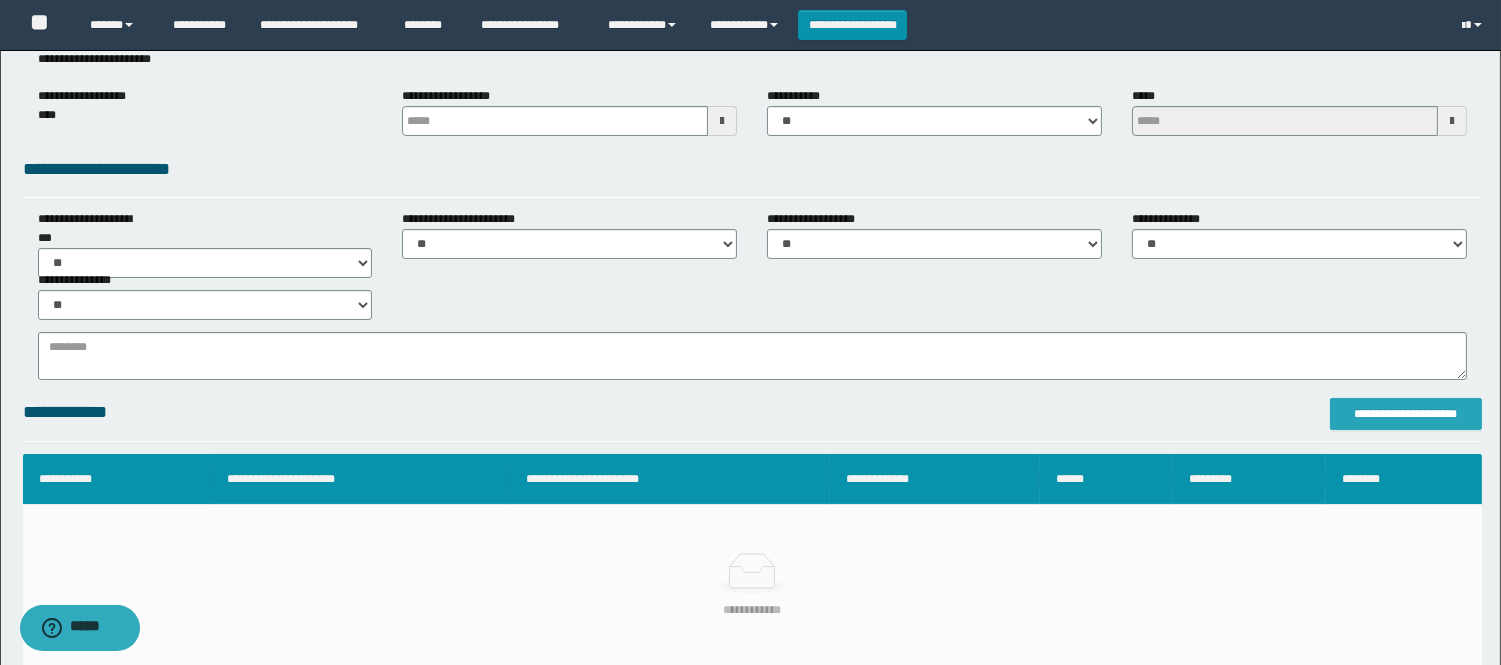 click on "**********" at bounding box center (1406, 414) 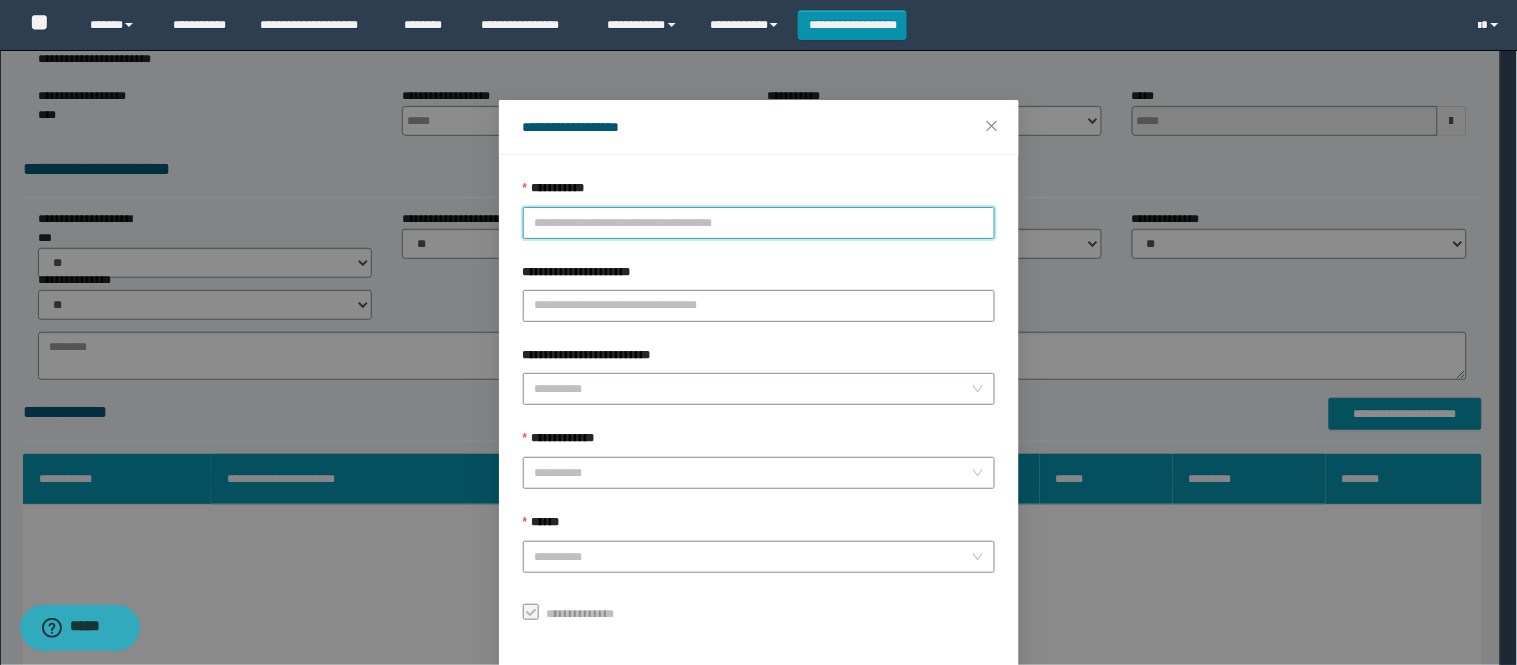 click on "**********" at bounding box center [759, 223] 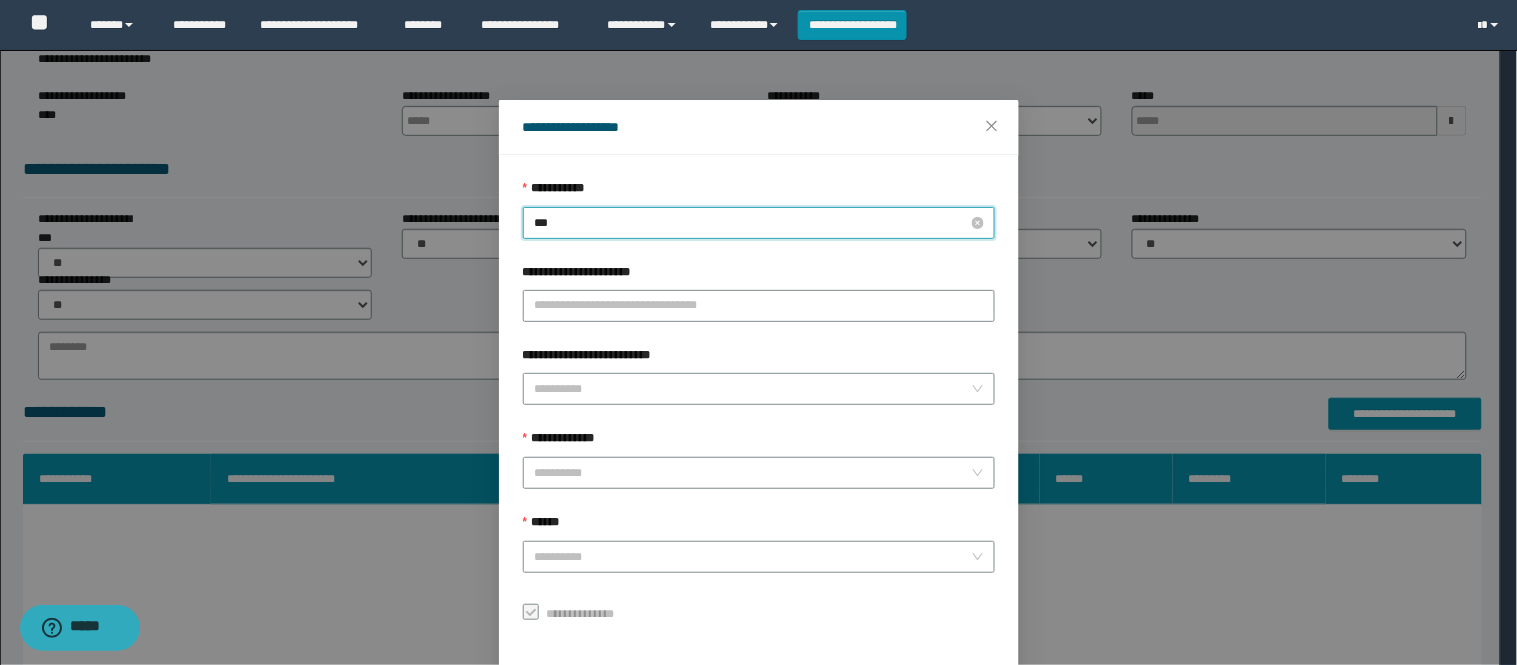 type on "****" 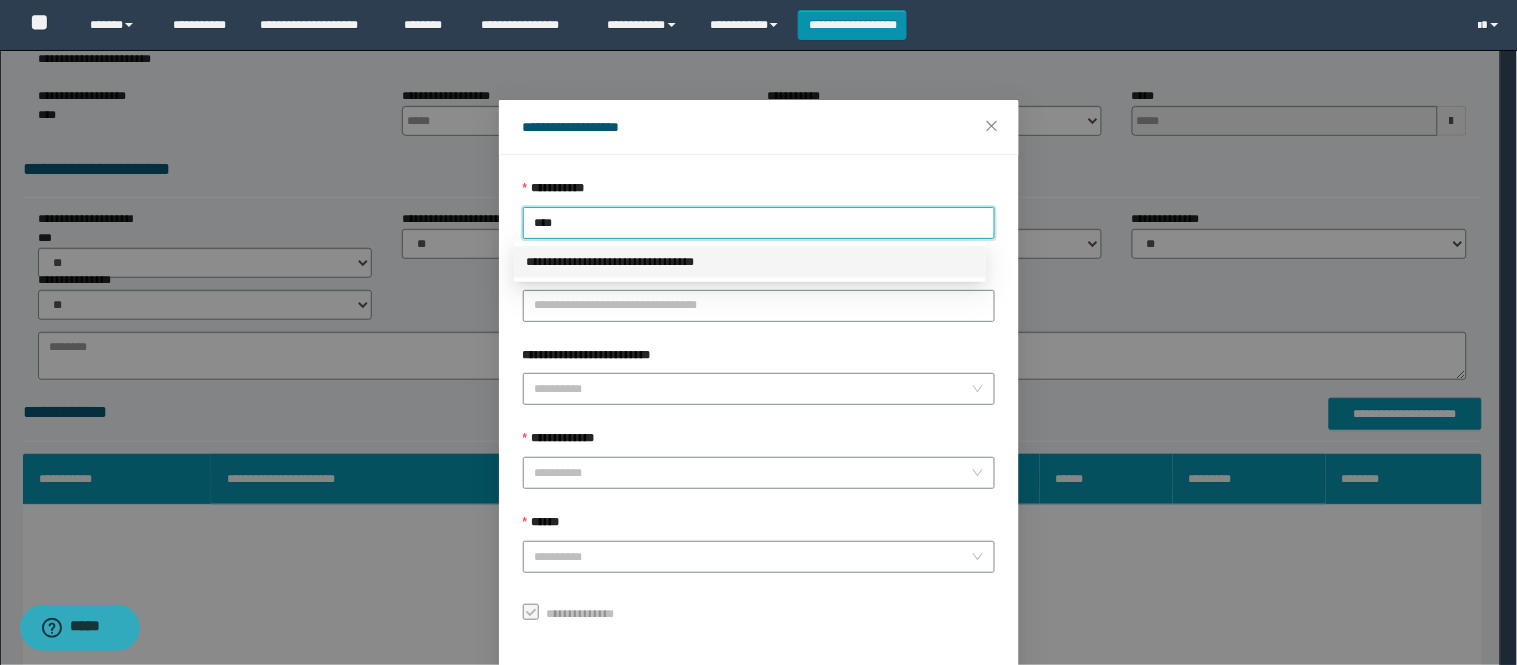 click on "**********" at bounding box center (750, 262) 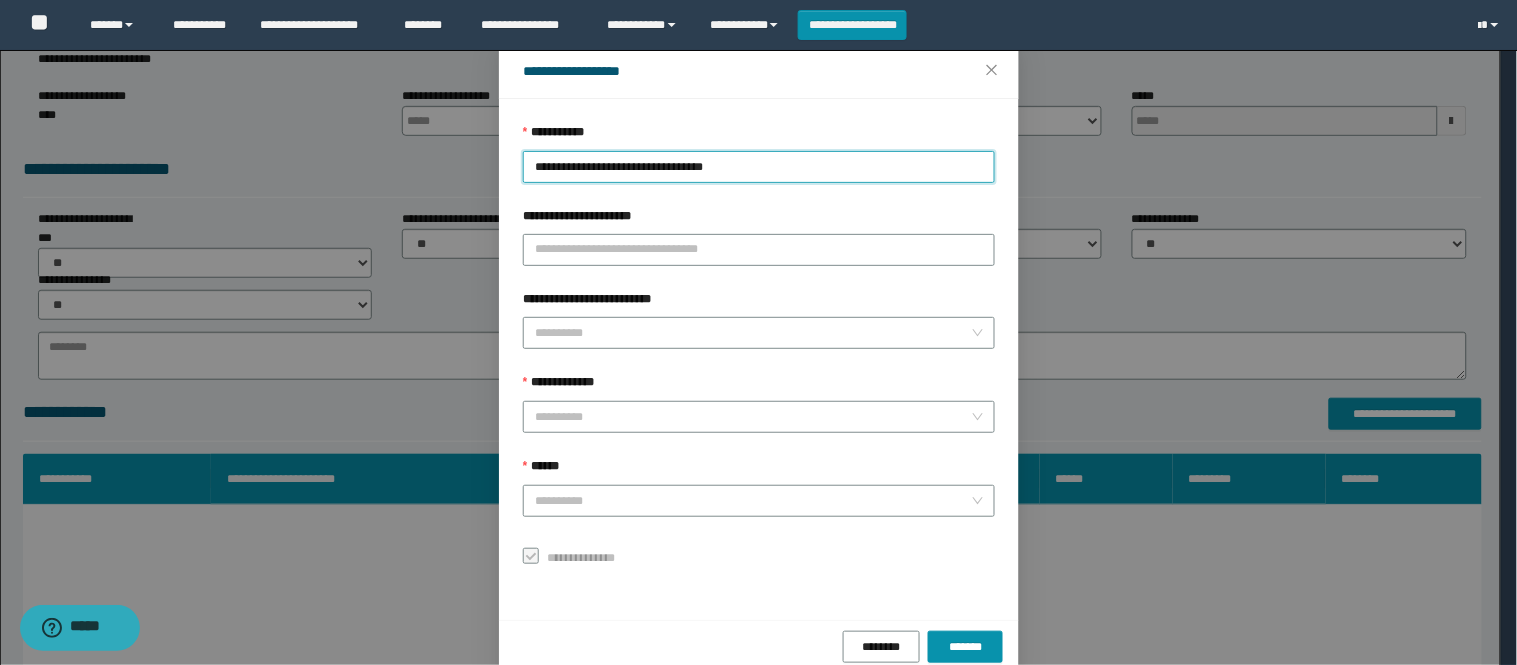 scroll, scrollTop: 87, scrollLeft: 0, axis: vertical 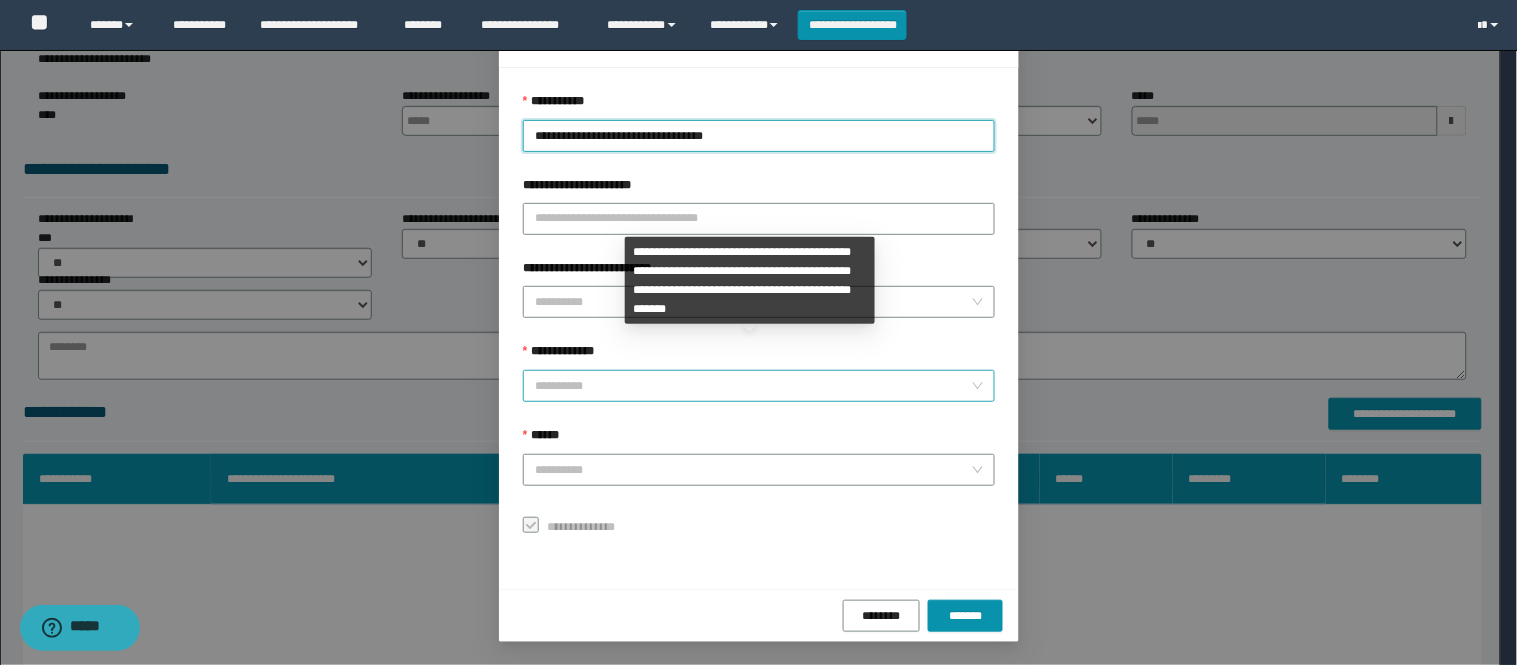 click on "**********" at bounding box center (753, 386) 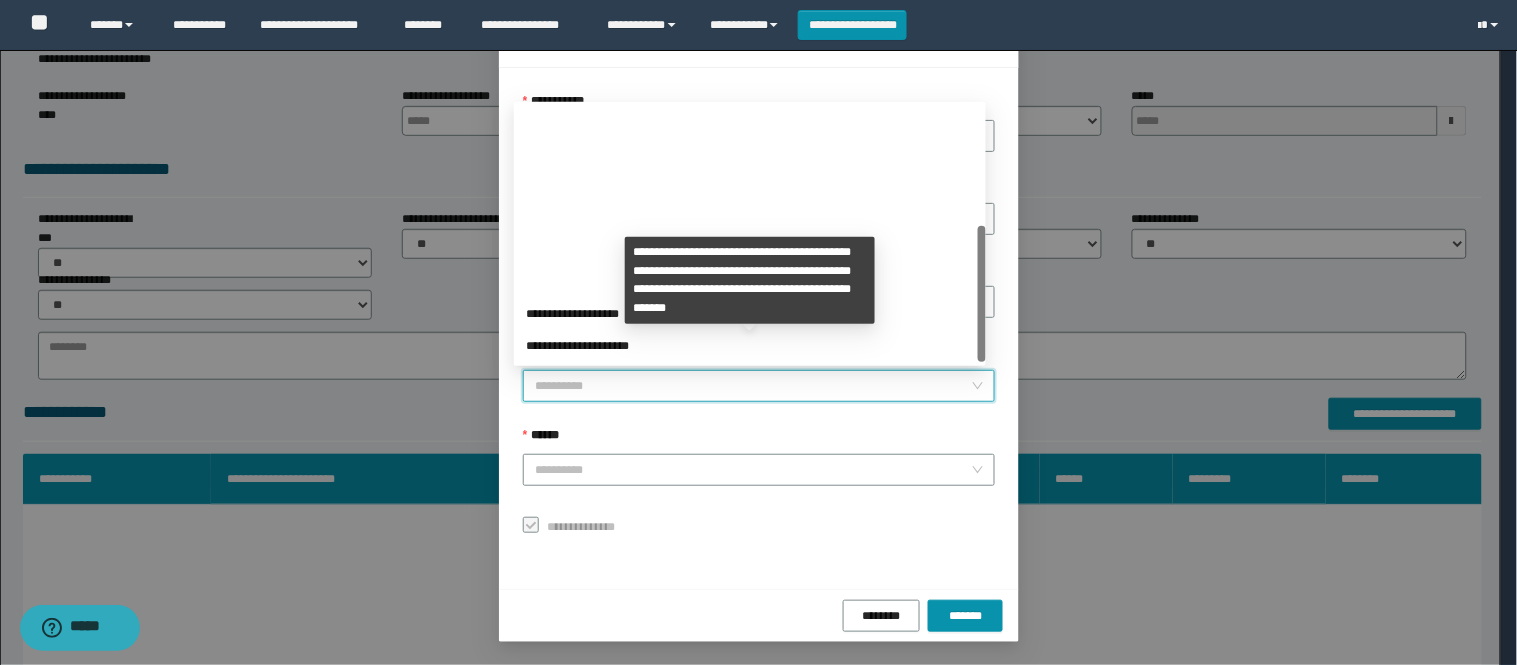 scroll, scrollTop: 224, scrollLeft: 0, axis: vertical 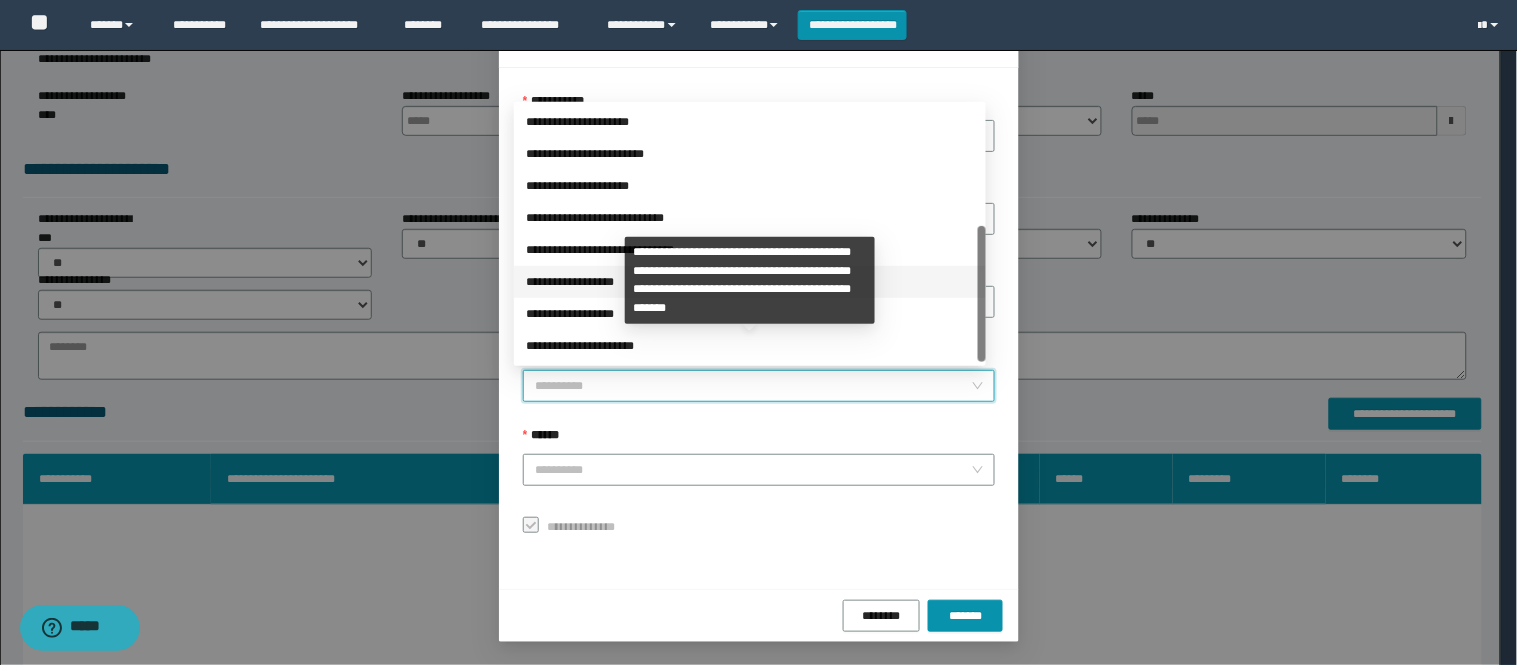 click on "**********" at bounding box center (750, 282) 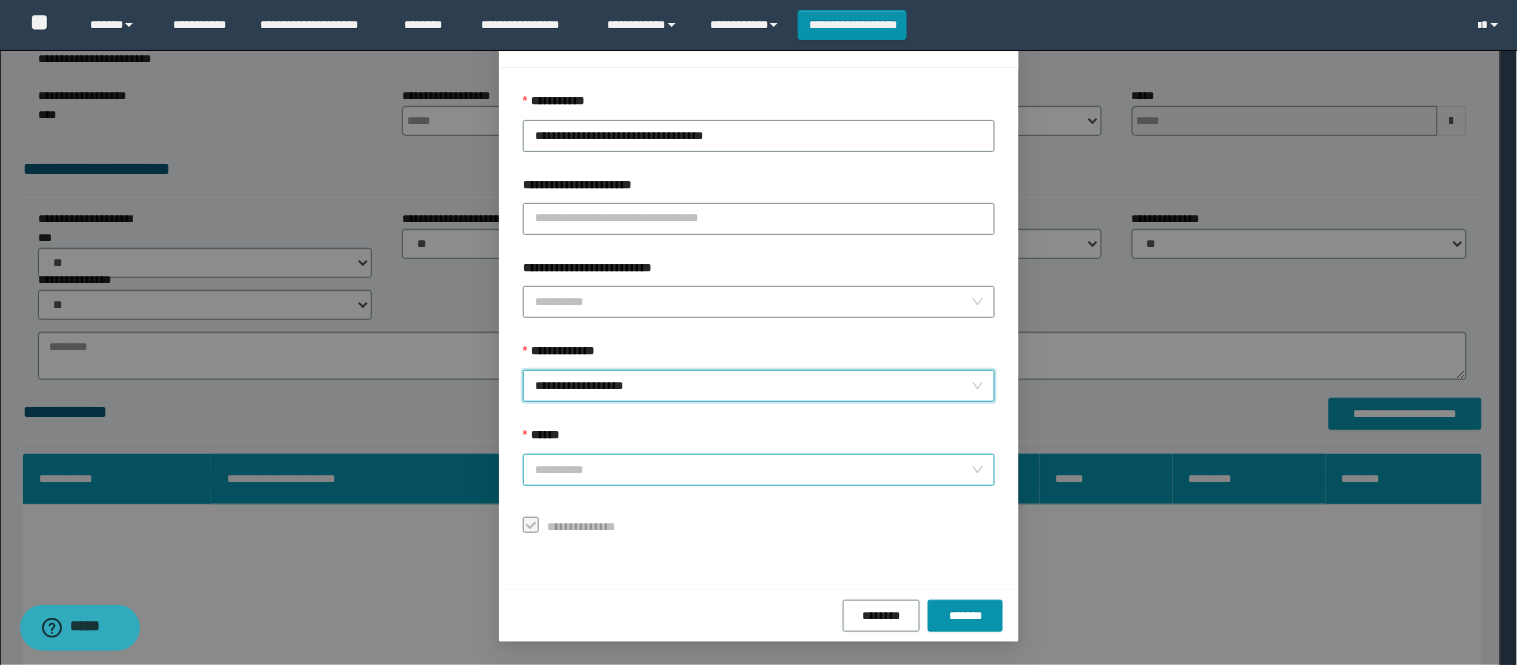 click on "******" at bounding box center [753, 470] 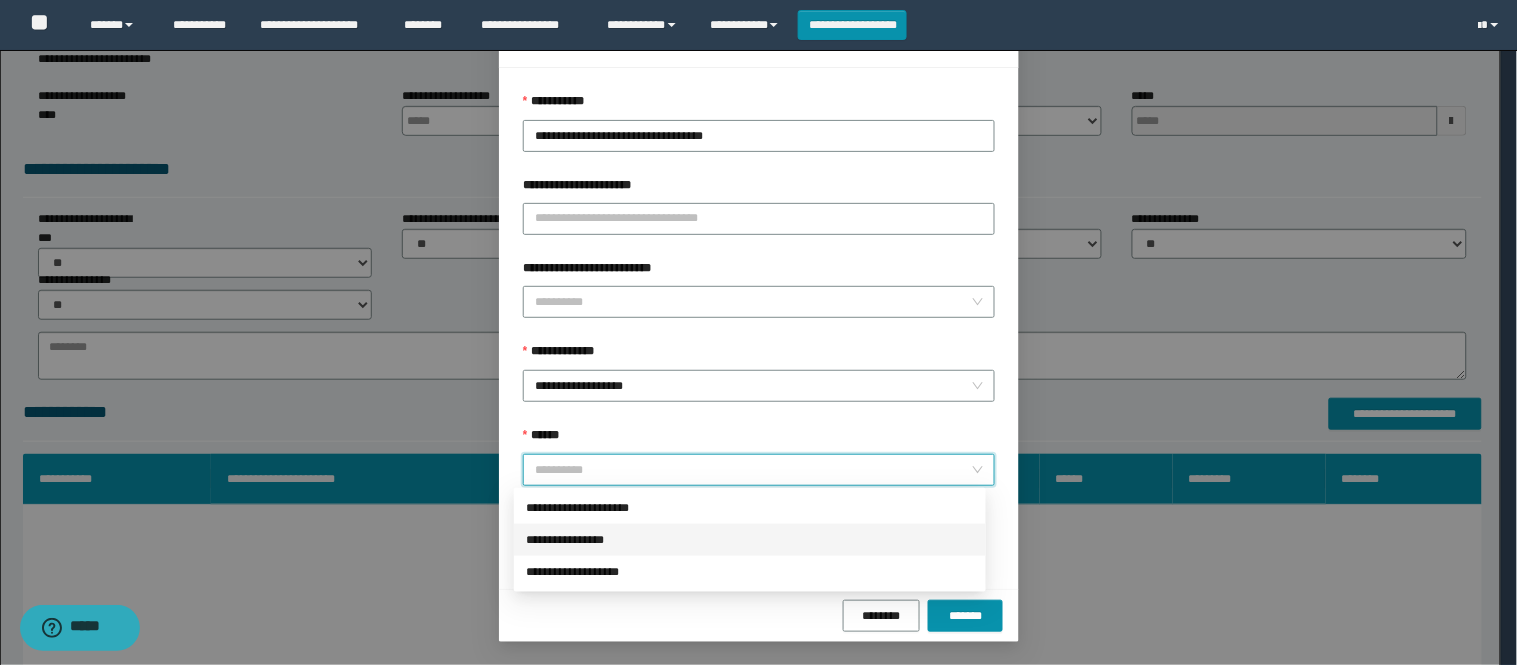 click on "**********" at bounding box center [750, 540] 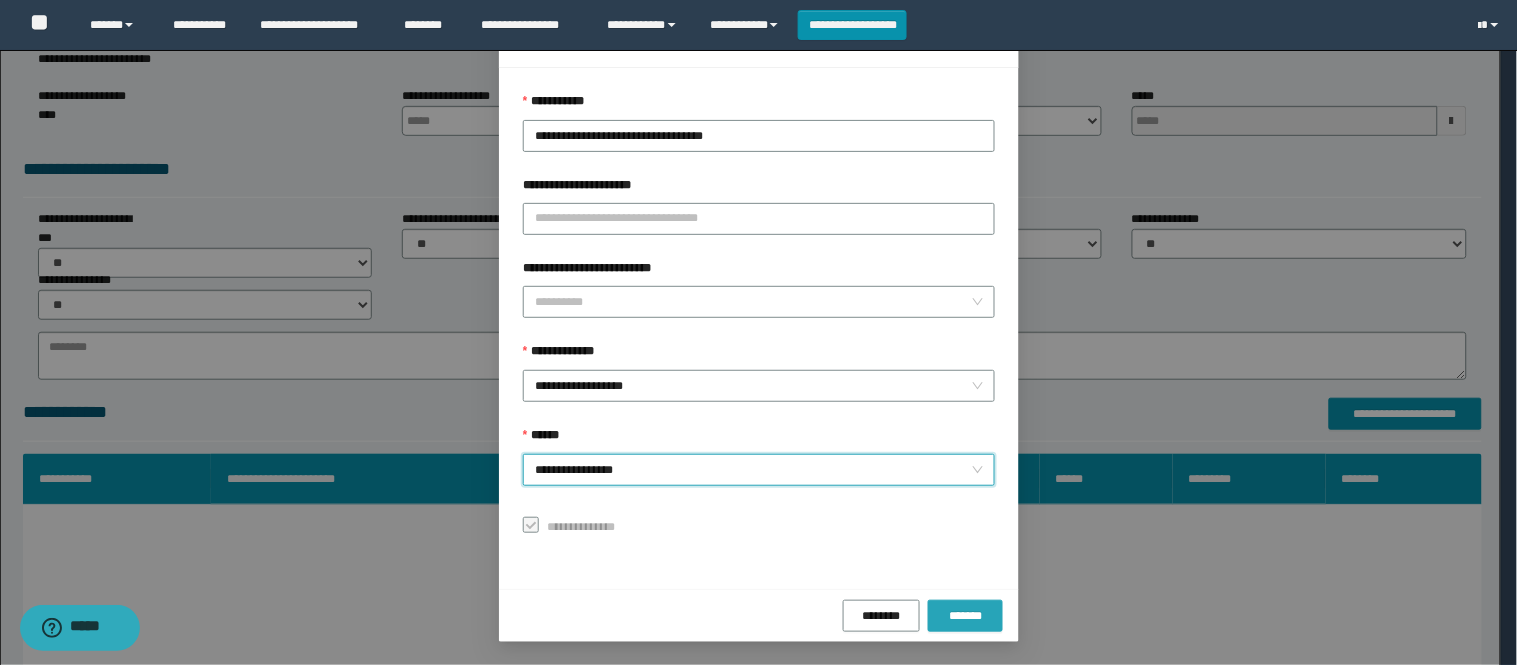 click on "*******" at bounding box center (965, 616) 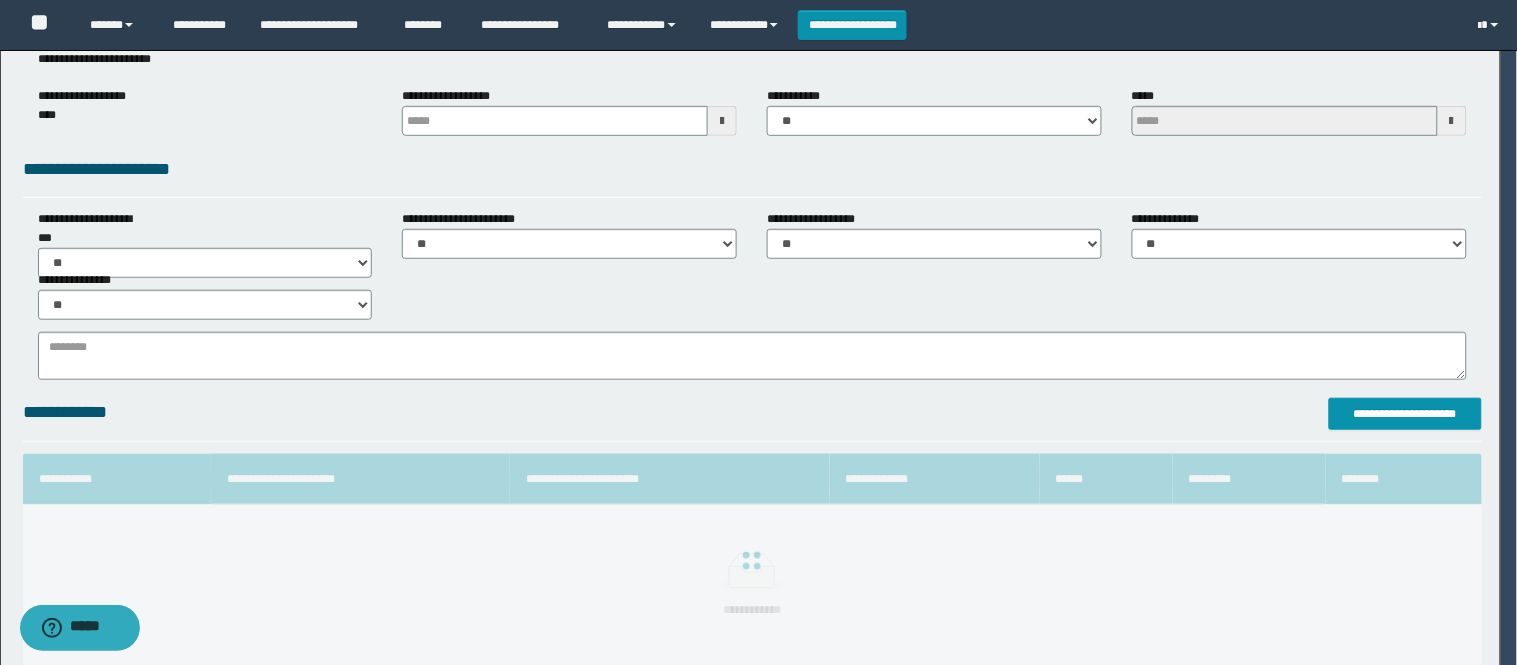 scroll, scrollTop: 41, scrollLeft: 0, axis: vertical 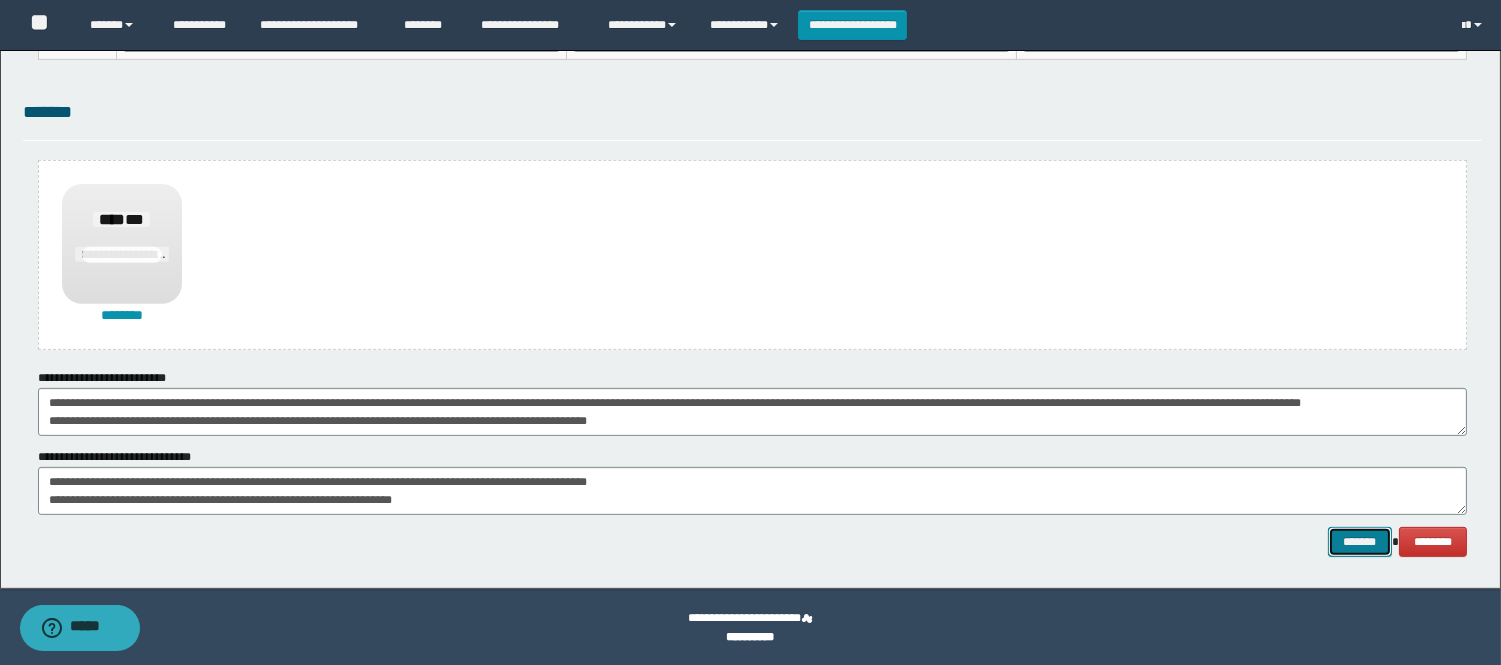 click on "*******" at bounding box center [1360, 542] 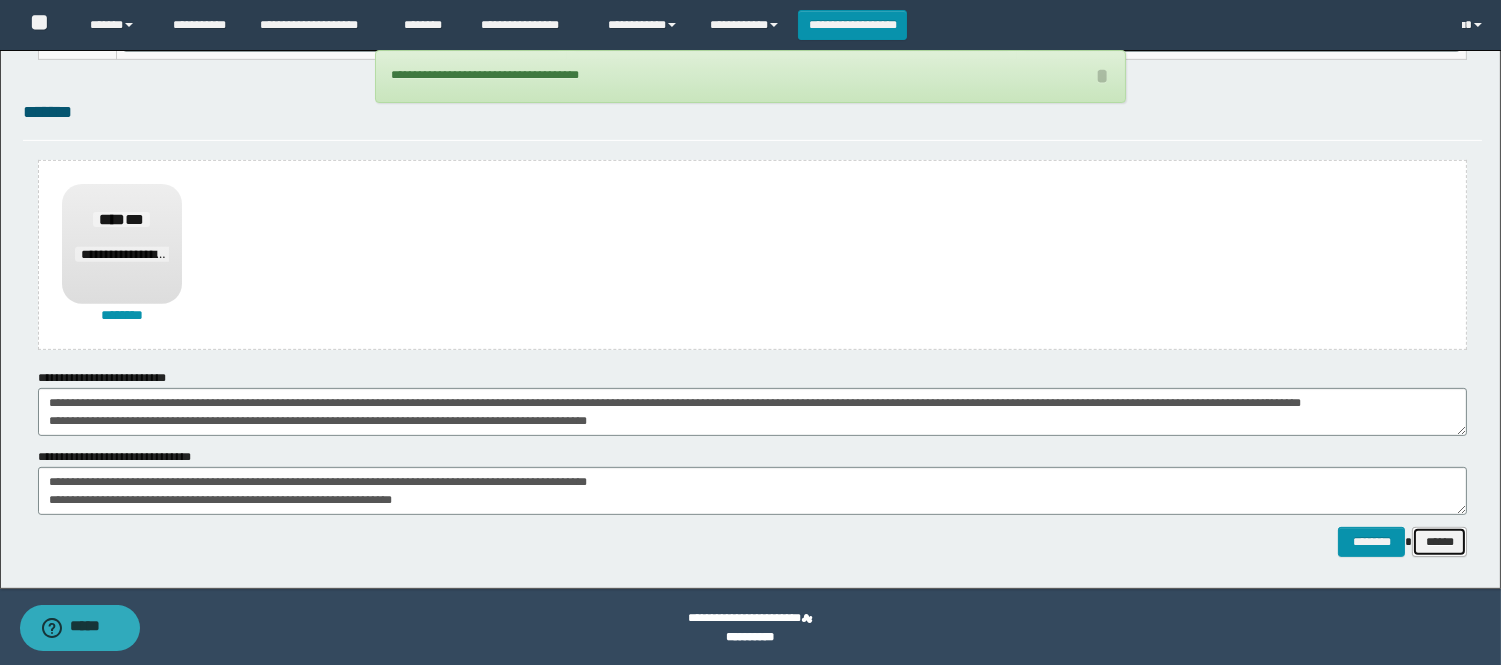 click on "******" at bounding box center [1439, 542] 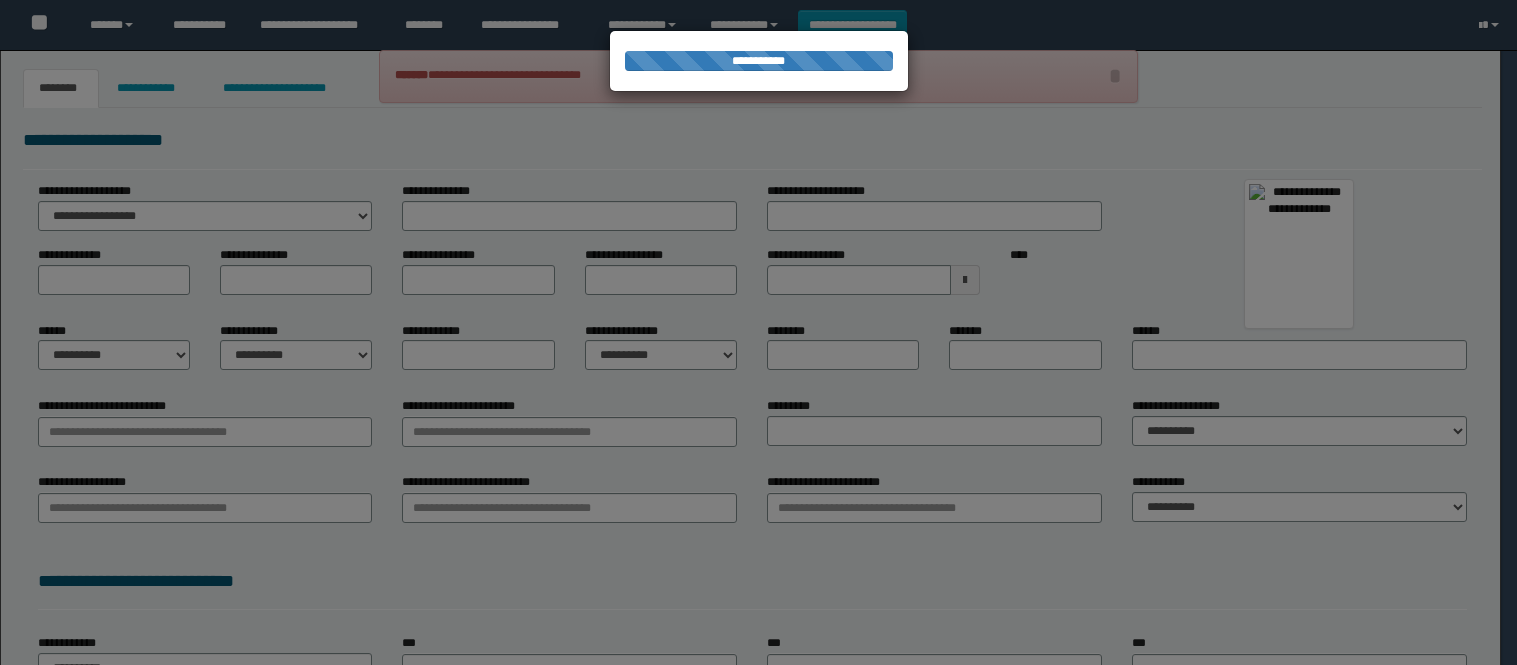 scroll, scrollTop: 0, scrollLeft: 0, axis: both 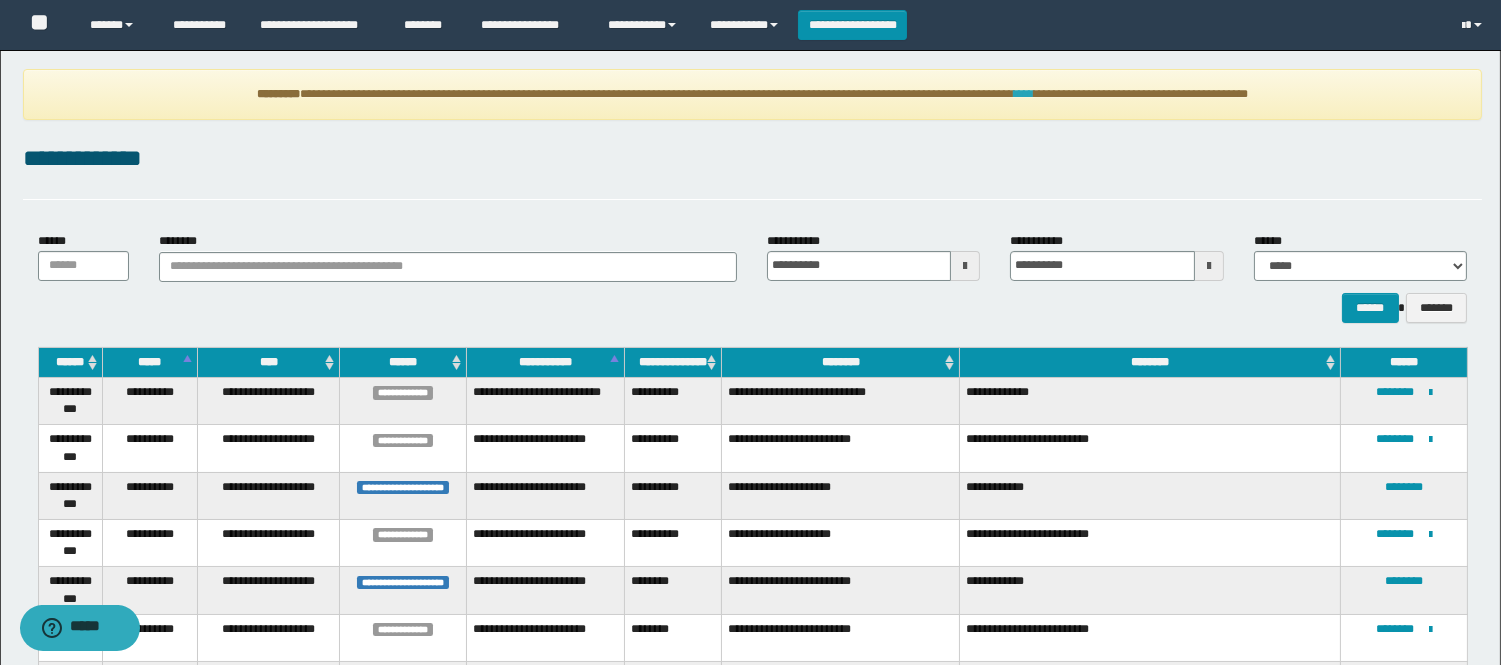 click on "****" at bounding box center (1024, 94) 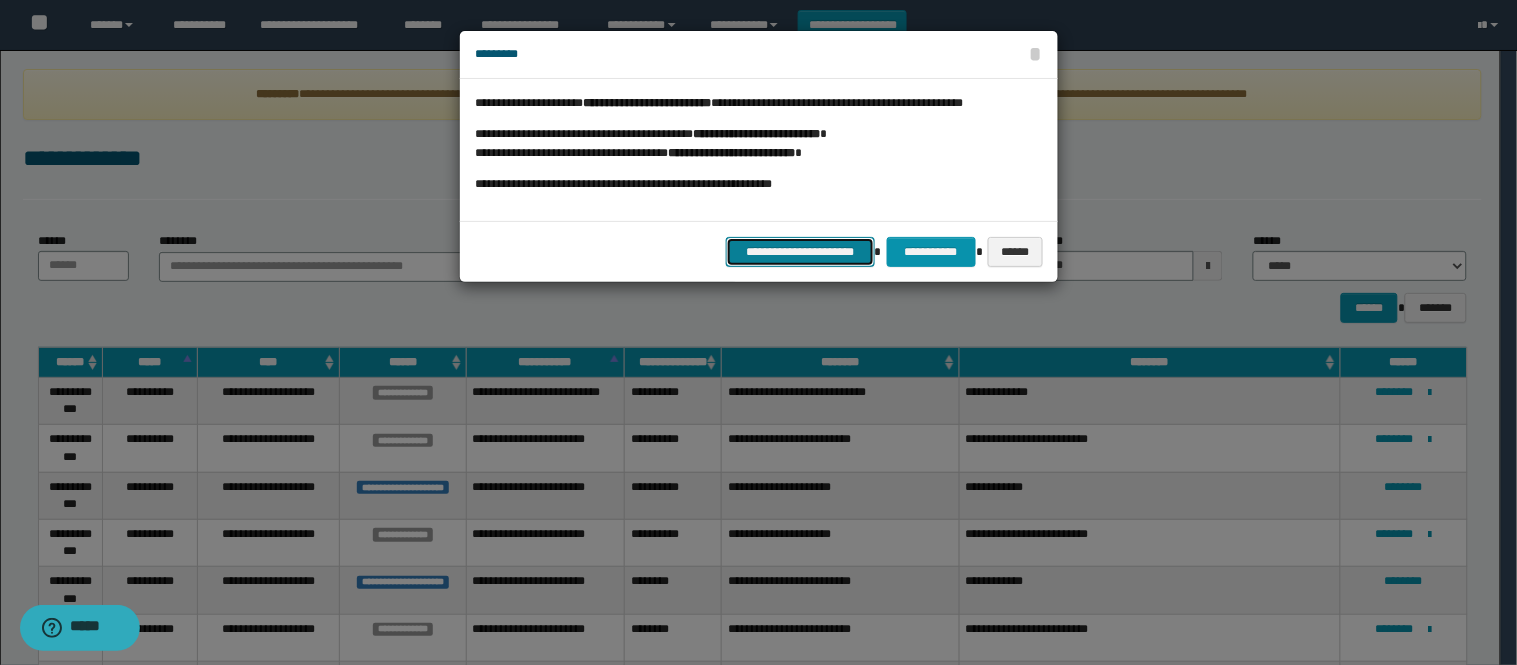 click on "**********" at bounding box center (800, 252) 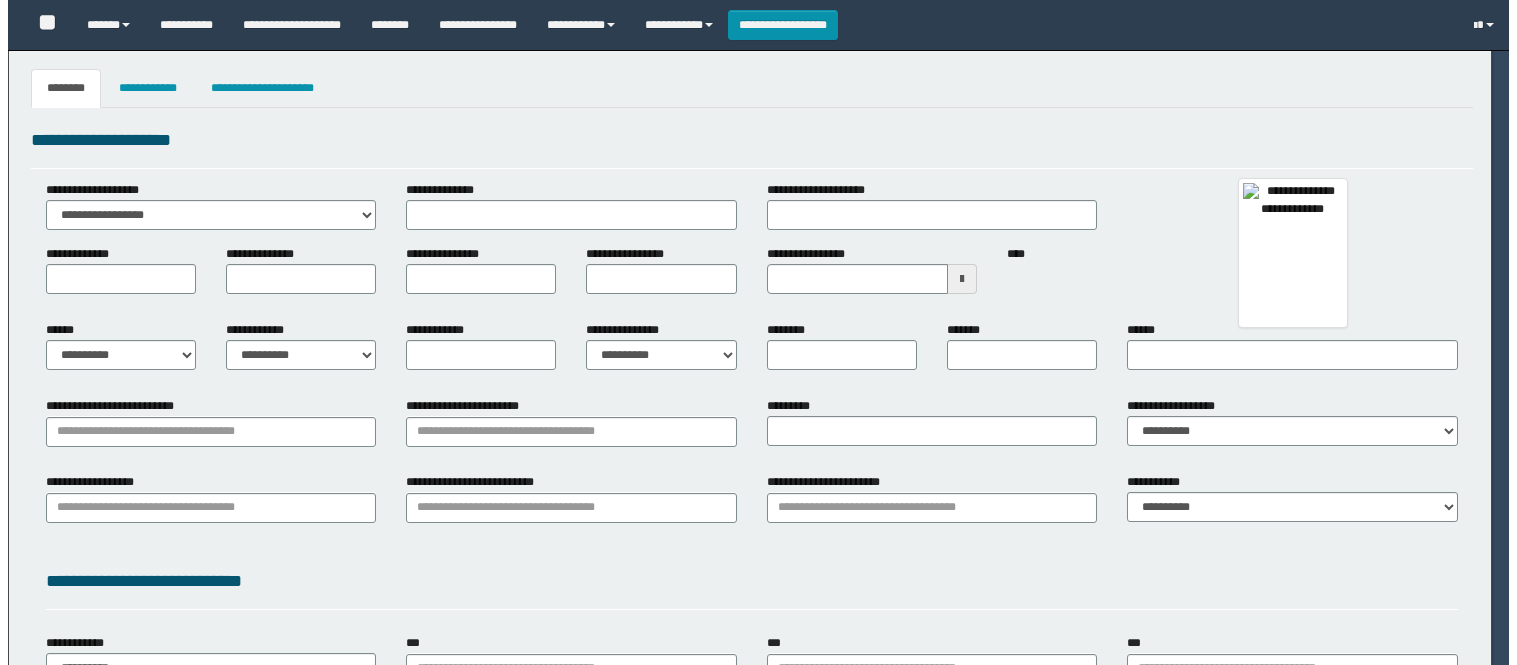 scroll, scrollTop: 0, scrollLeft: 0, axis: both 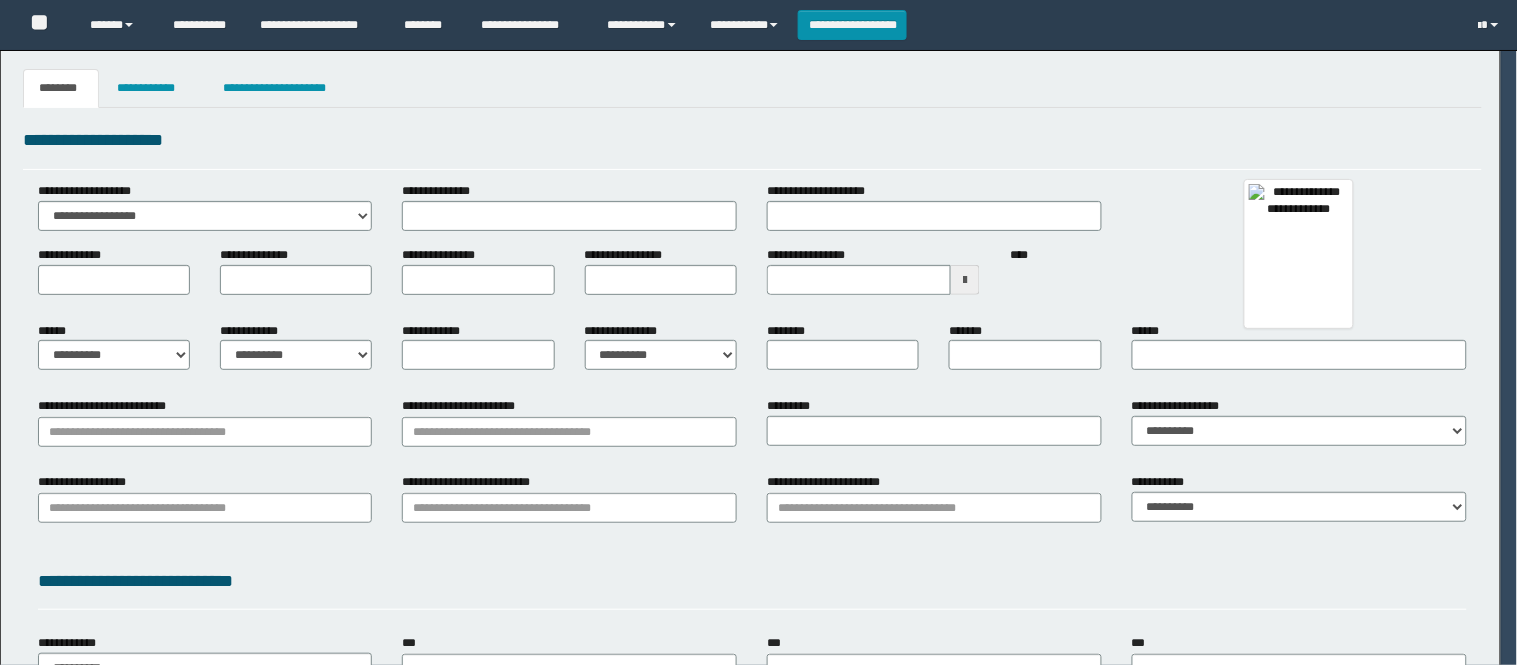 type on "**********" 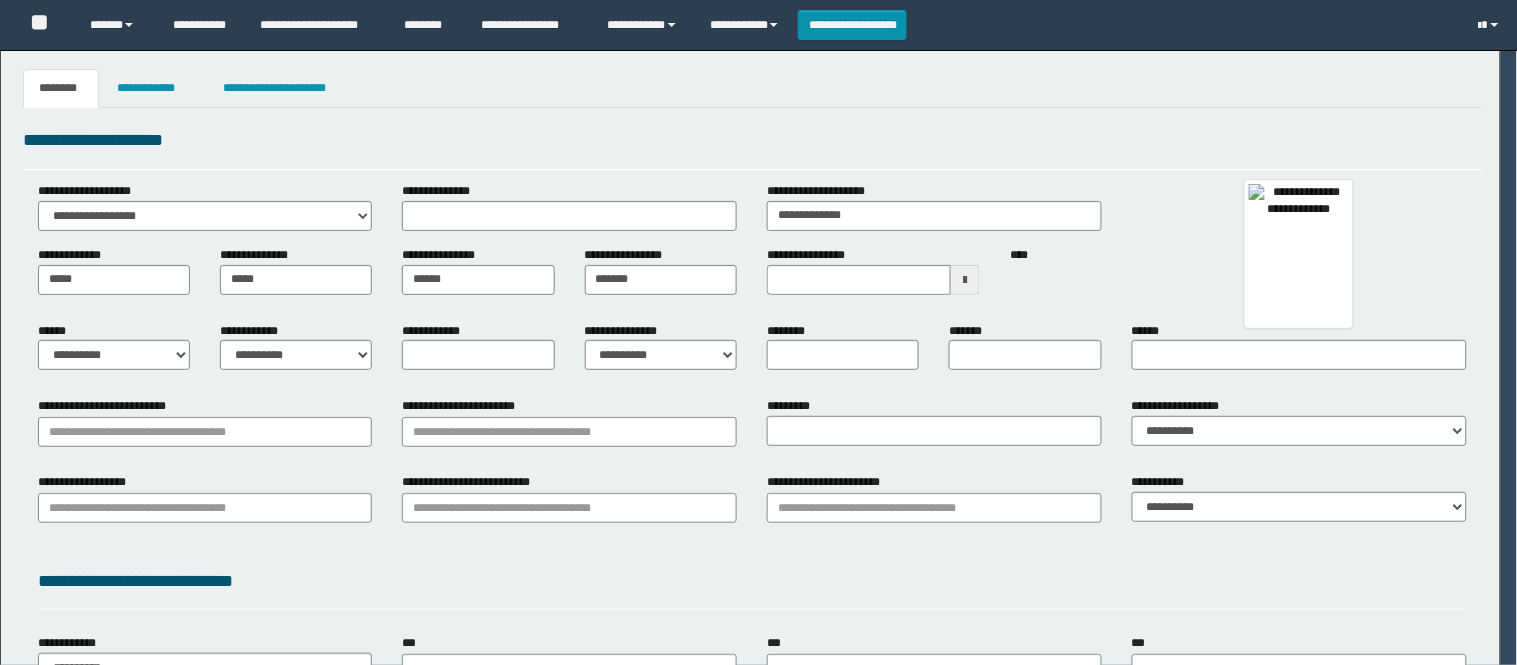 select on "*" 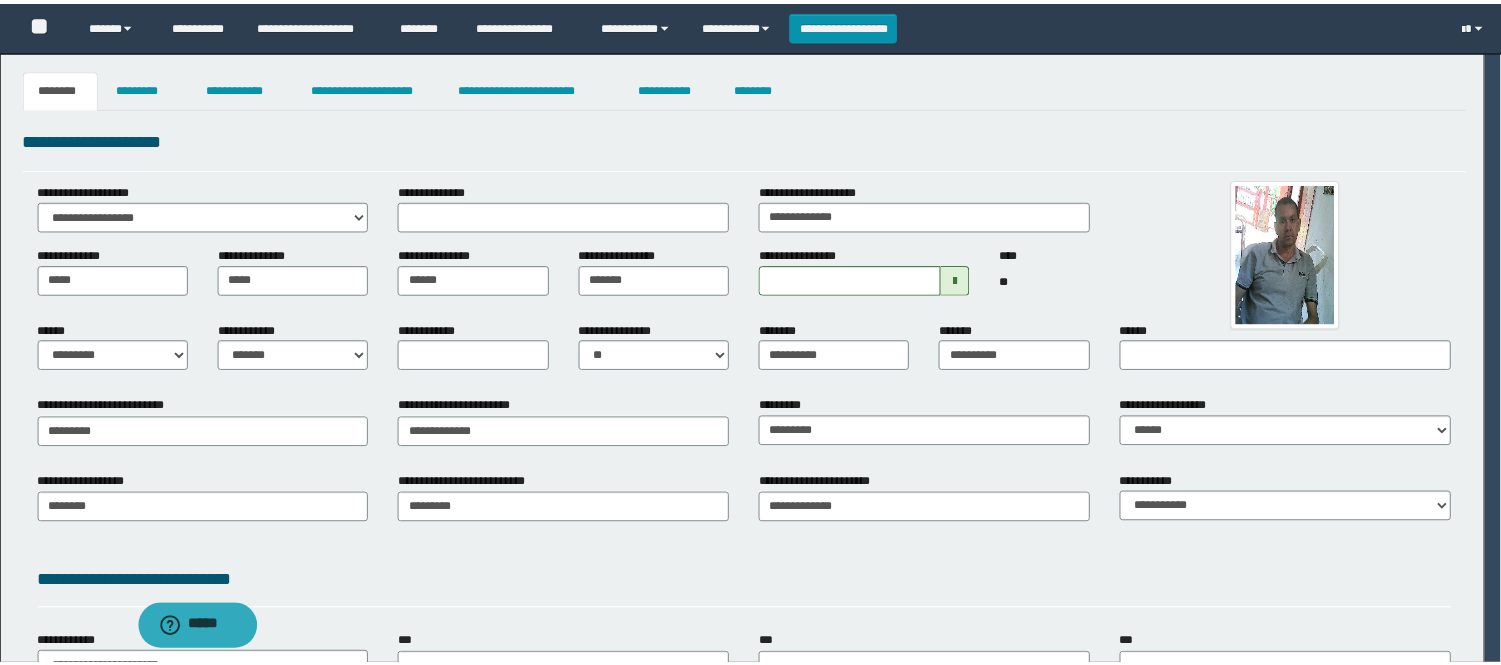 scroll, scrollTop: 0, scrollLeft: 0, axis: both 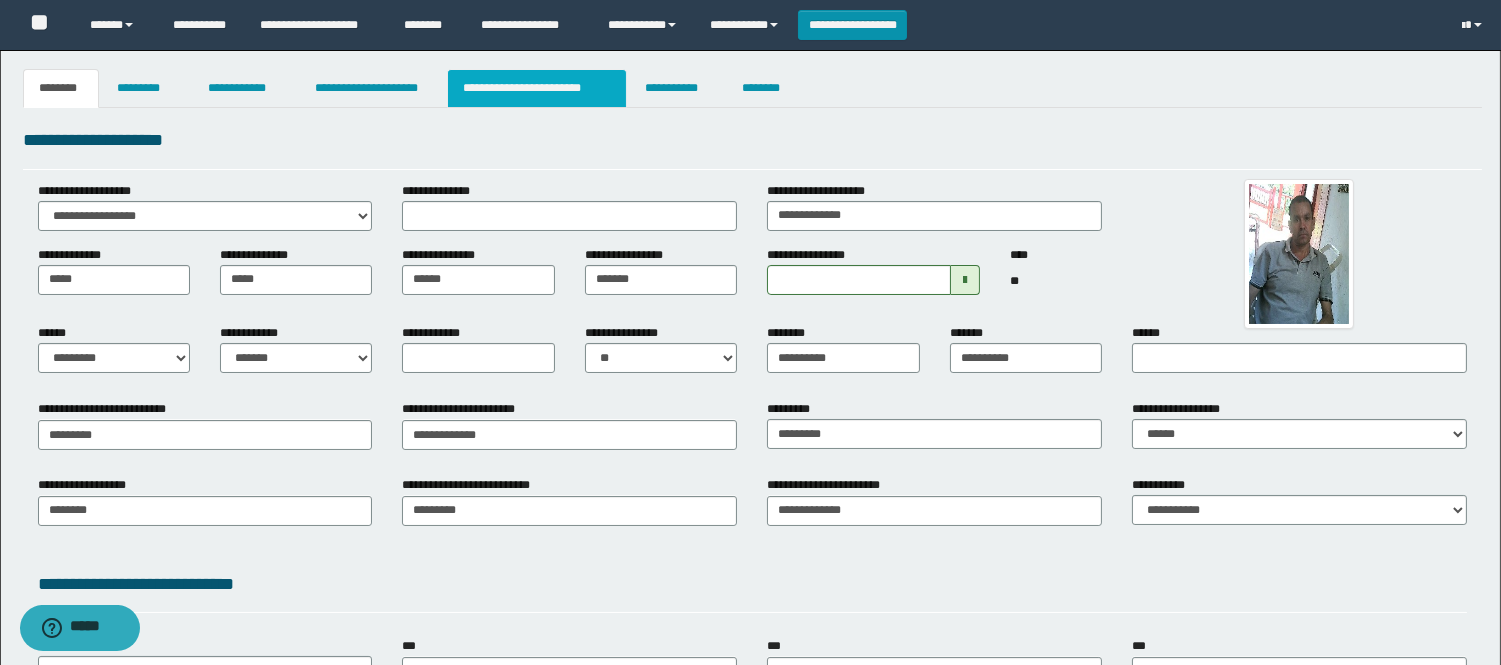 click on "**********" at bounding box center [537, 88] 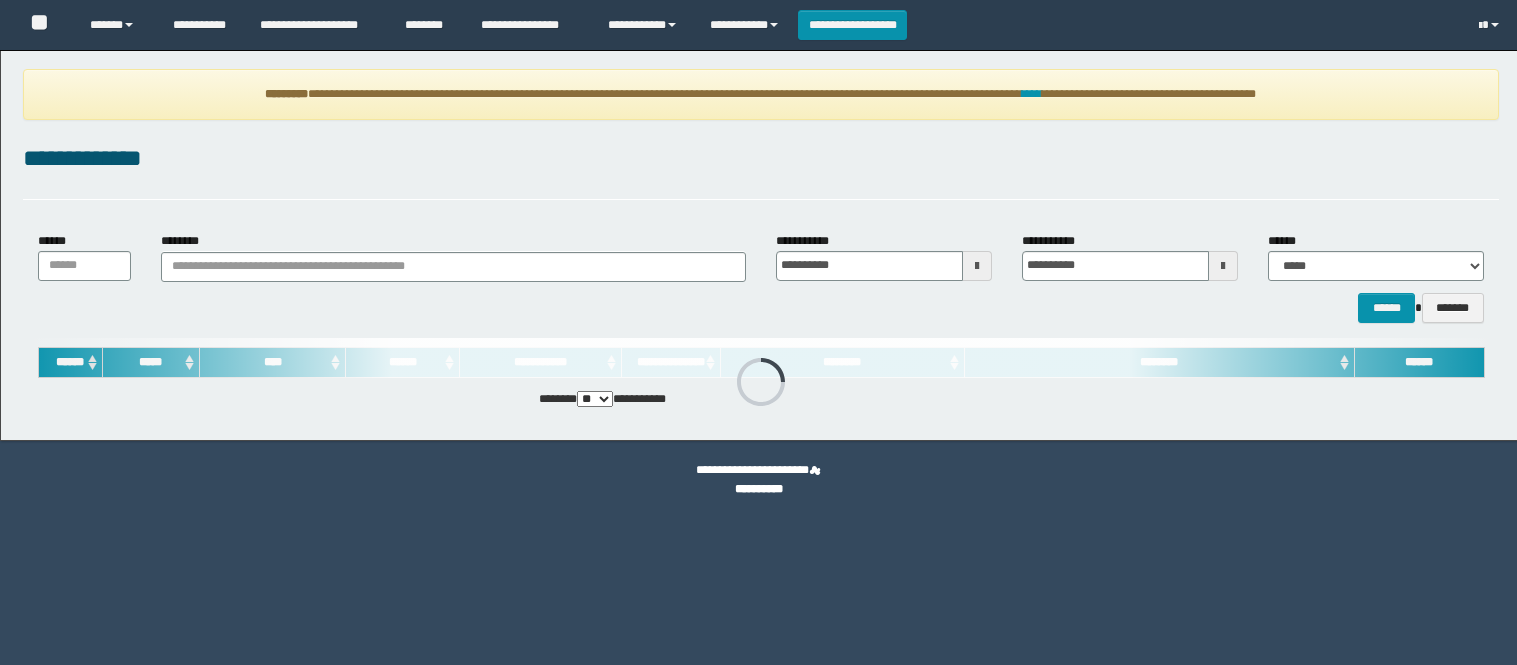 scroll, scrollTop: 0, scrollLeft: 0, axis: both 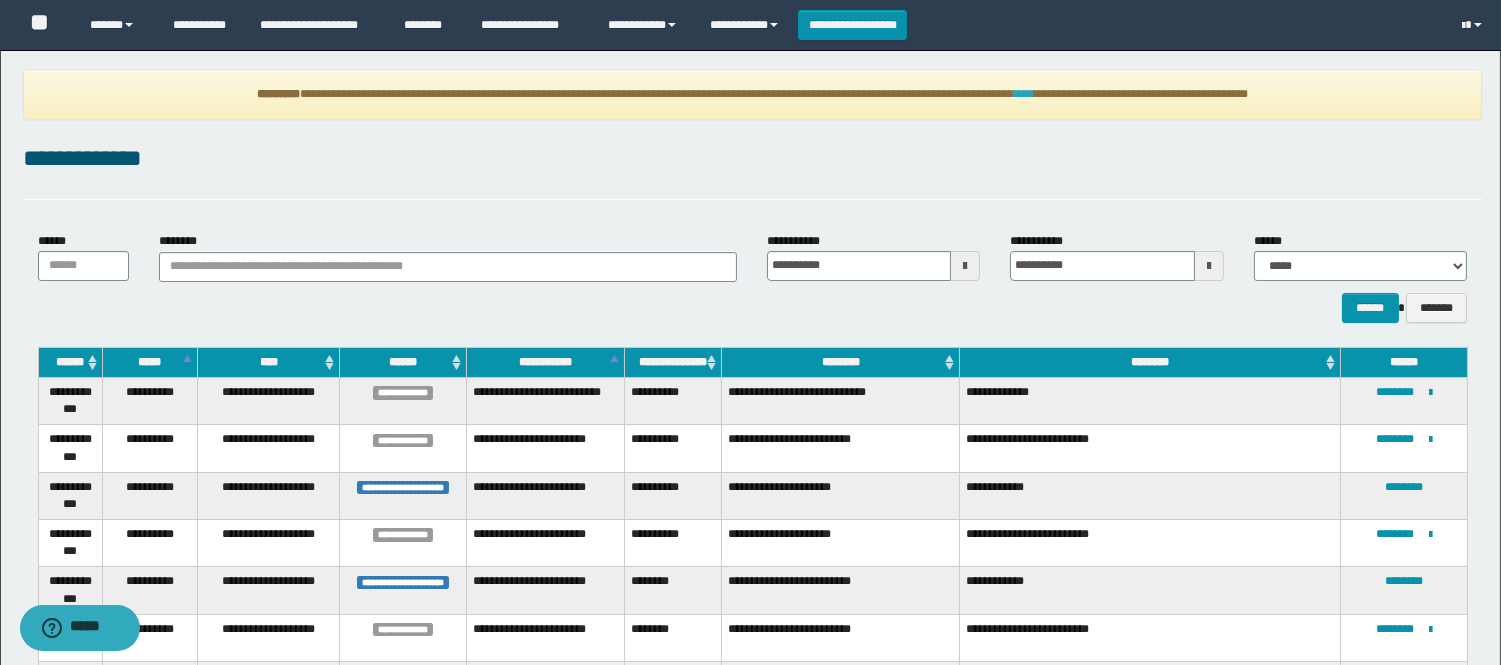 click on "****" at bounding box center [1024, 94] 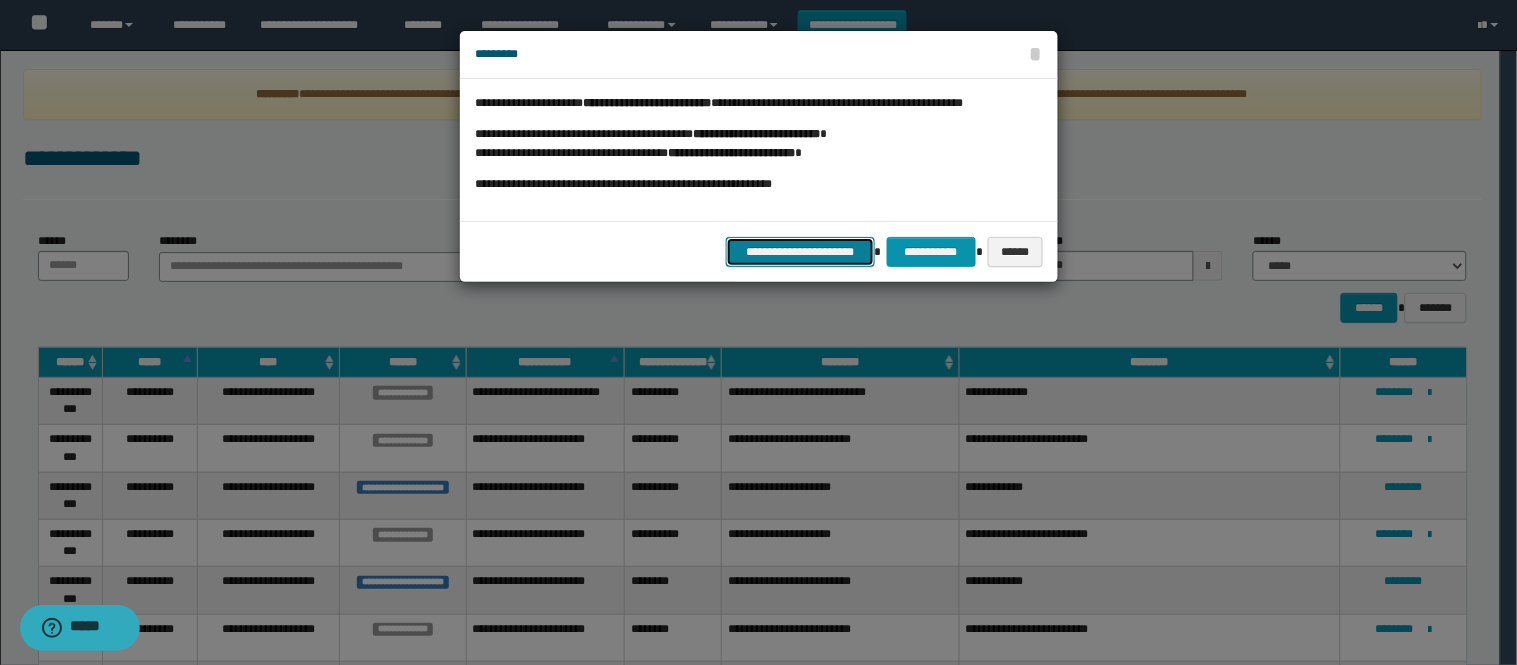 click on "**********" at bounding box center (800, 252) 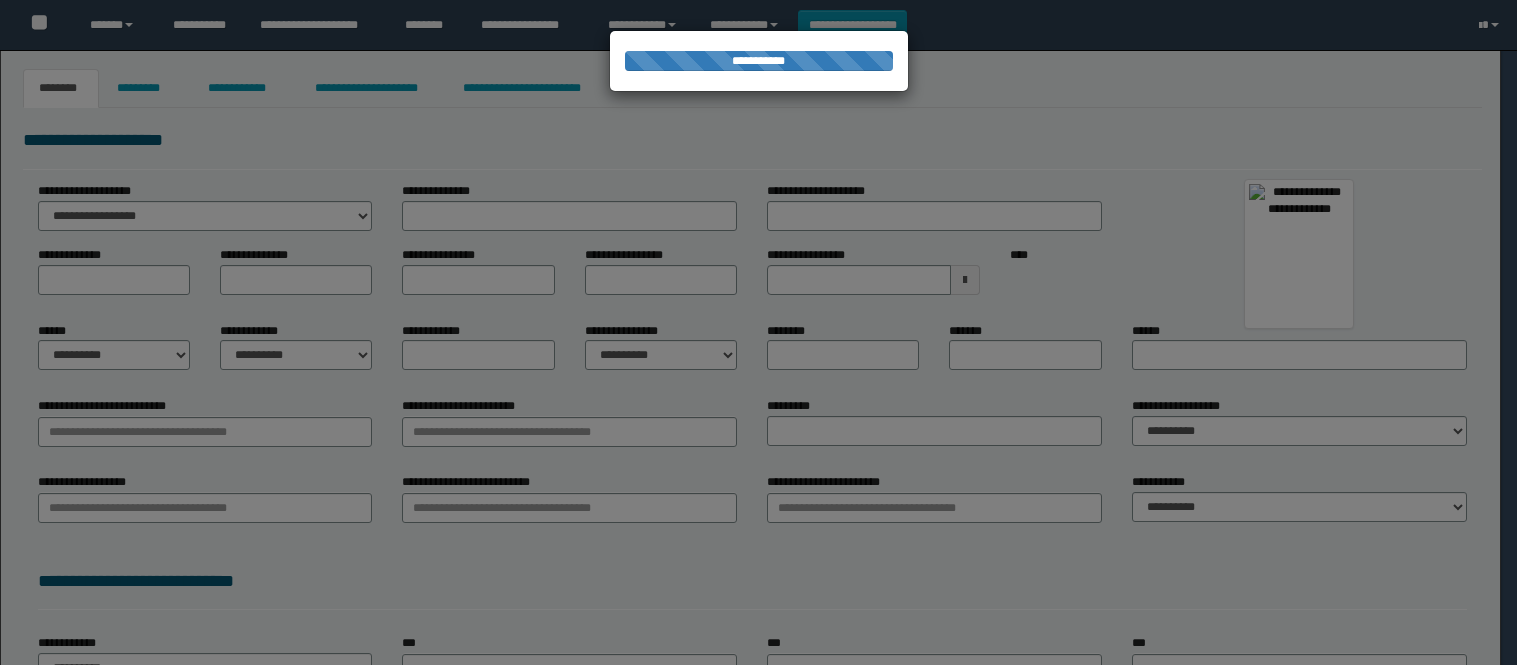 scroll, scrollTop: 0, scrollLeft: 0, axis: both 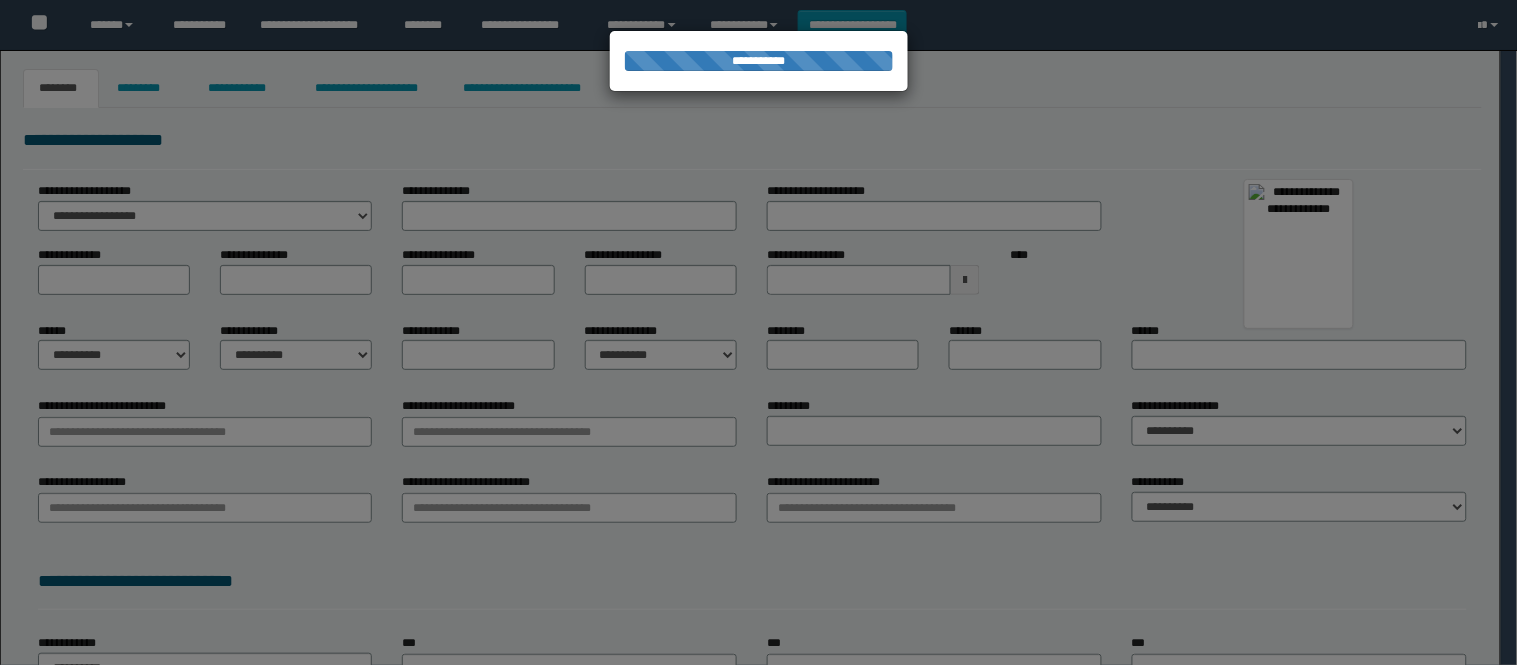 type on "**********" 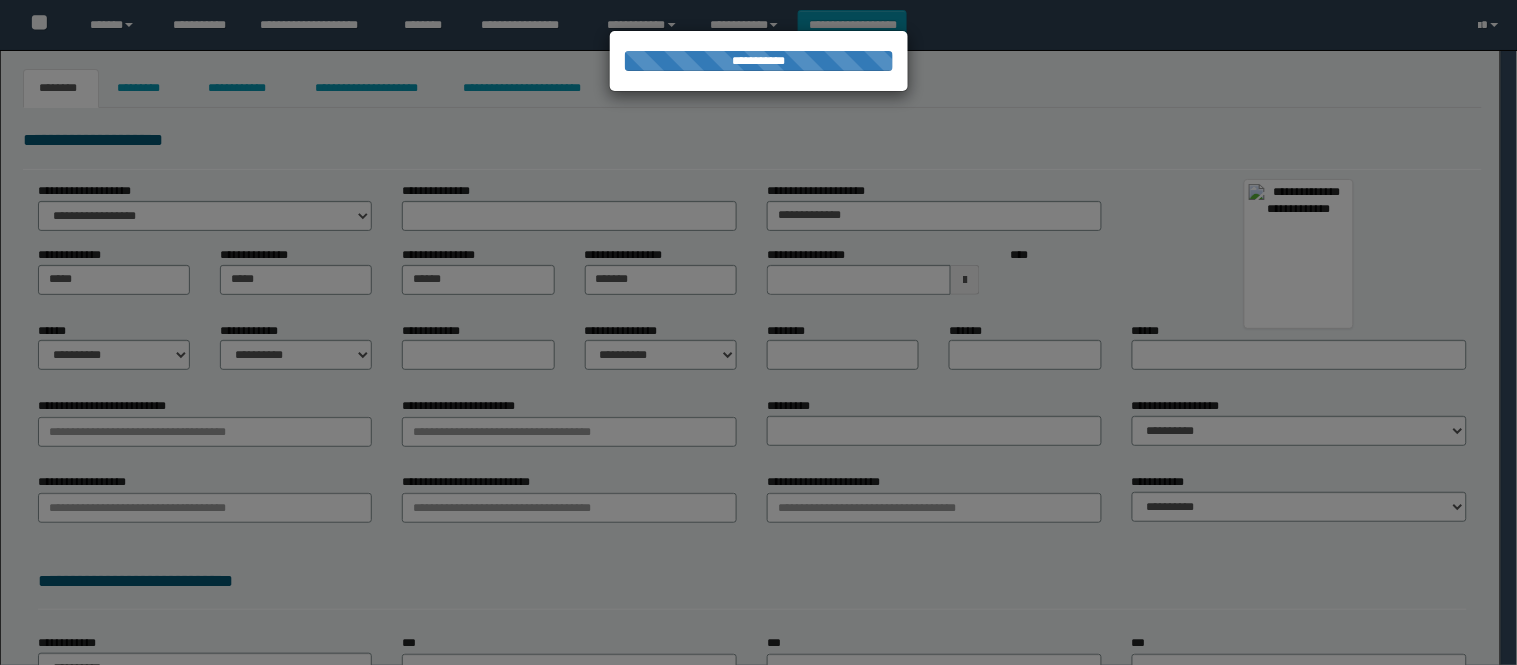 select on "*" 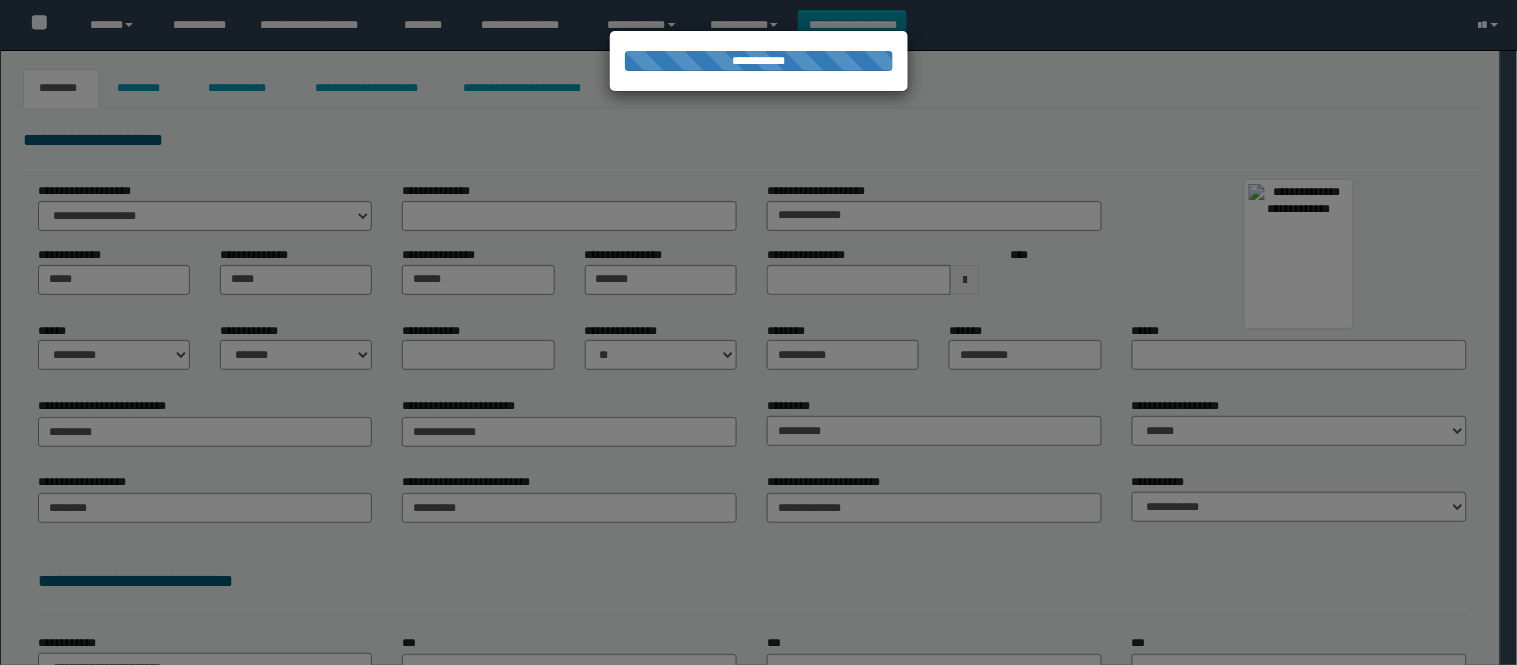 scroll, scrollTop: 0, scrollLeft: 0, axis: both 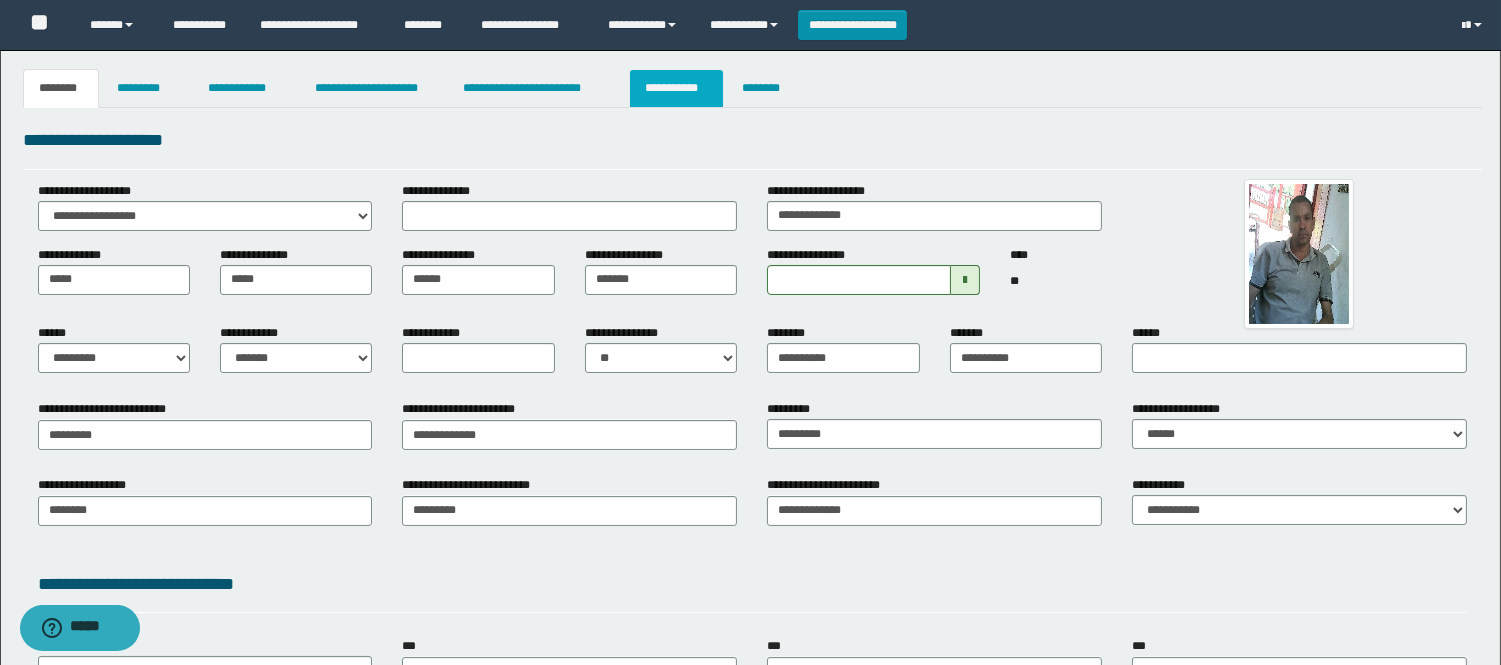 click on "**********" at bounding box center [676, 88] 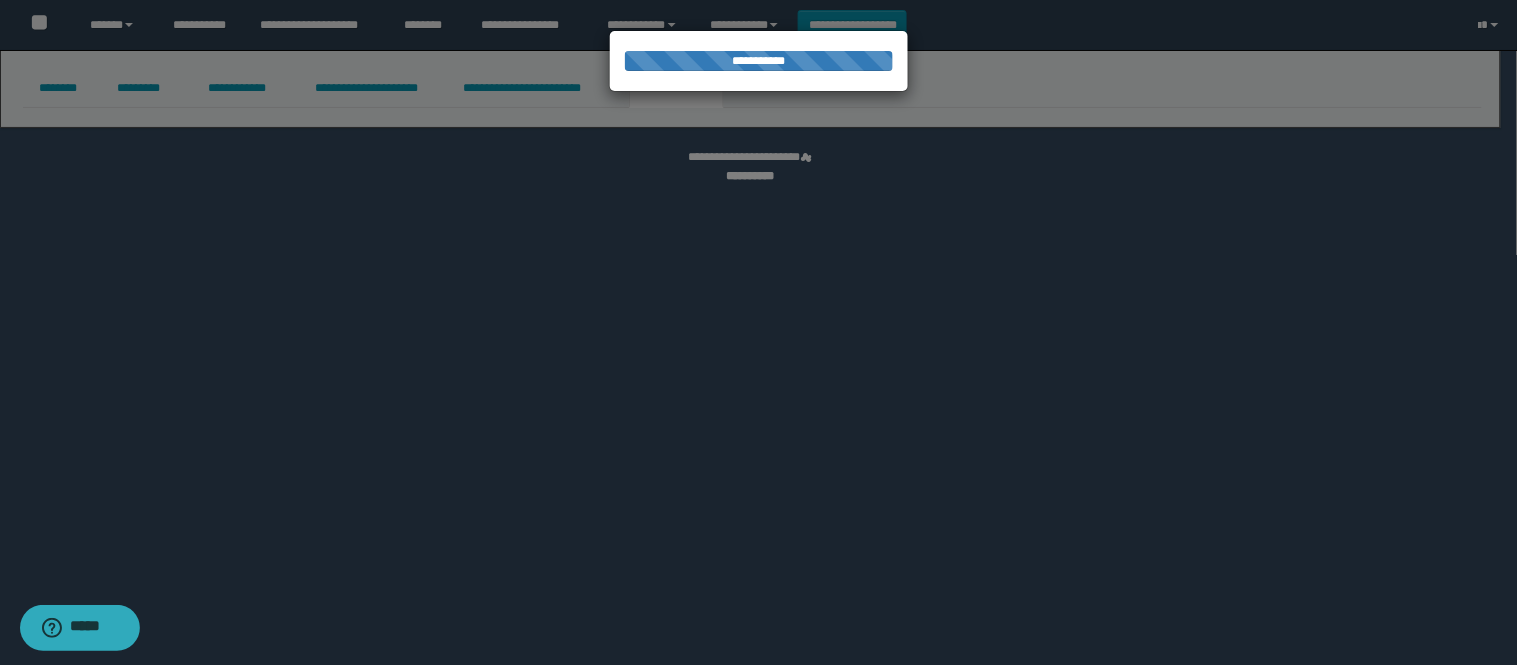 select on "****" 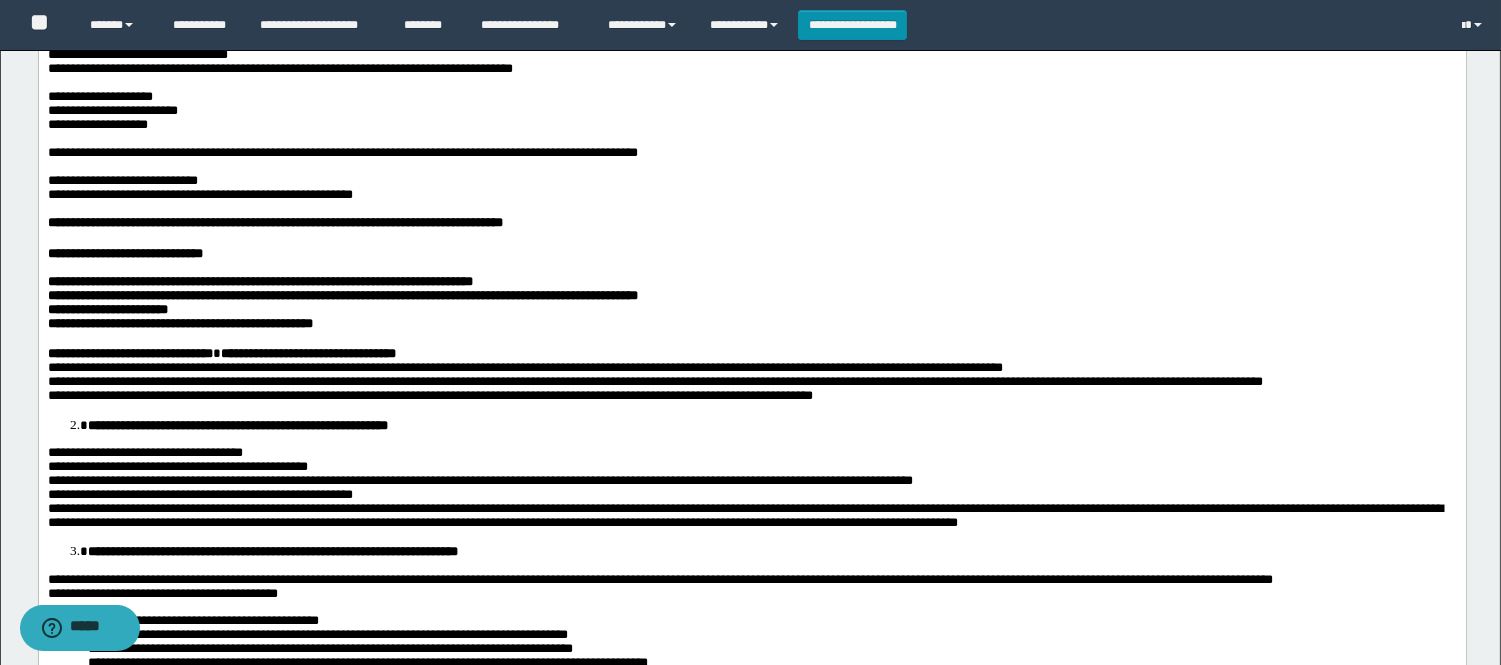 scroll, scrollTop: 555, scrollLeft: 0, axis: vertical 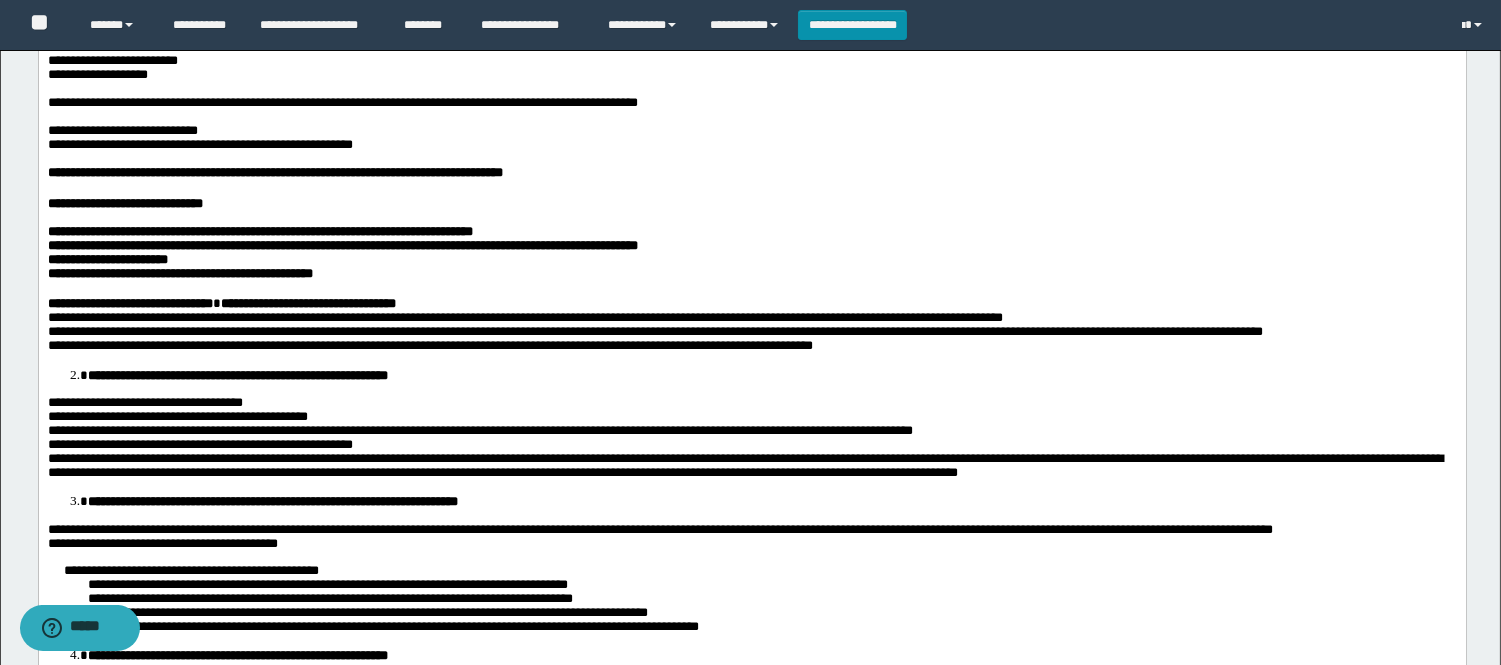 click on "**********" at bounding box center [751, 145] 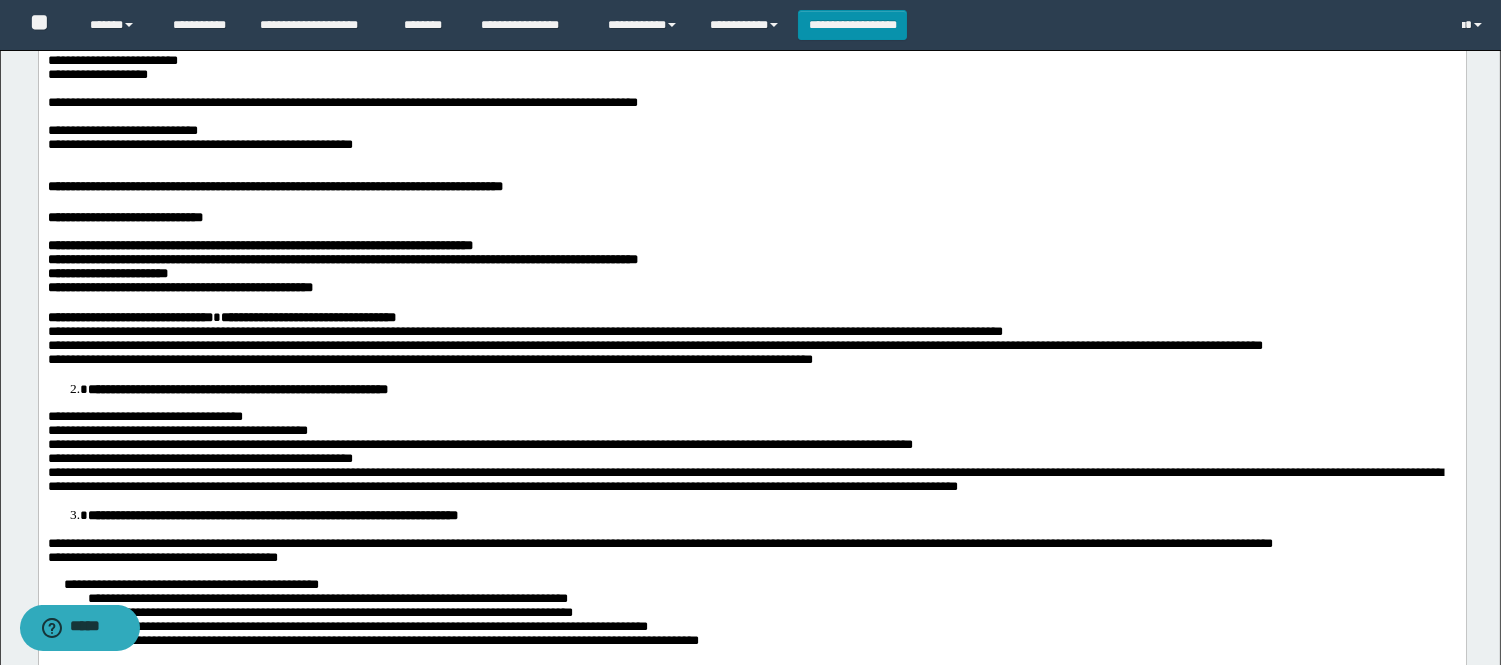 type 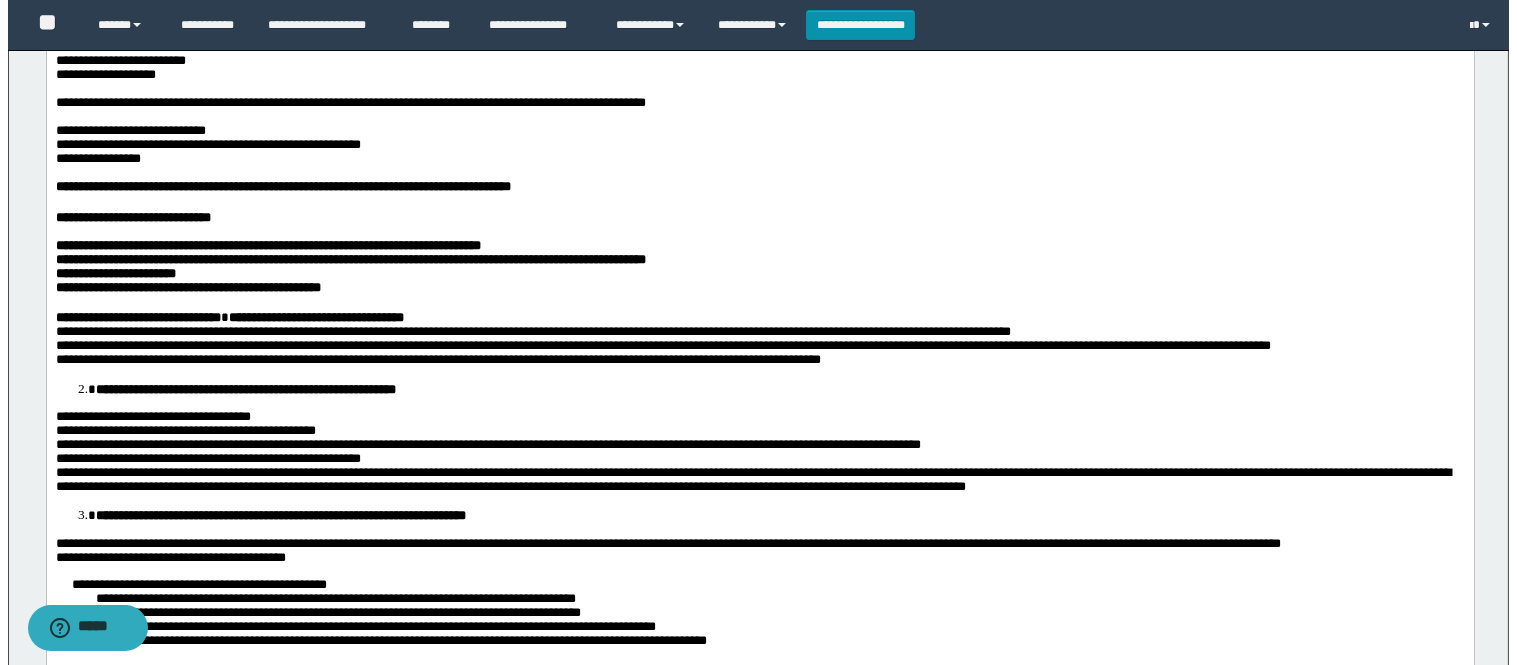 scroll, scrollTop: 0, scrollLeft: 0, axis: both 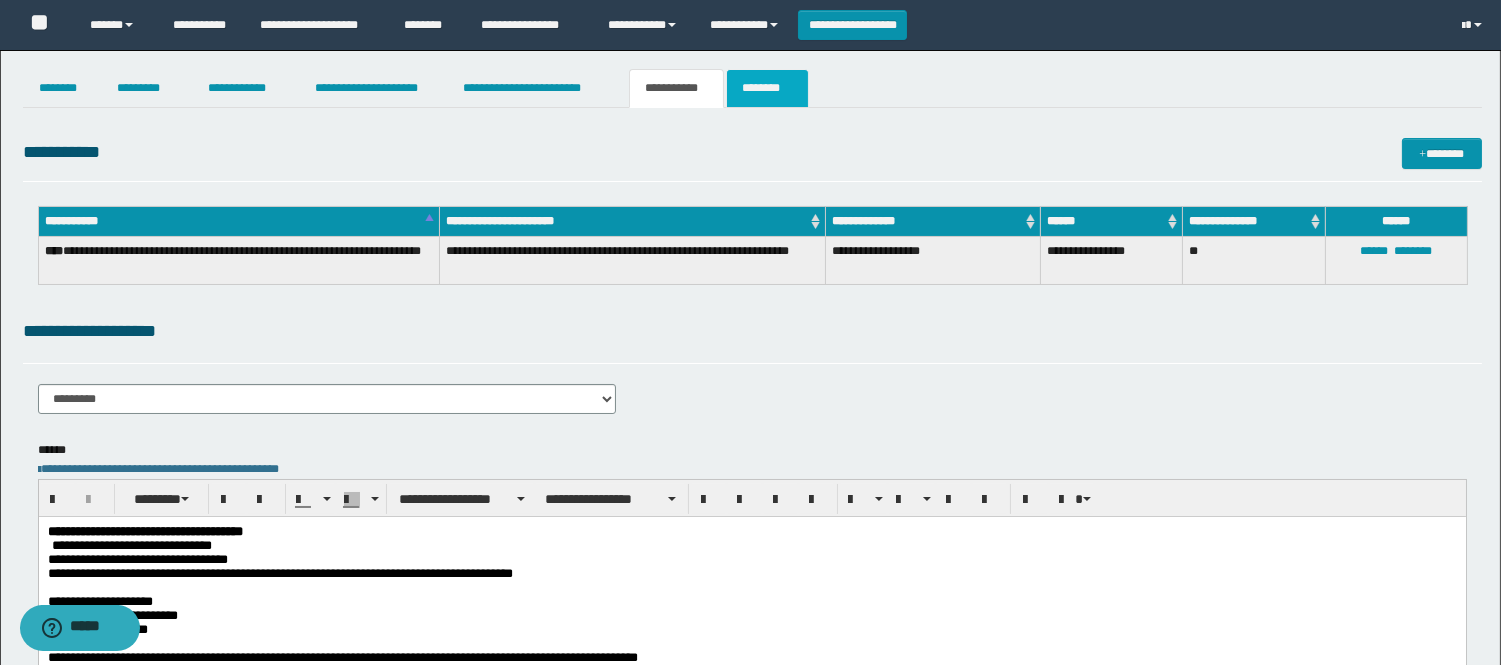 click on "********" at bounding box center [767, 88] 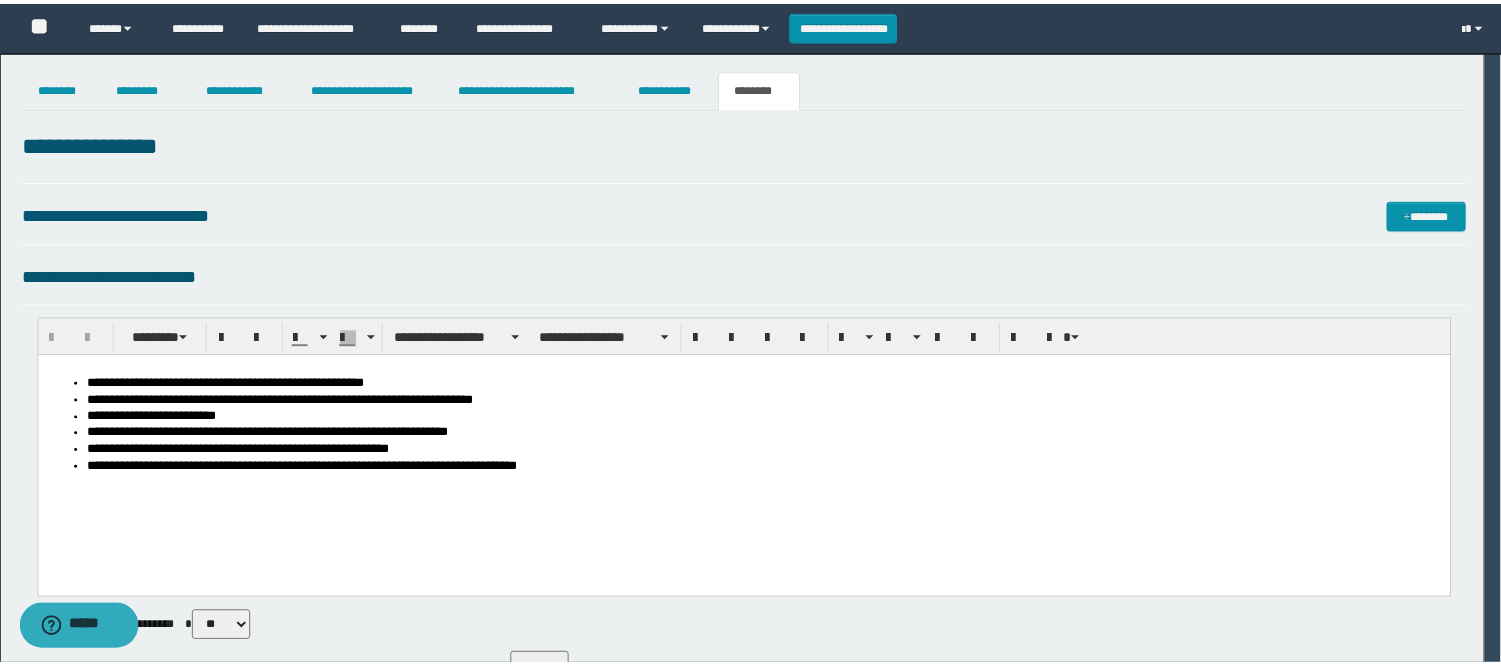 scroll, scrollTop: 0, scrollLeft: 0, axis: both 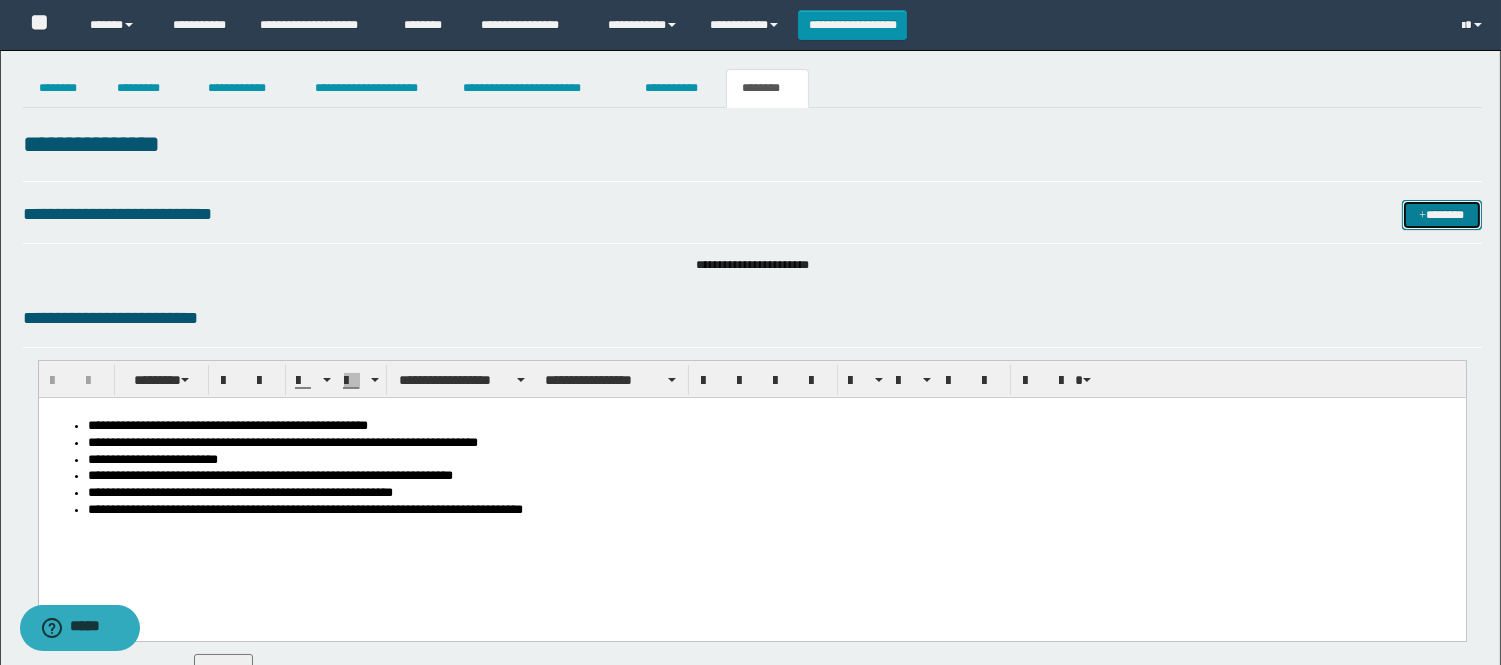 click at bounding box center [1422, 216] 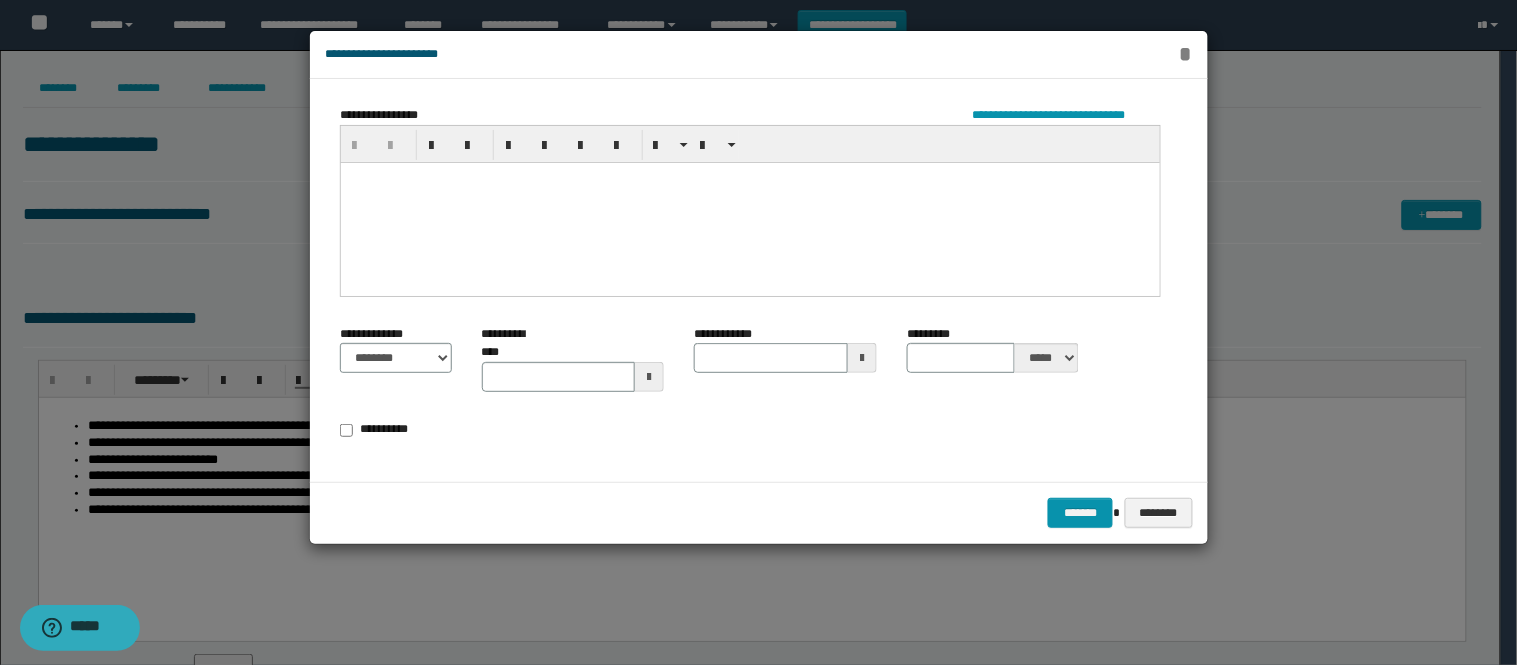 click on "*" at bounding box center (1185, 54) 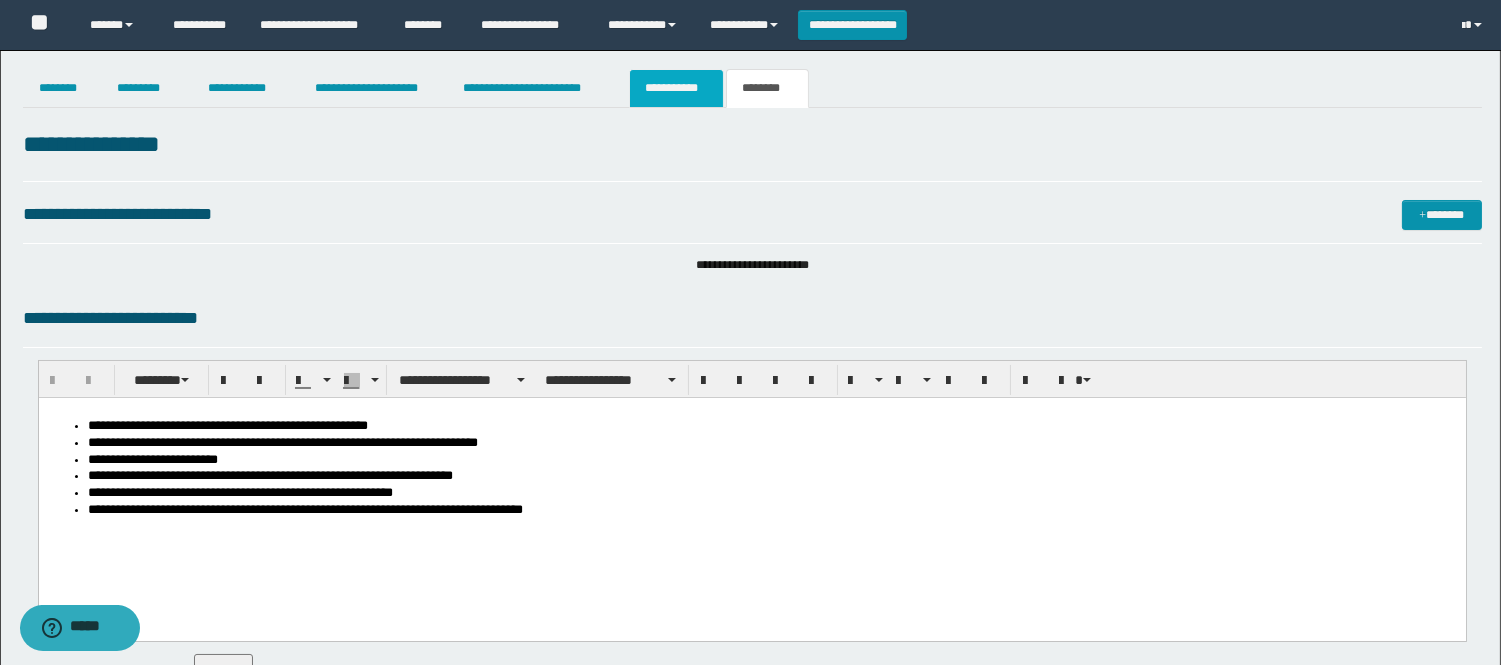 click on "**********" at bounding box center [676, 88] 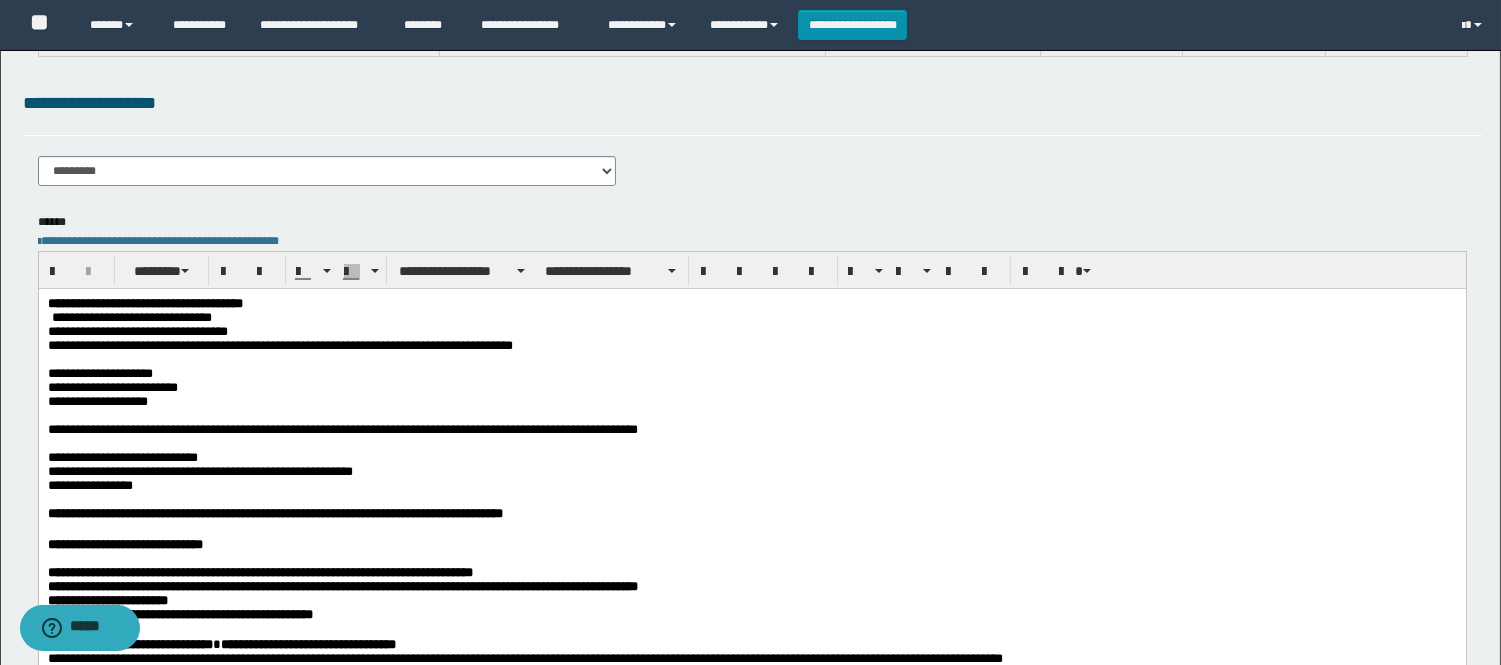 scroll, scrollTop: 444, scrollLeft: 0, axis: vertical 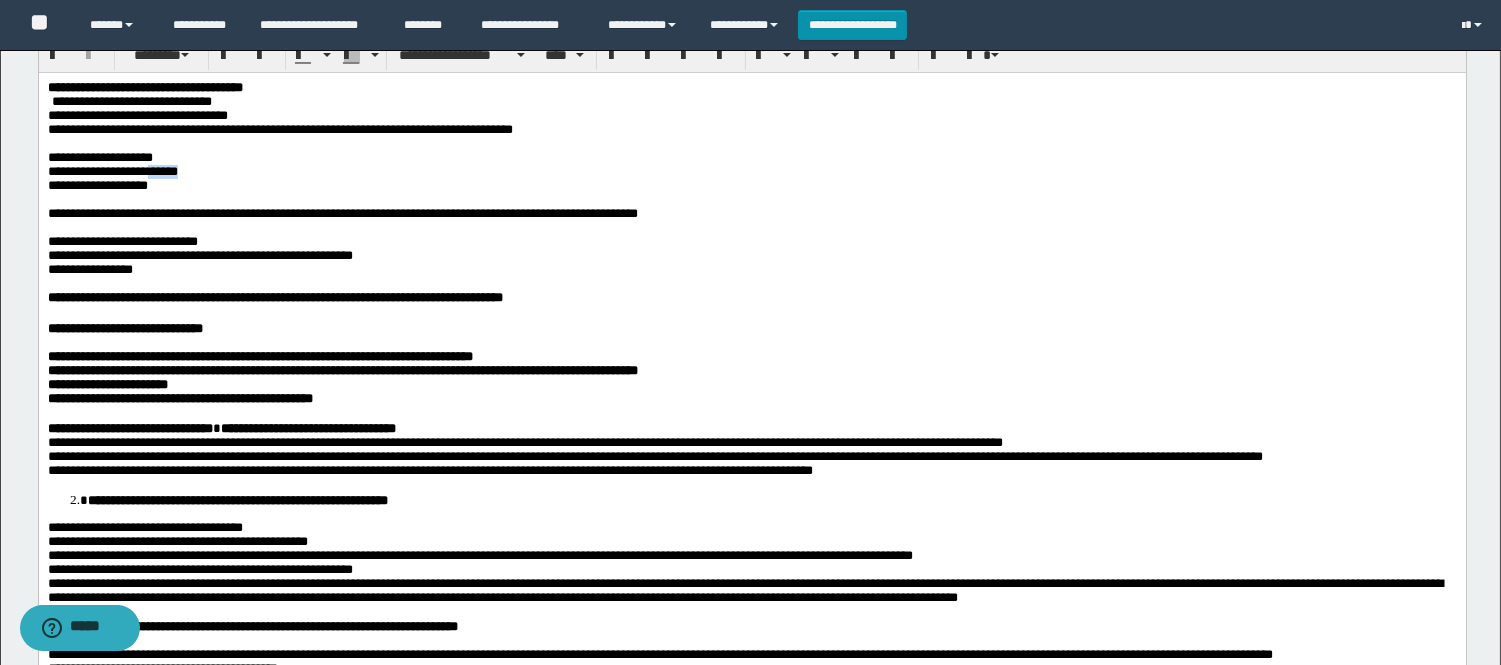 drag, startPoint x: 190, startPoint y: 187, endPoint x: 150, endPoint y: 179, distance: 40.792156 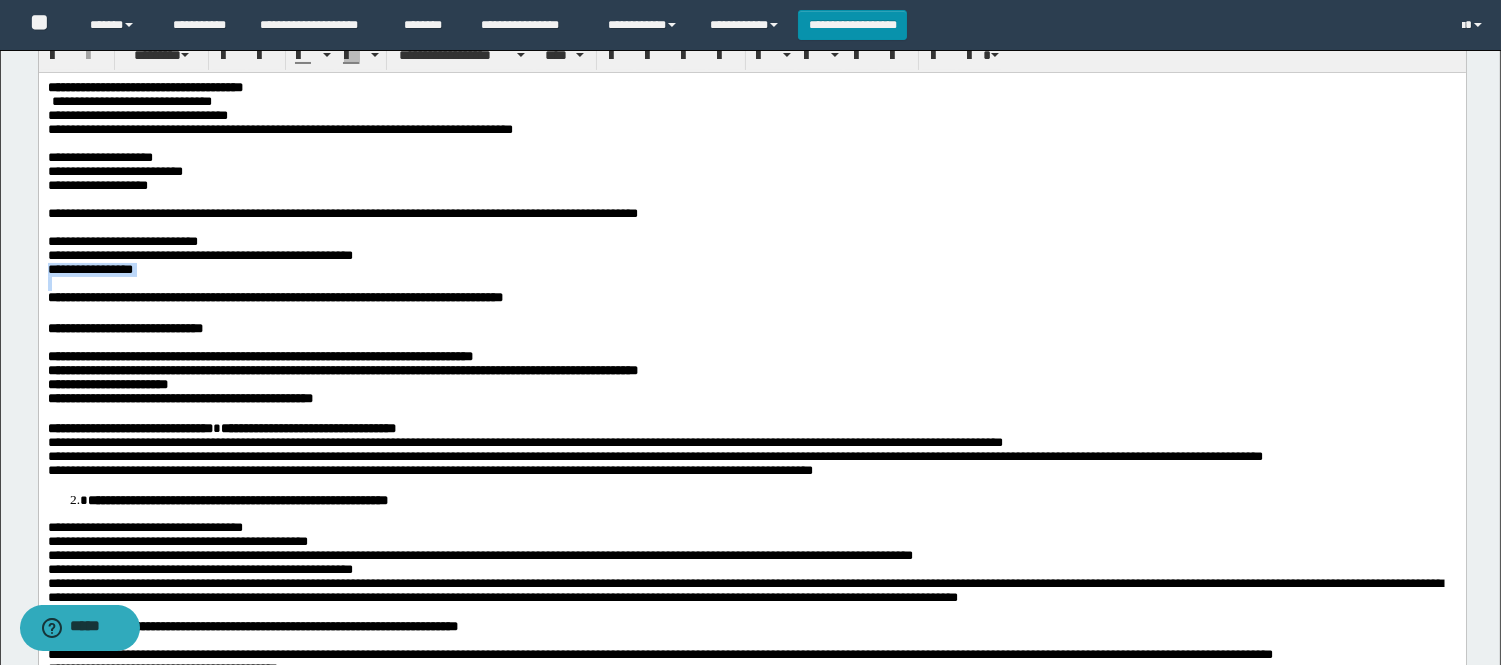 drag, startPoint x: 153, startPoint y: 312, endPoint x: -1, endPoint y: 303, distance: 154.26276 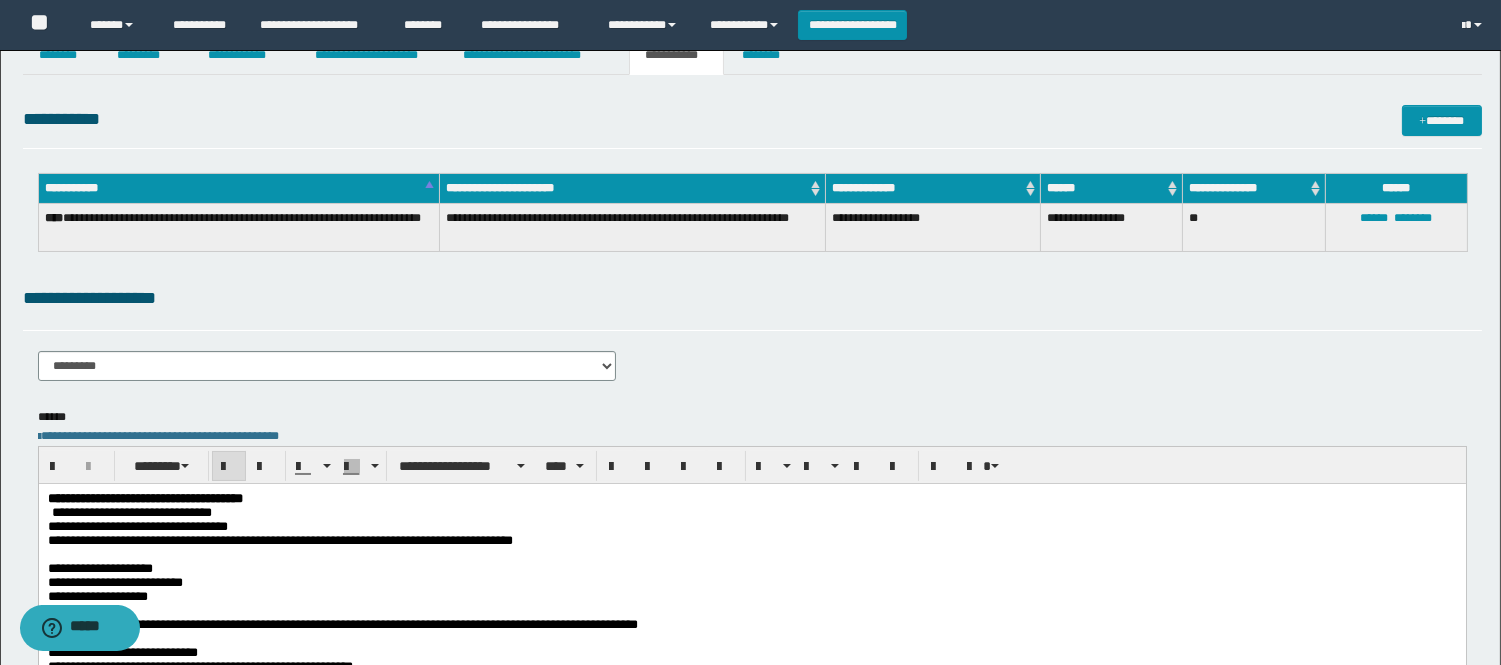 scroll, scrollTop: 0, scrollLeft: 0, axis: both 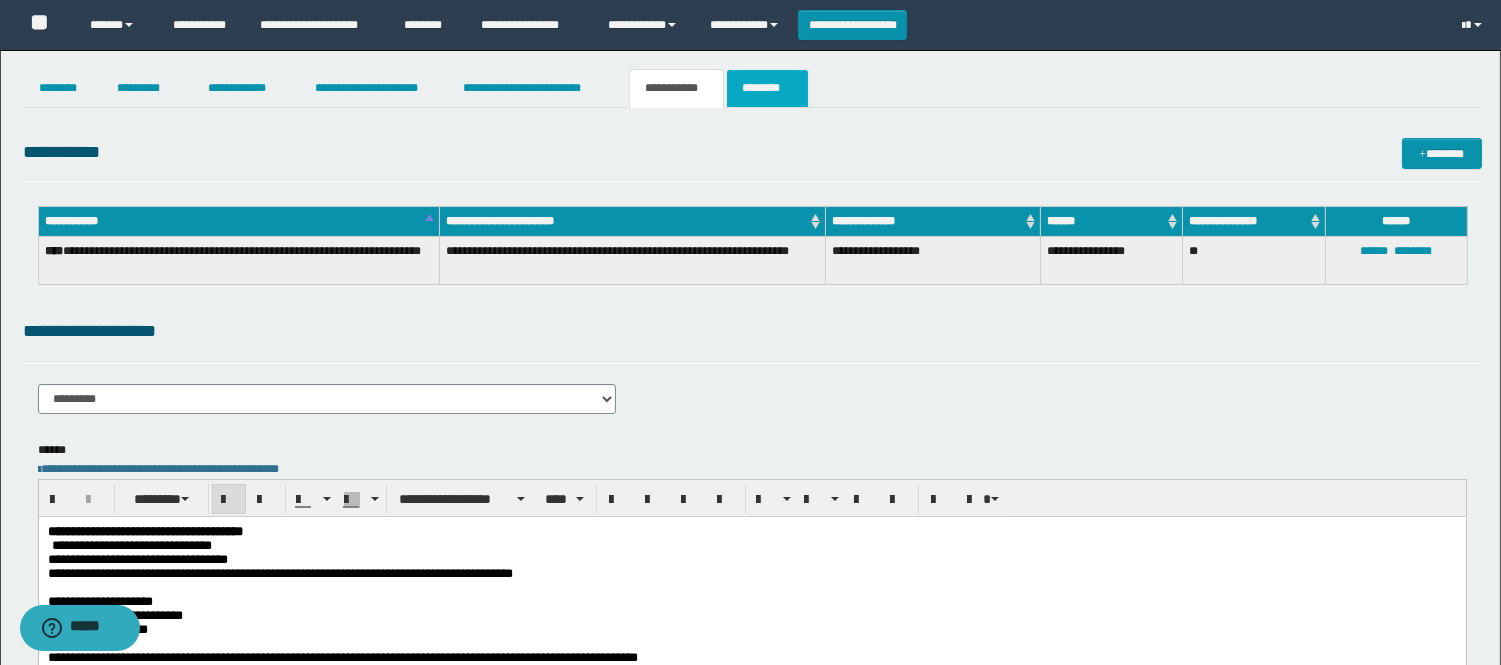 click on "********" at bounding box center [767, 88] 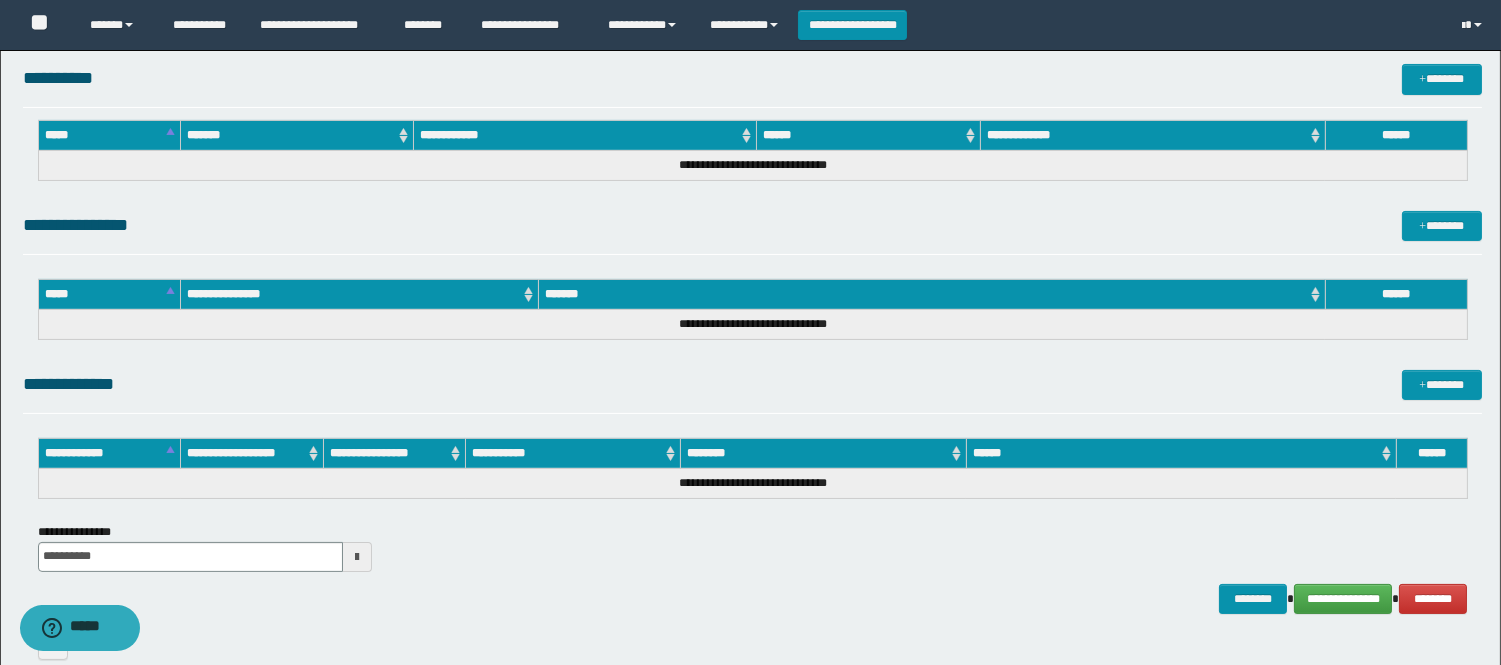 scroll, scrollTop: 813, scrollLeft: 0, axis: vertical 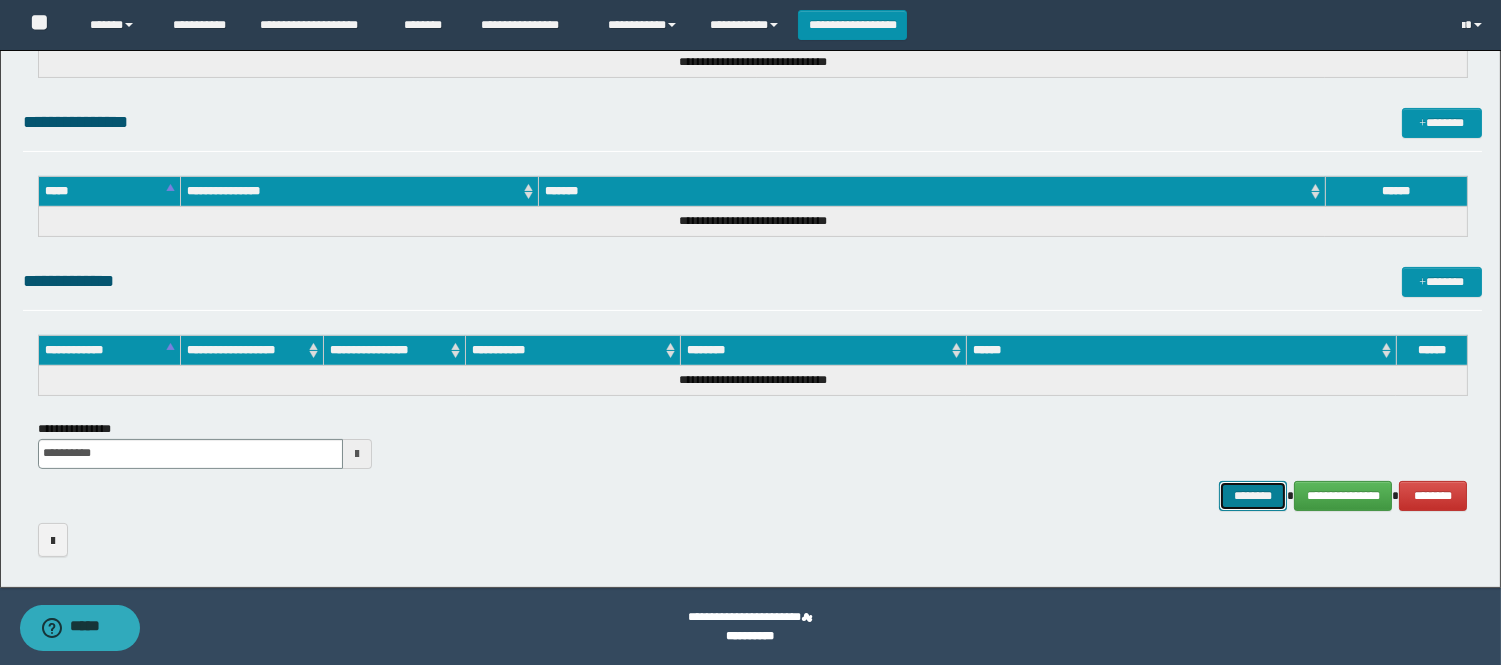 click on "********" at bounding box center (1253, 496) 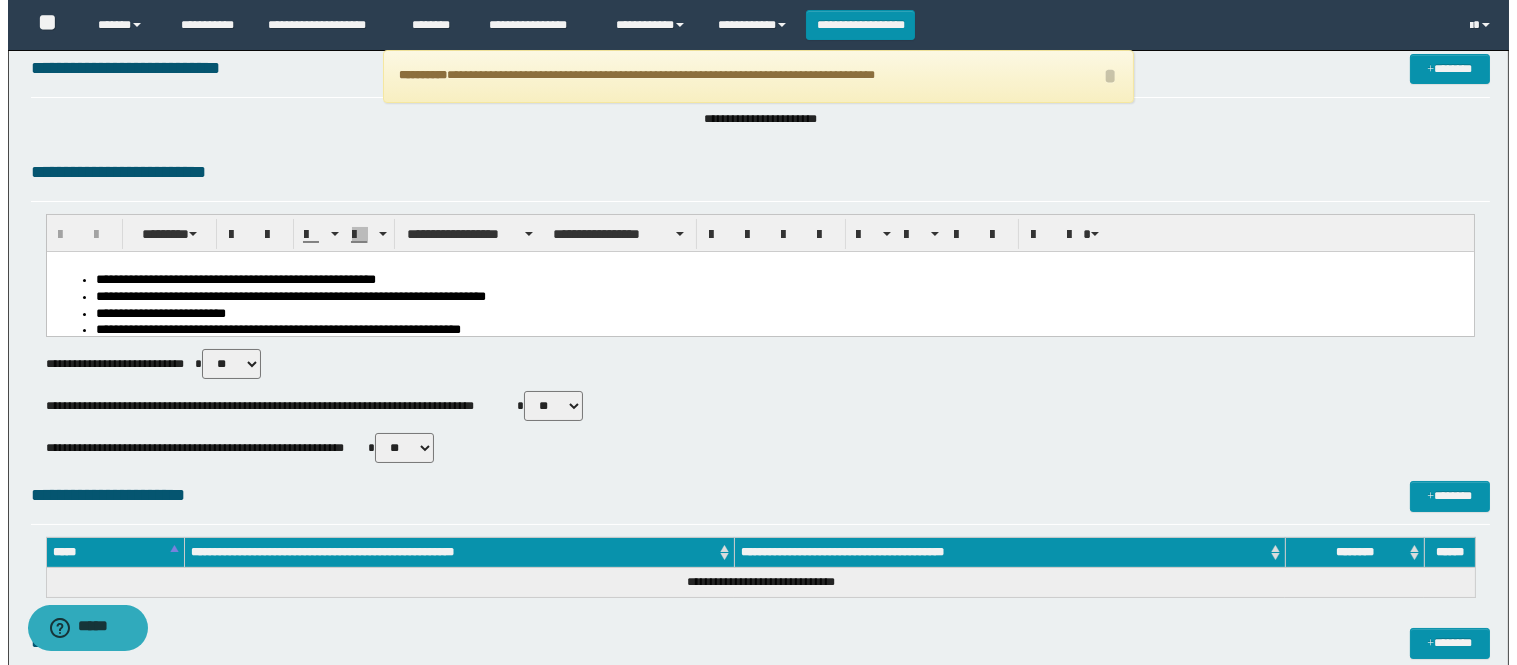 scroll, scrollTop: 0, scrollLeft: 0, axis: both 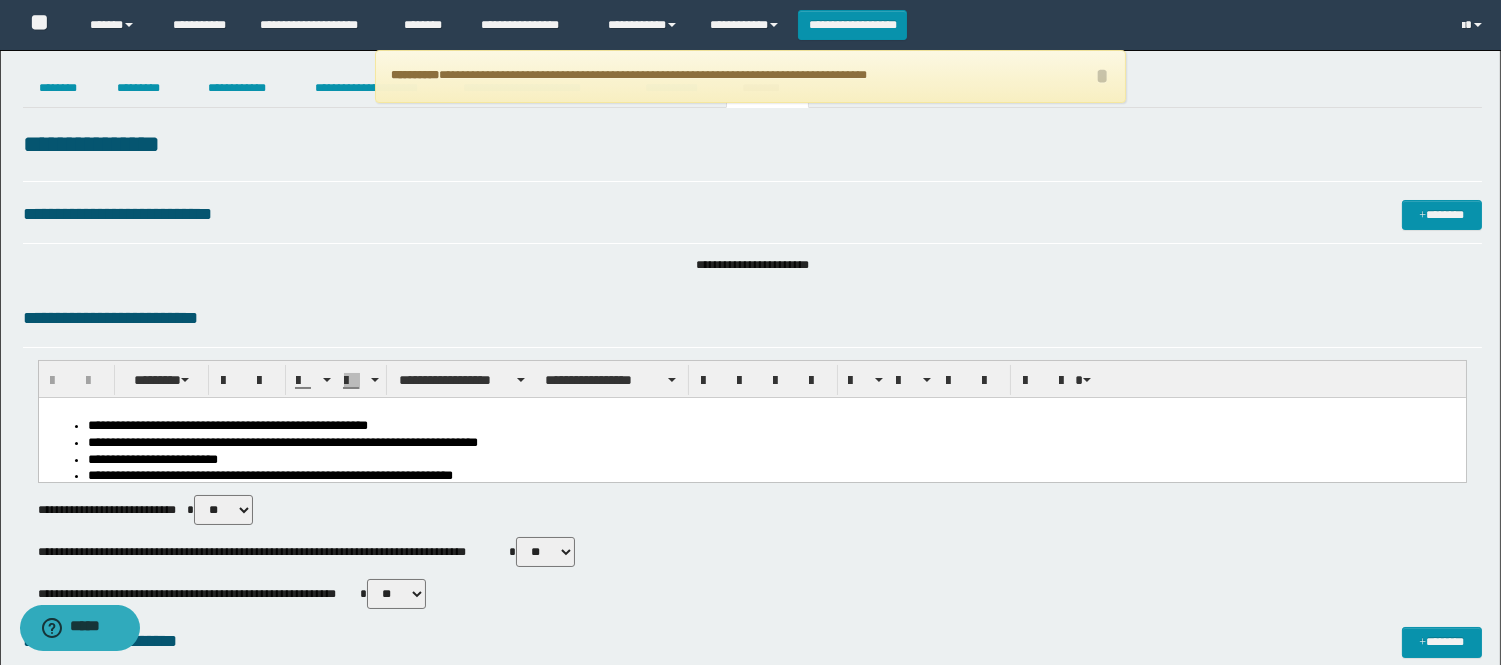 click on "********" at bounding box center (62, 88) 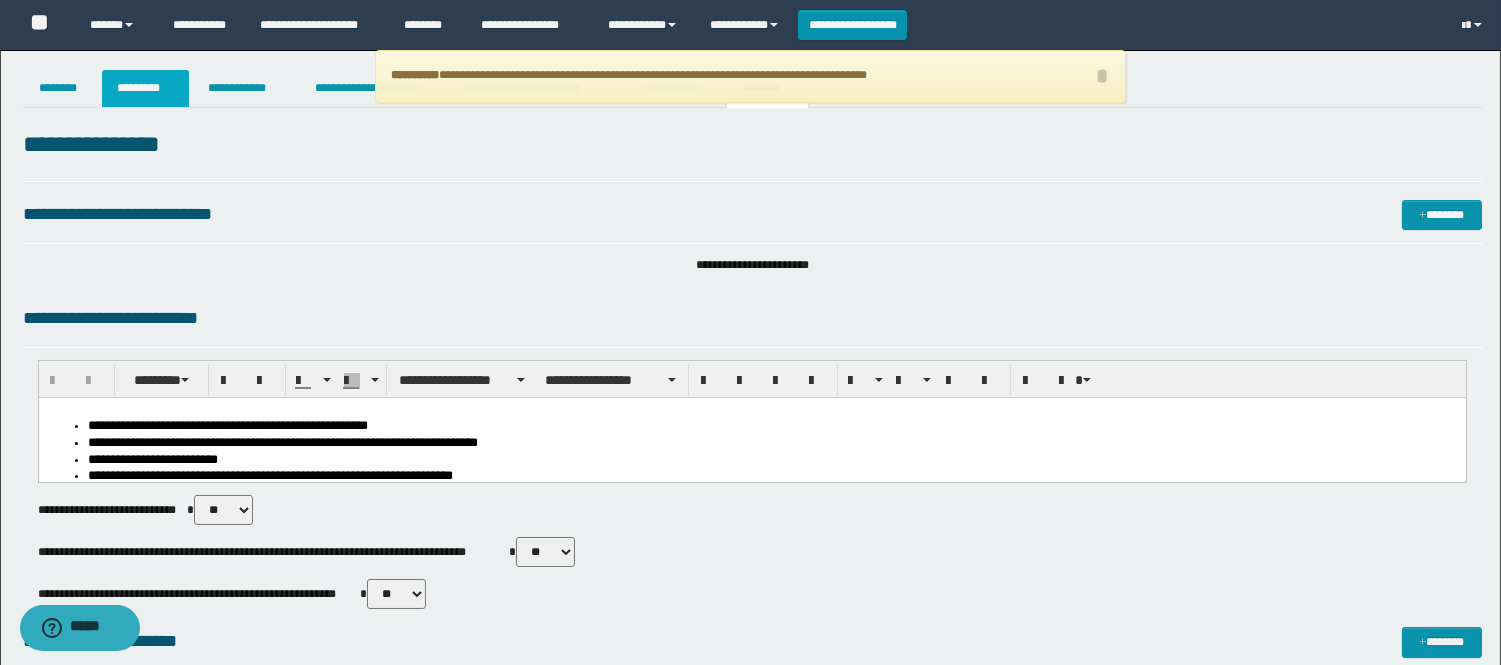 click on "*********" at bounding box center [145, 88] 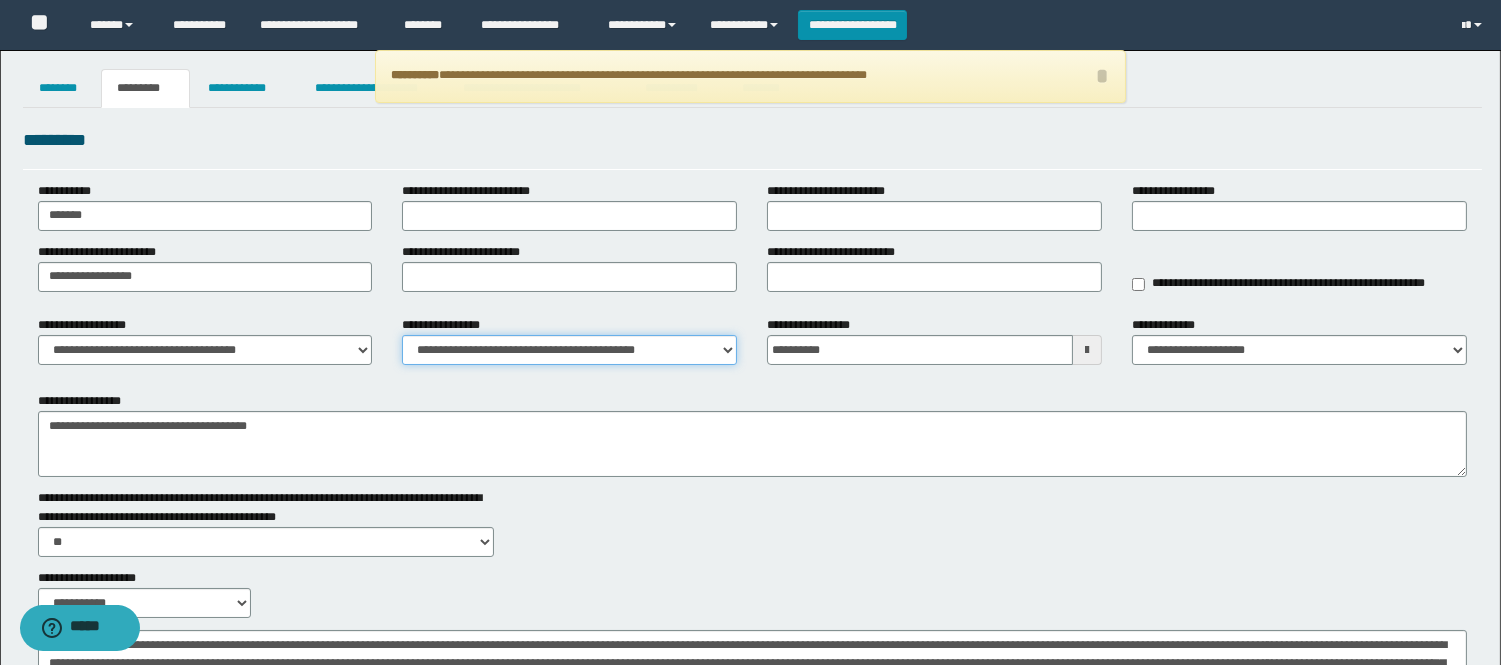 click on "**********" at bounding box center [569, 350] 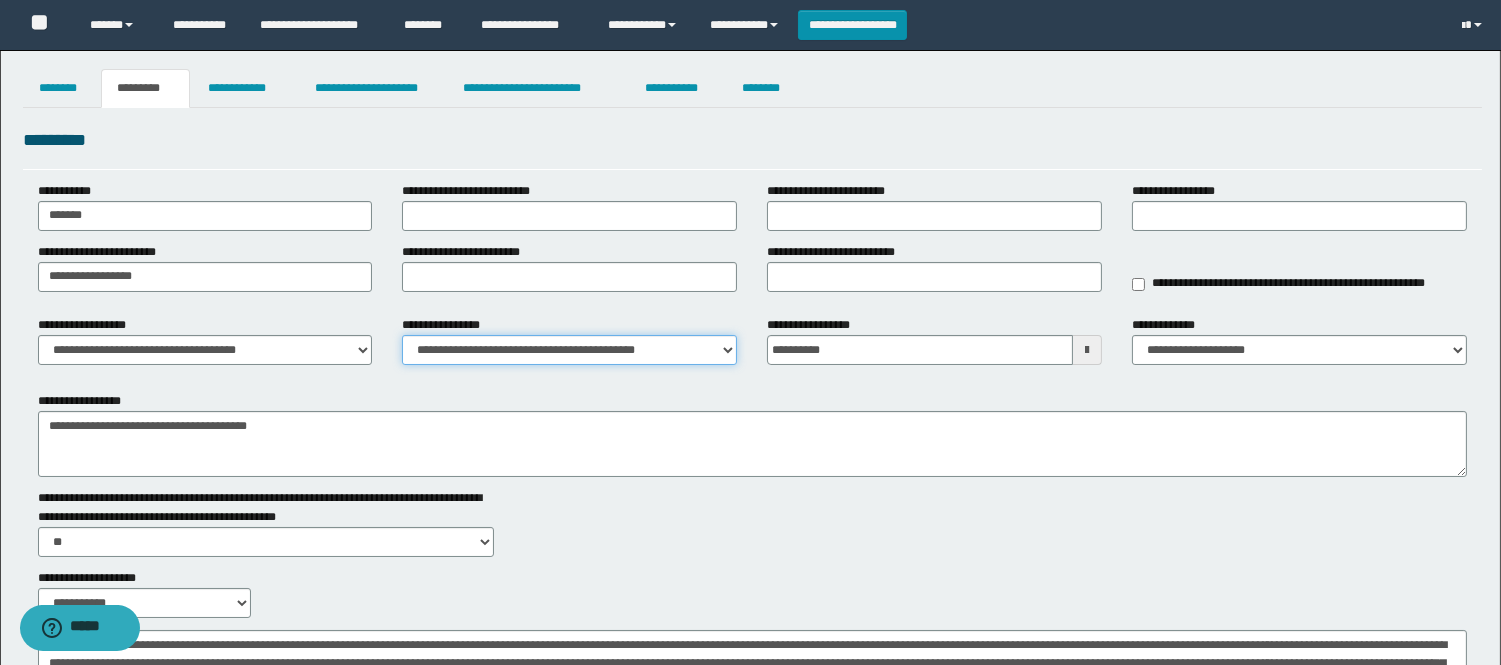 click on "**********" at bounding box center (569, 350) 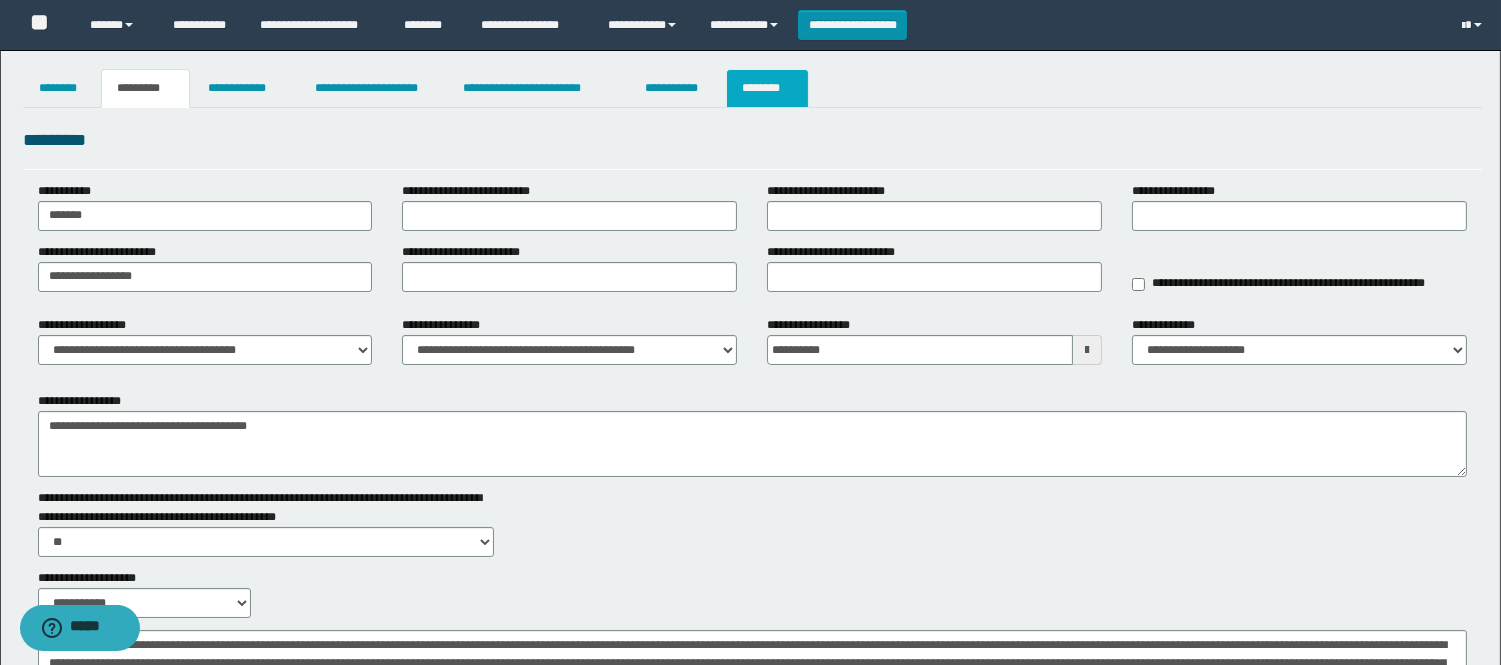 click on "********" at bounding box center (767, 88) 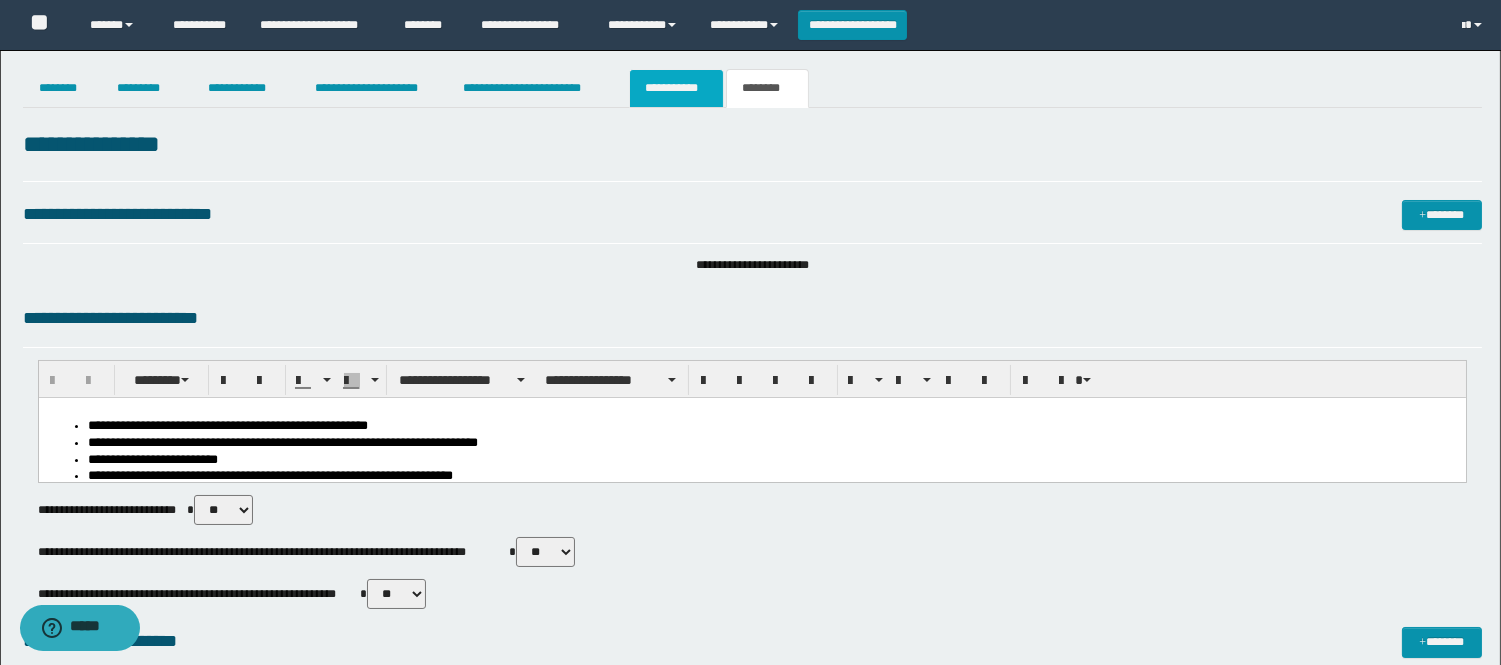 click on "**********" at bounding box center (676, 88) 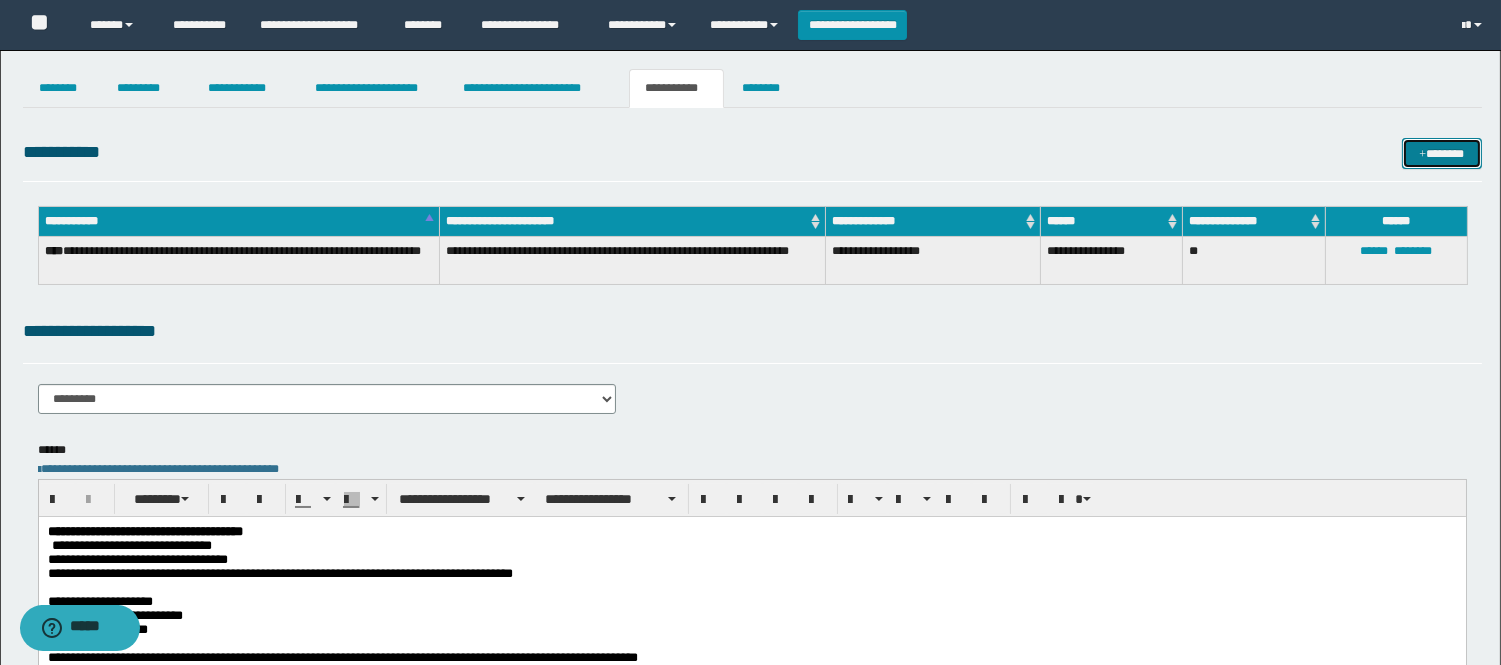 click on "*******" at bounding box center (1442, 153) 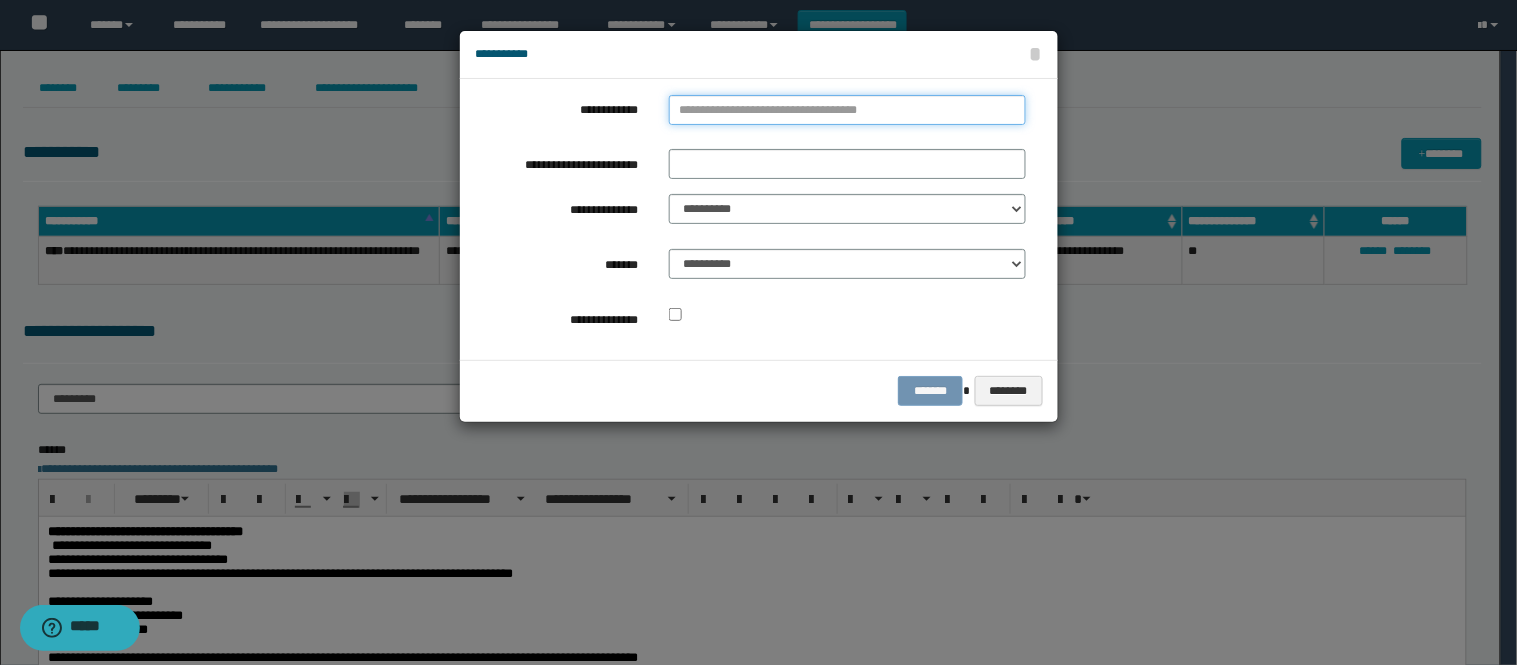 click on "**********" at bounding box center (847, 110) 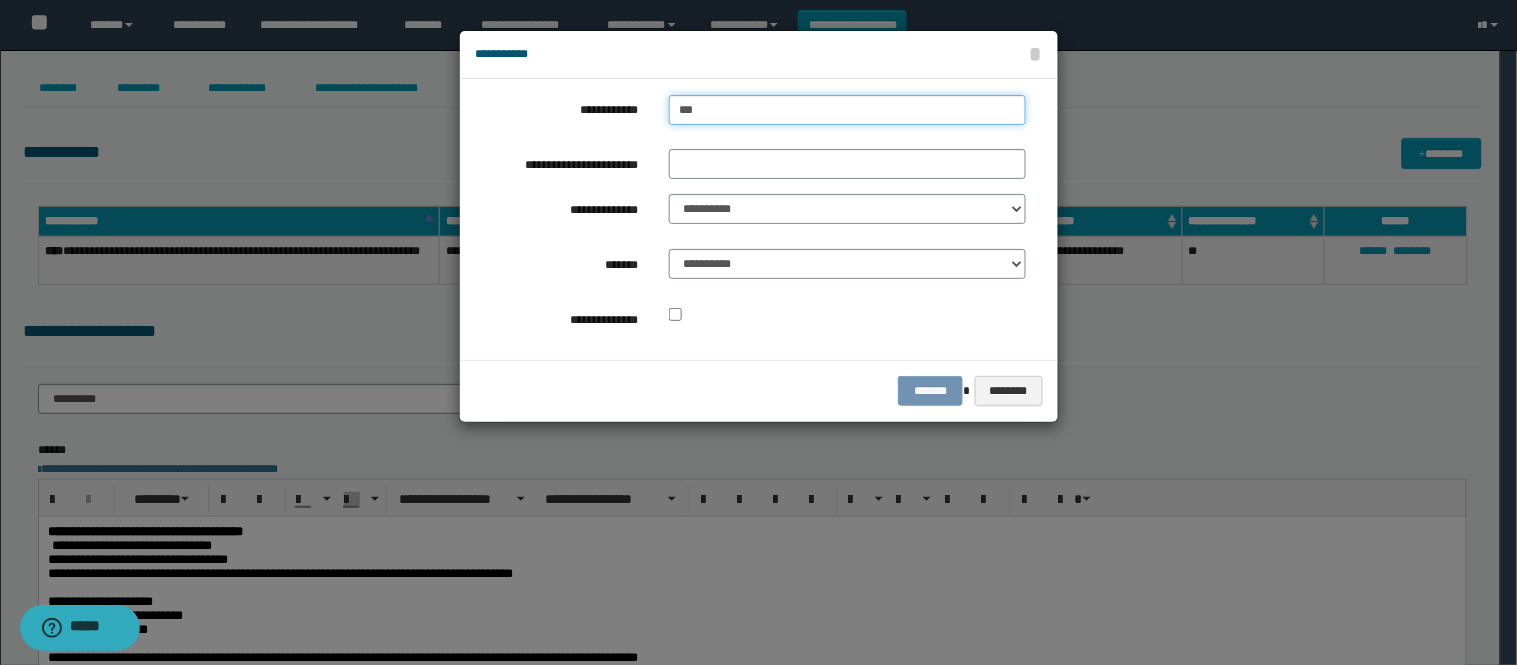 type on "****" 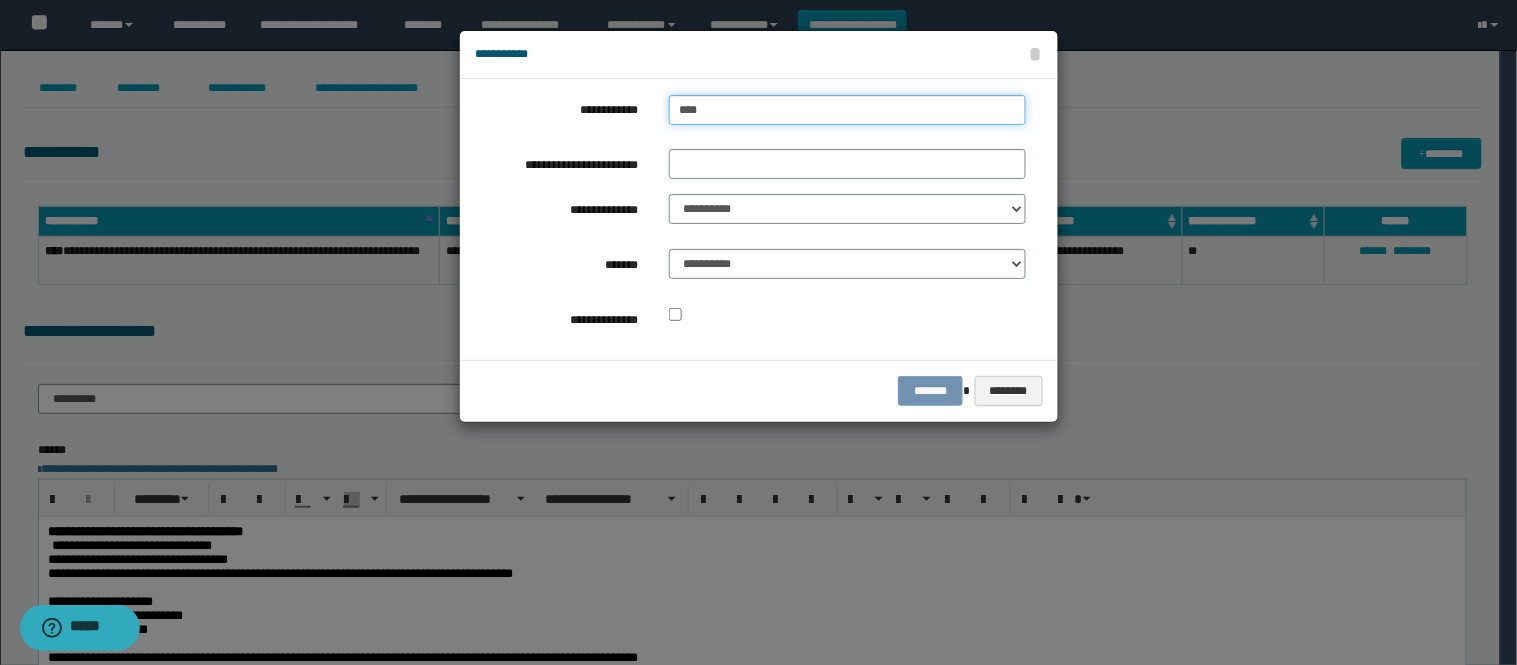 type on "****" 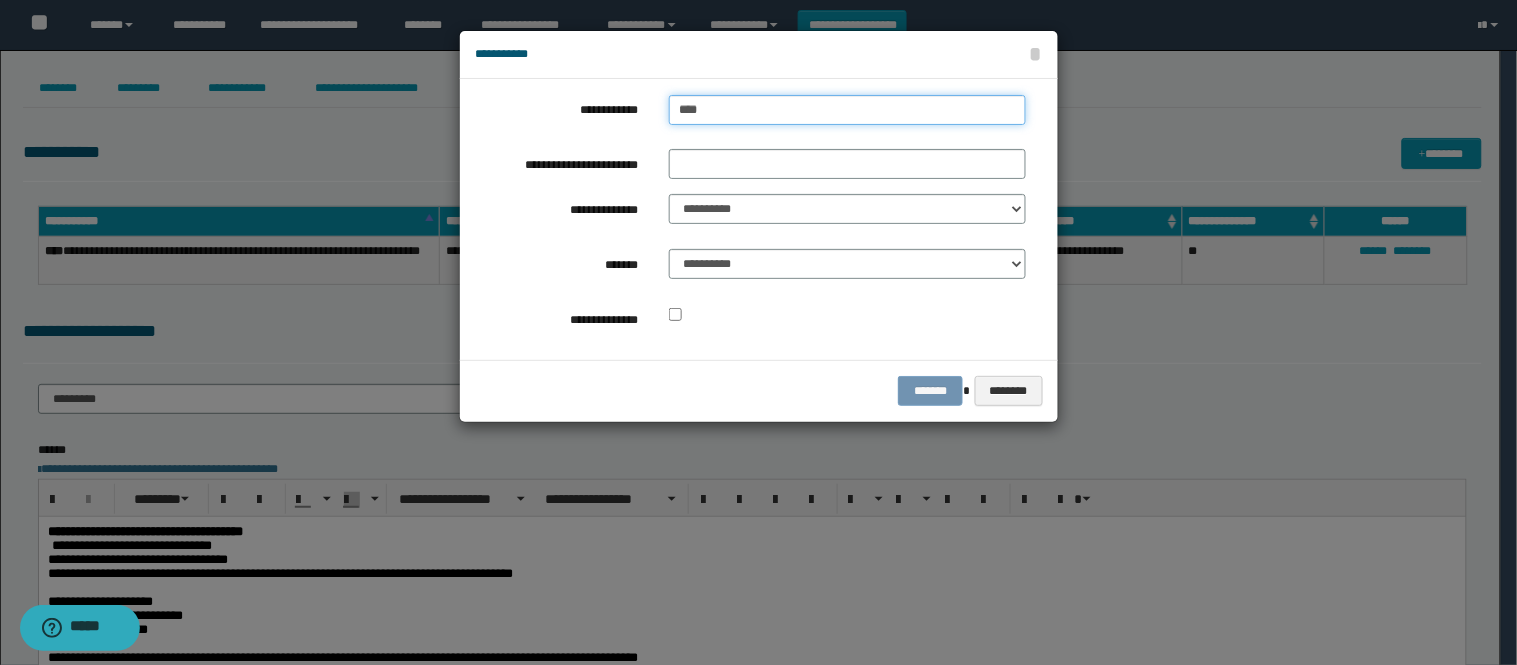 type on "*****" 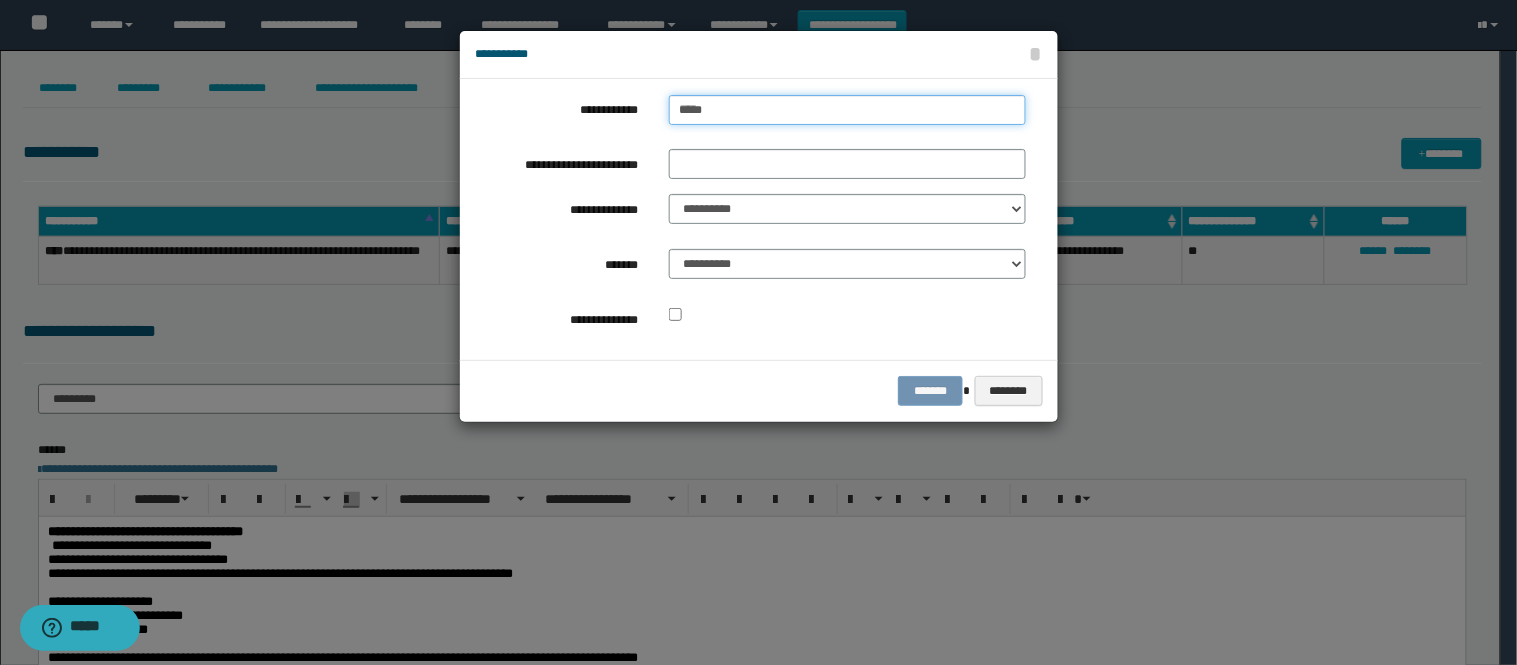 type 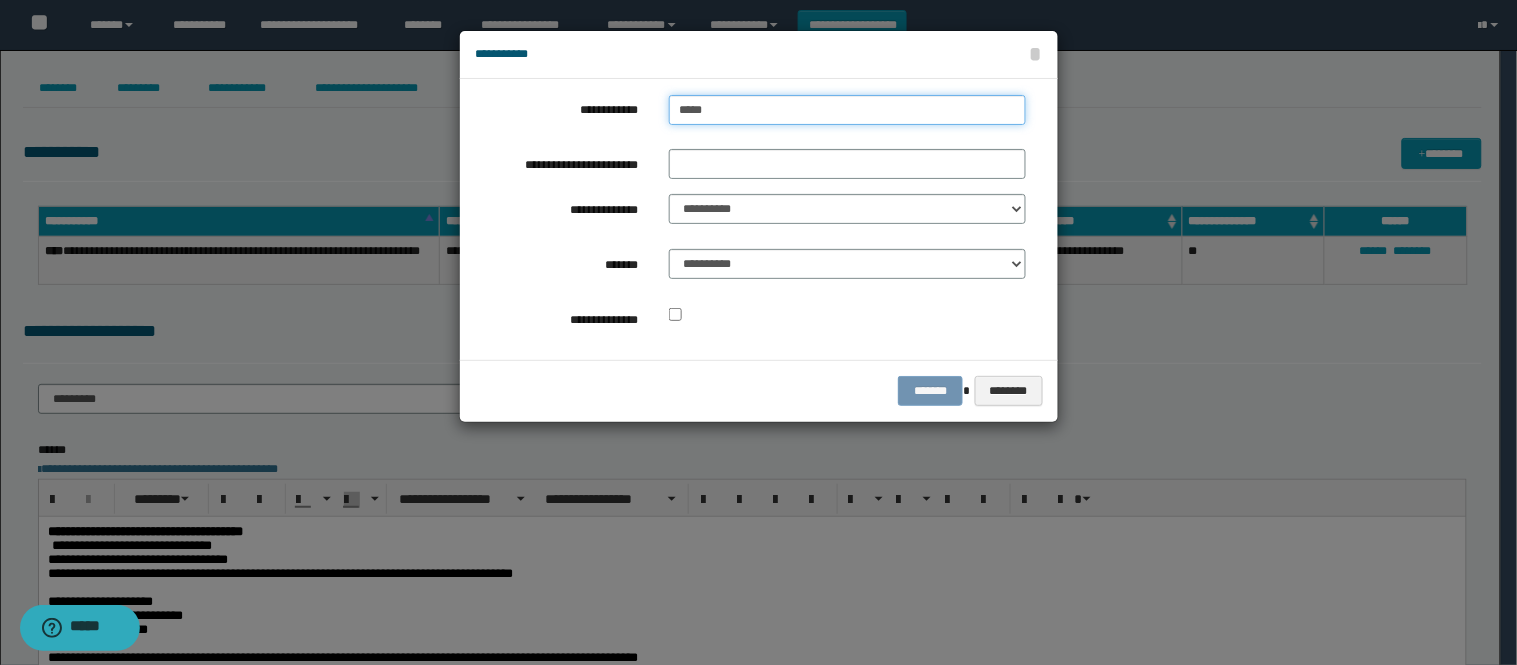 type on "****" 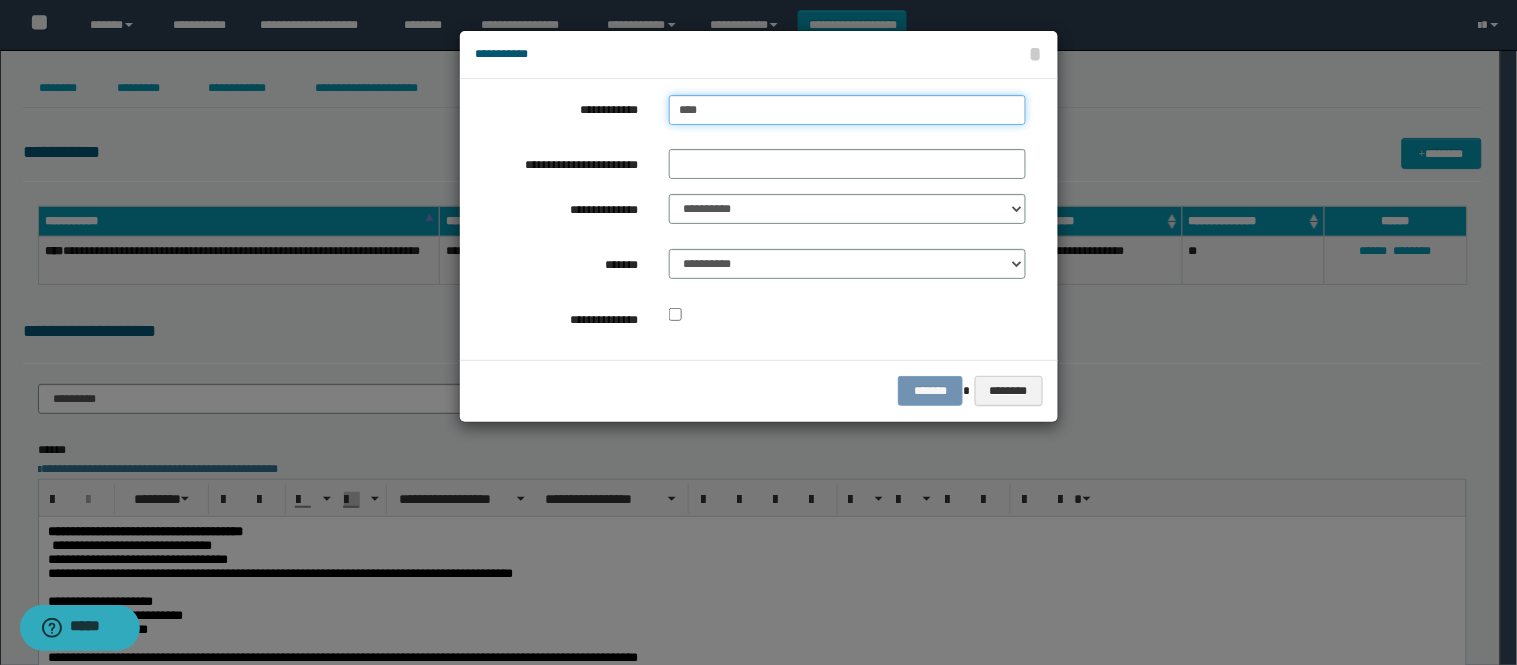 type on "****" 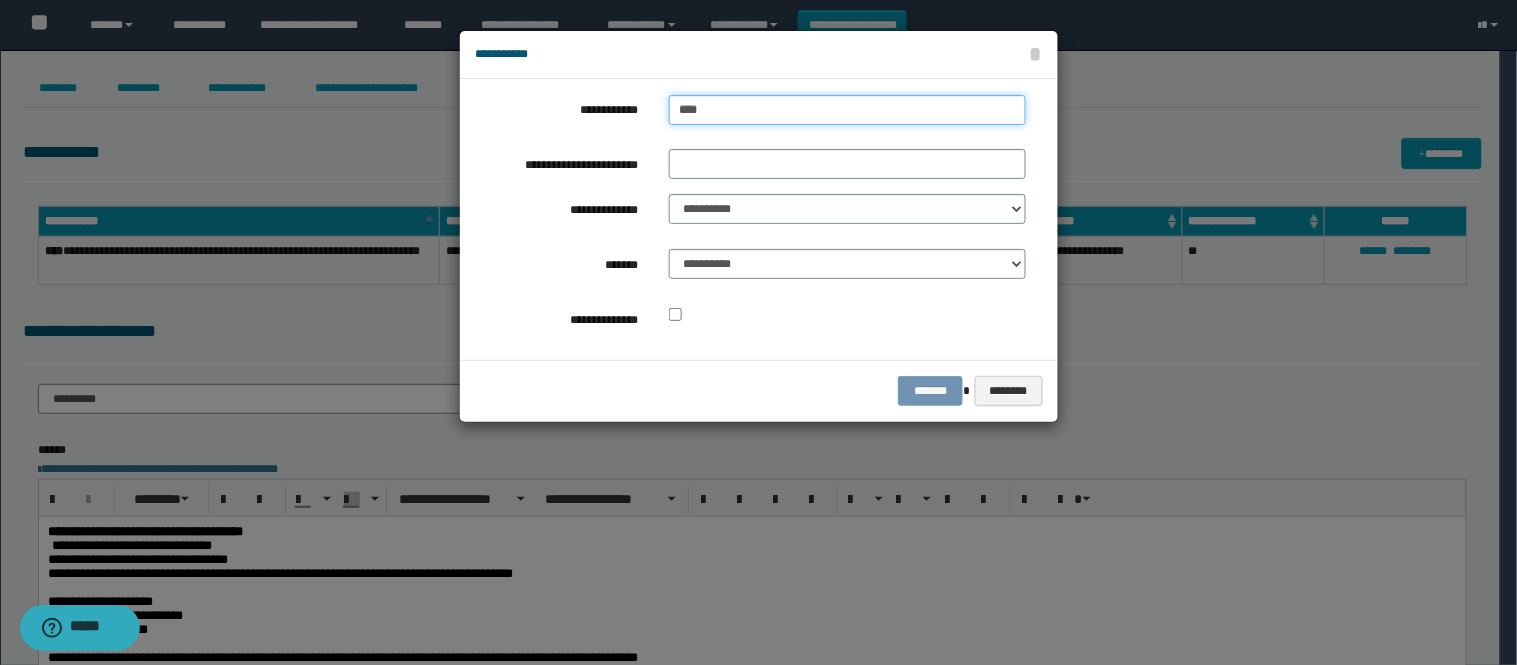 type 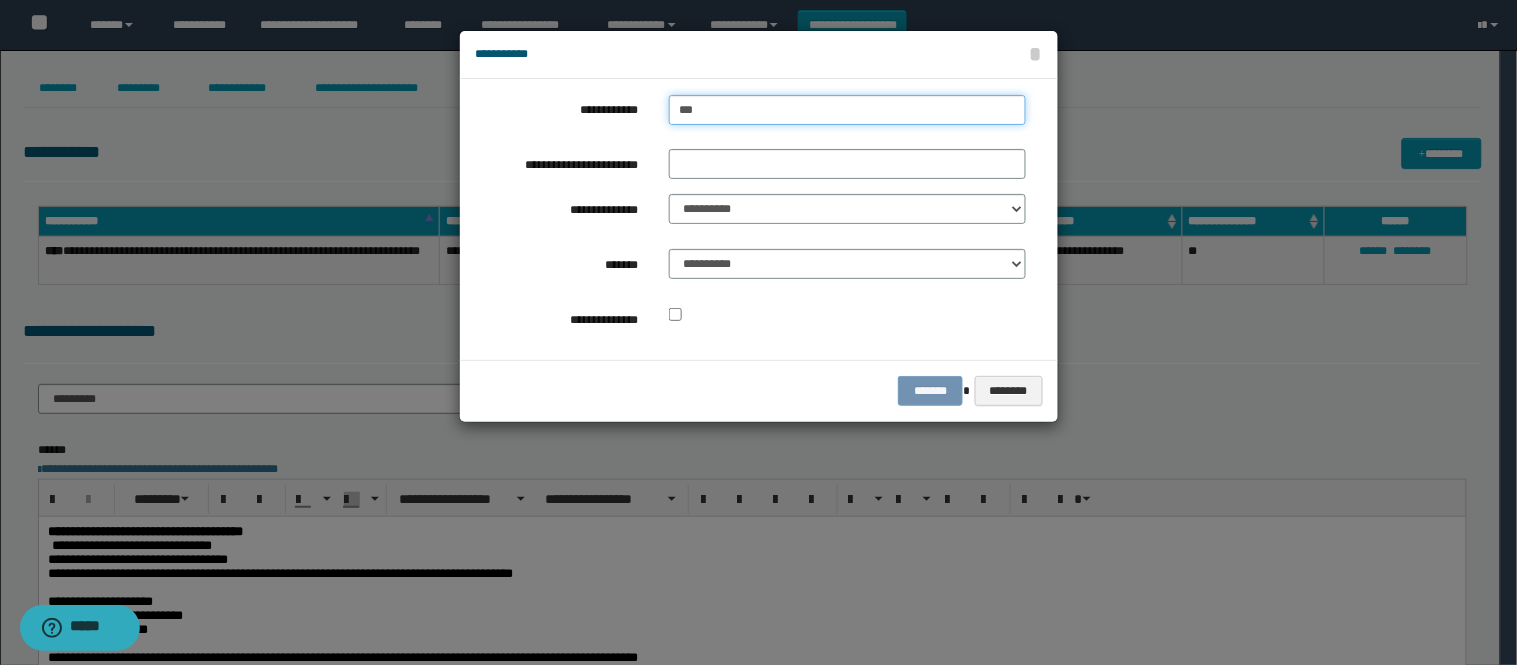 type on "**********" 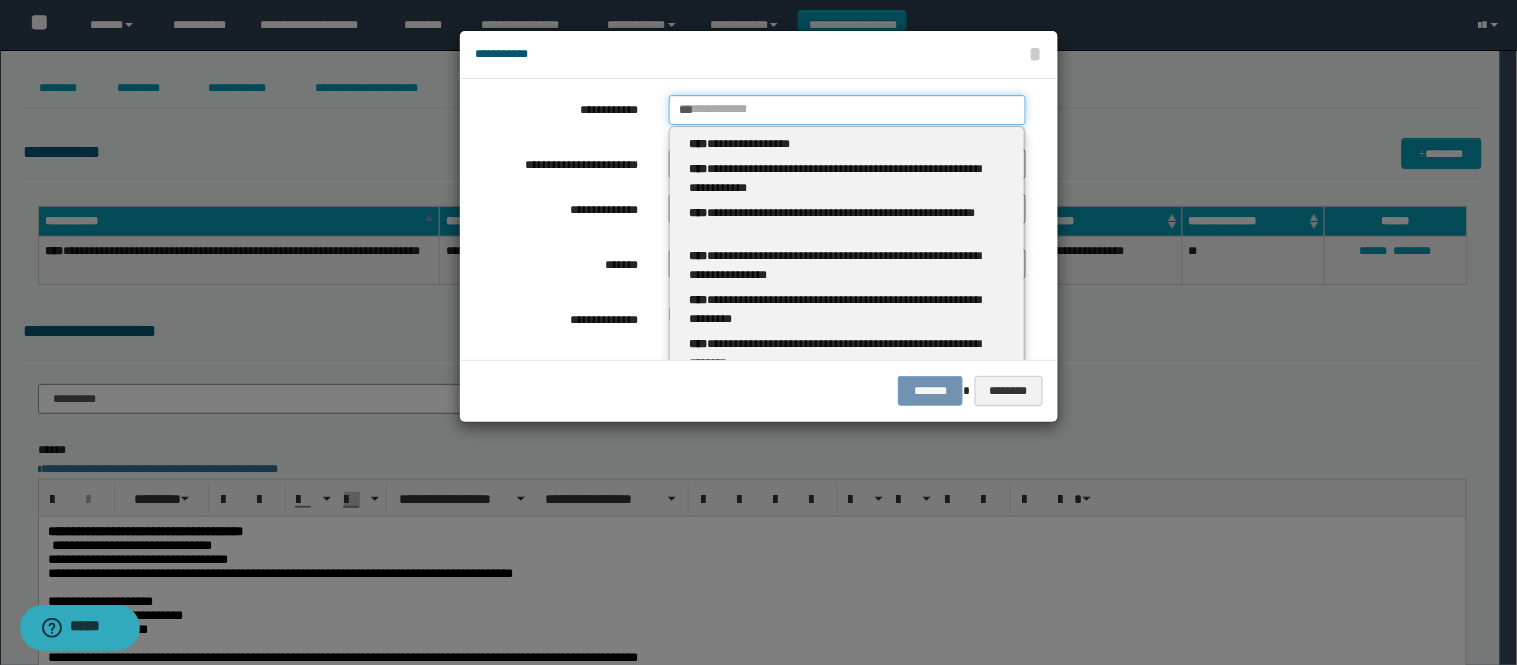 type 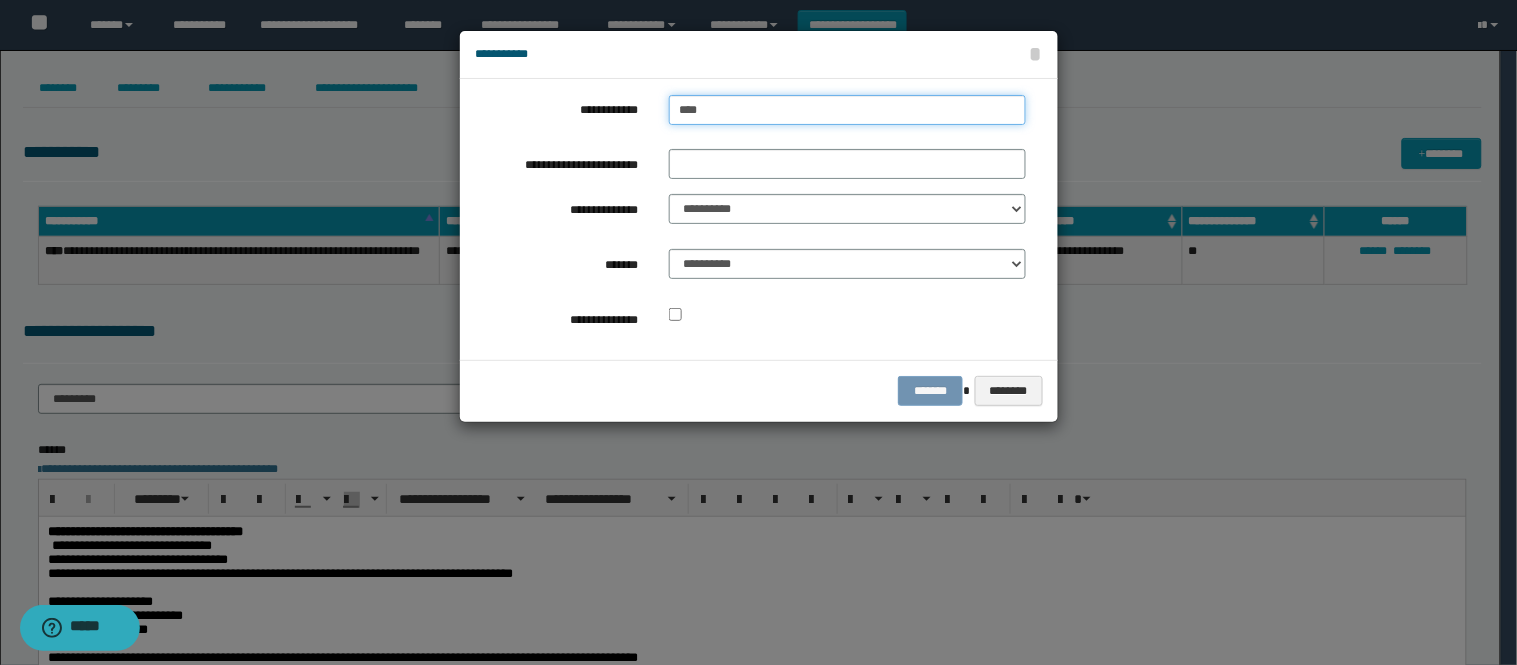 type on "**********" 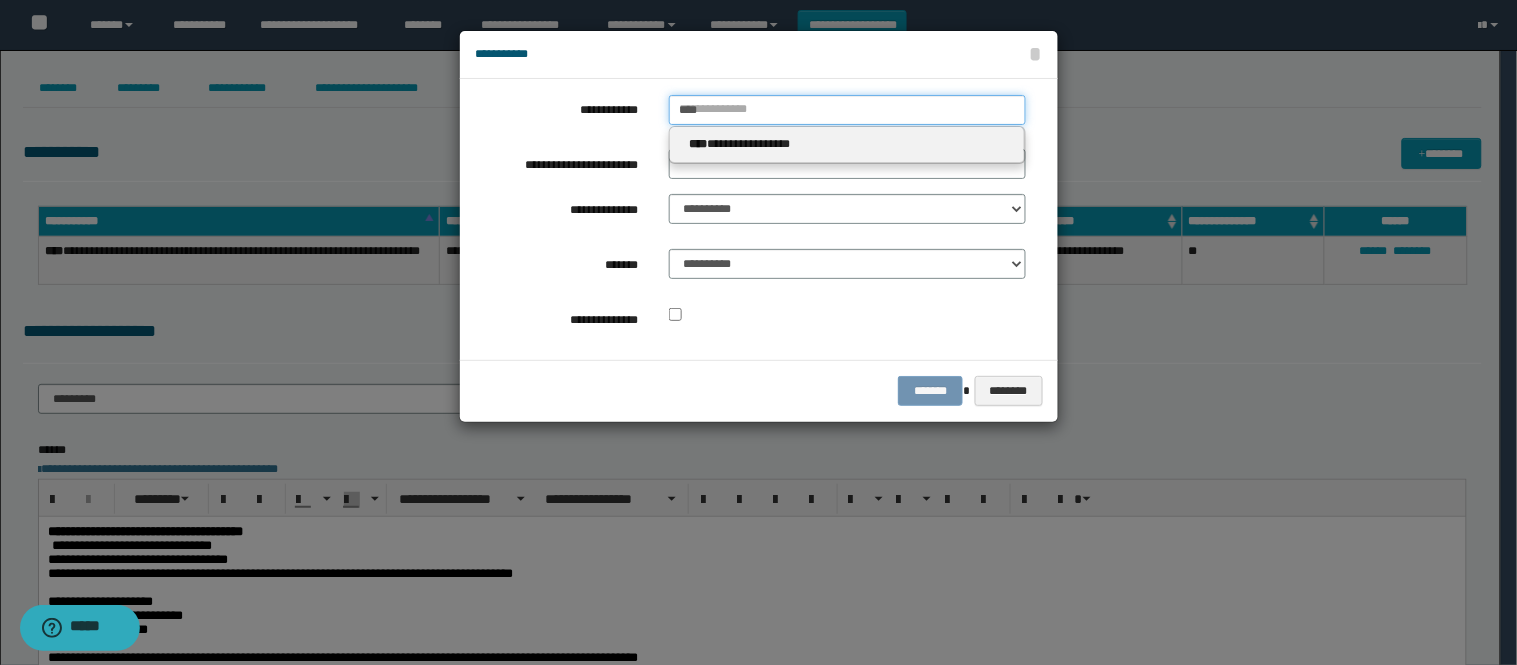 type 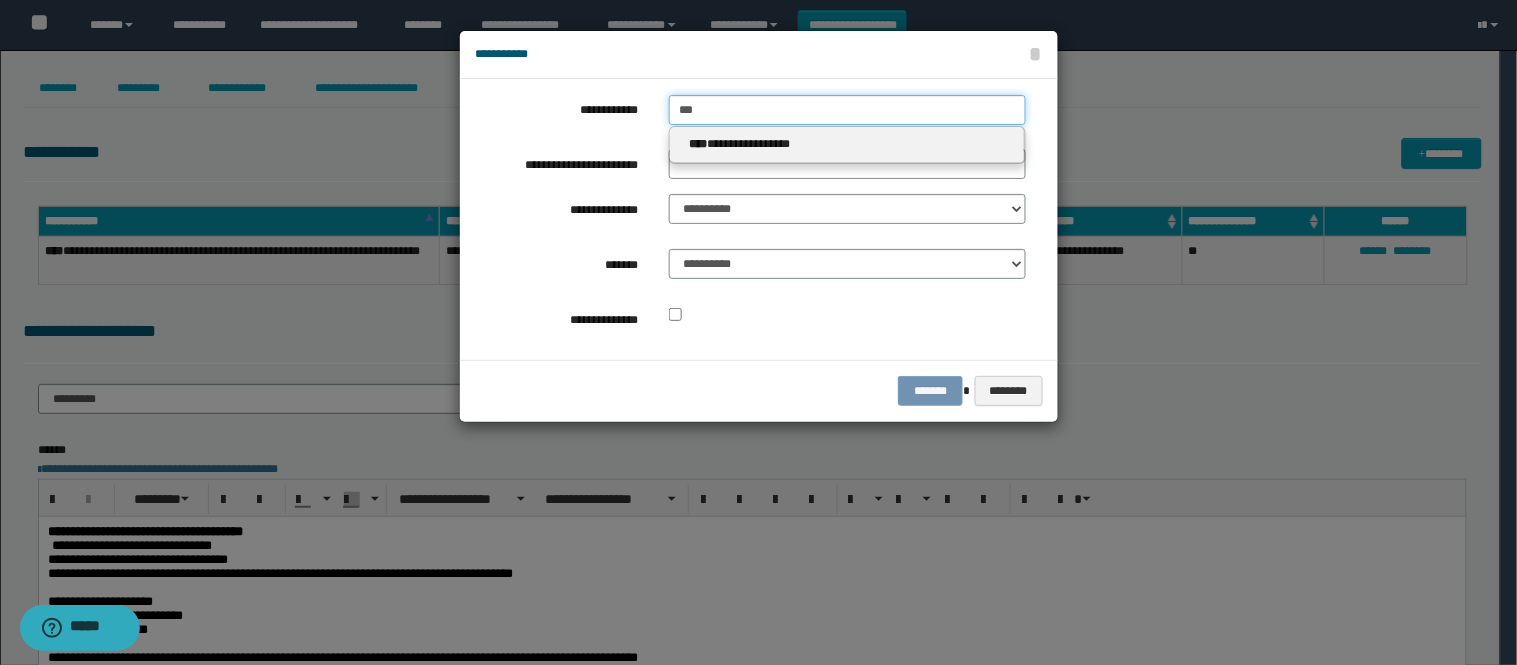 type on "**********" 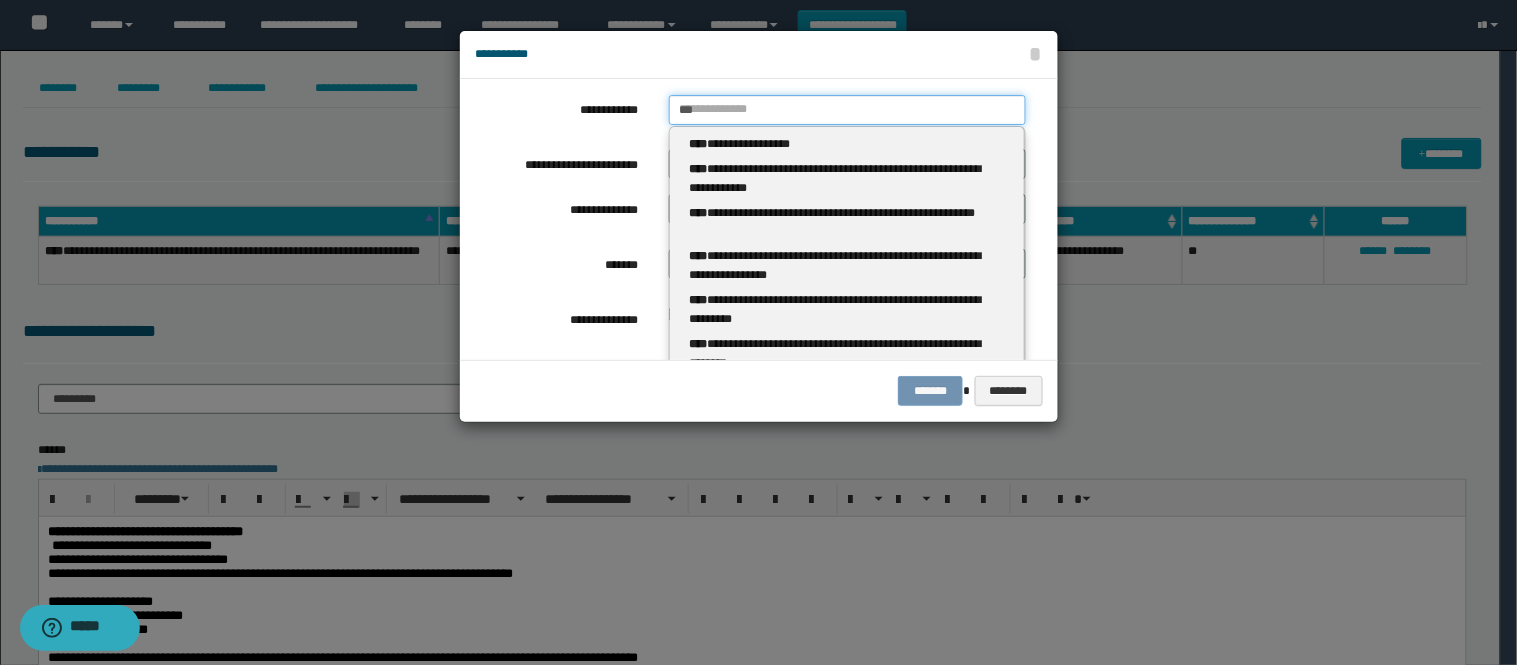type 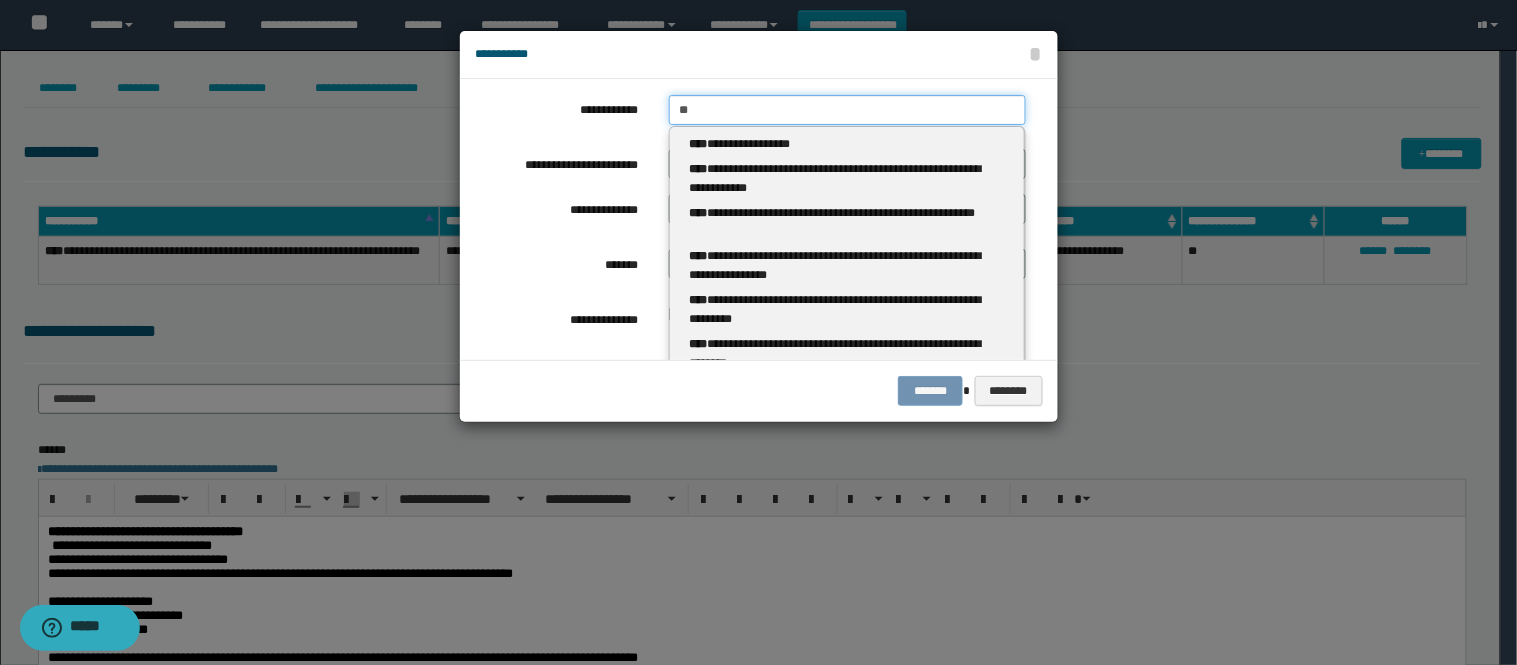 type on "*" 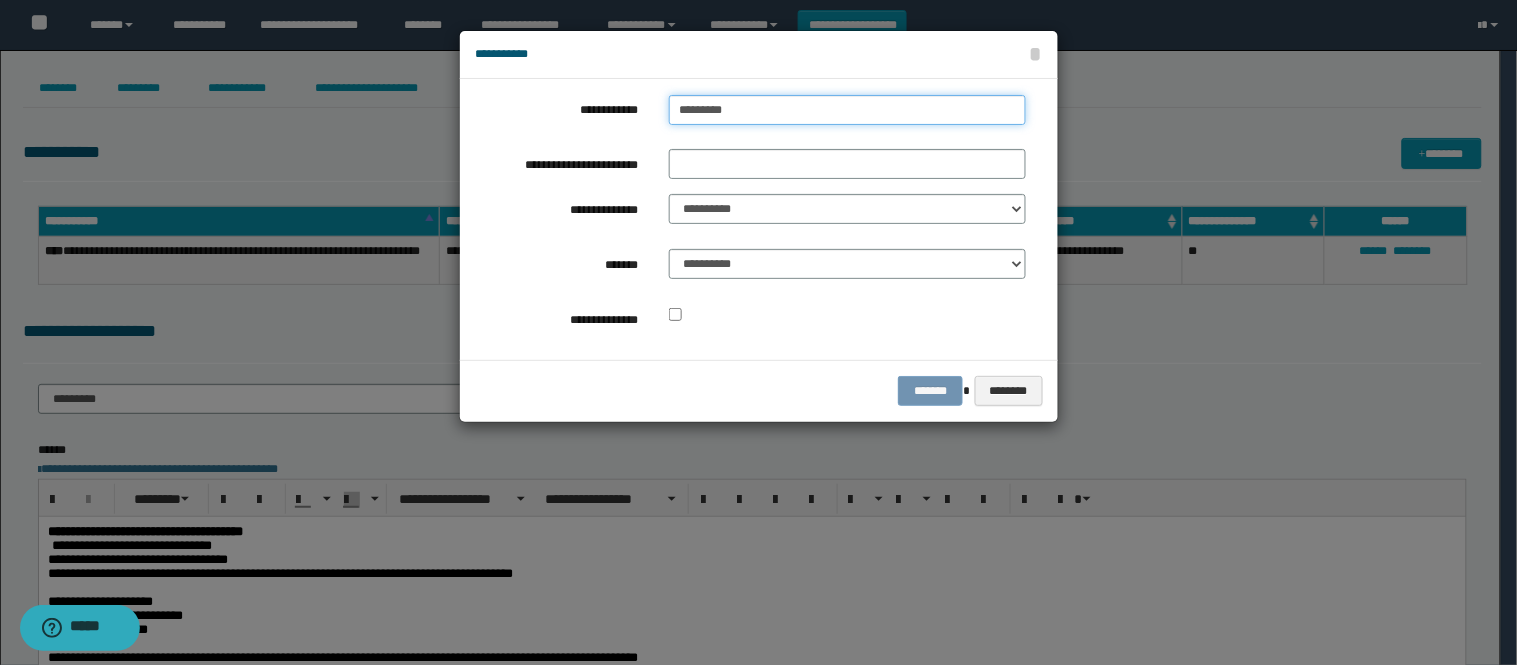 type on "**********" 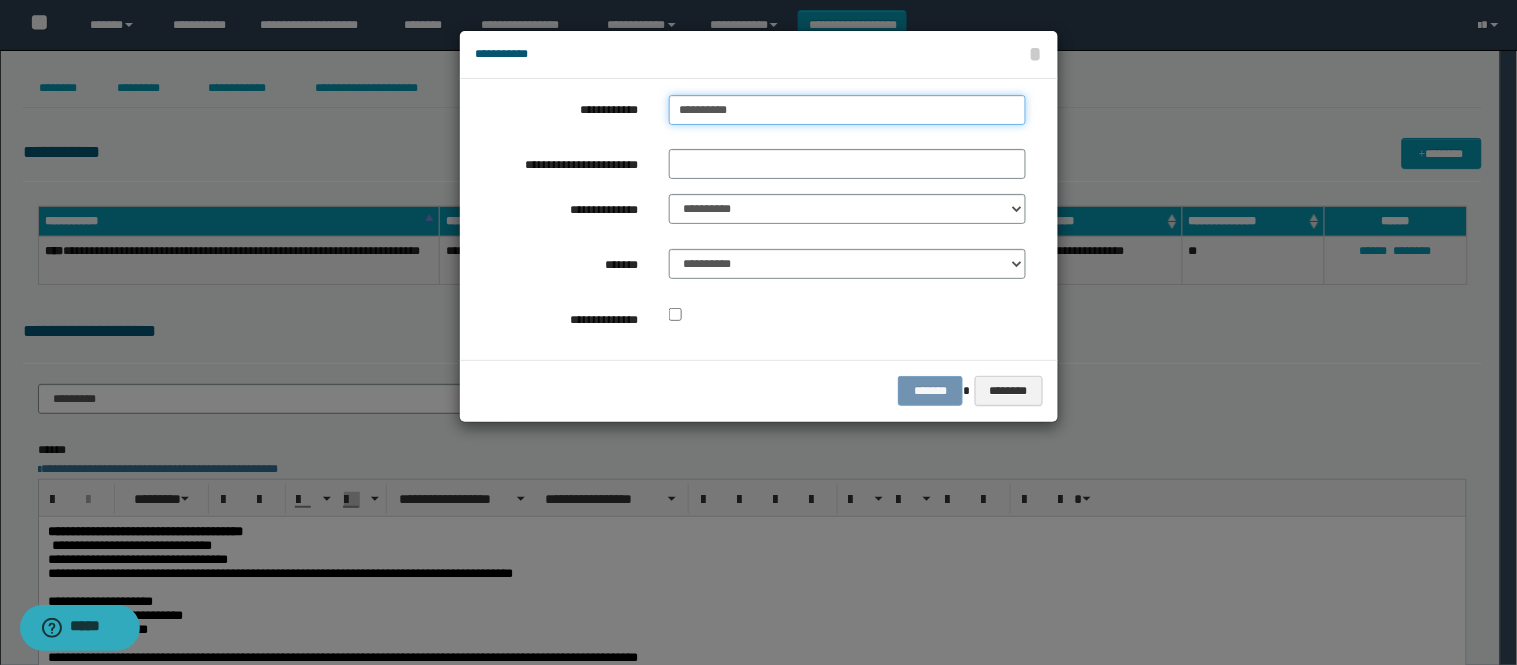 type on "**********" 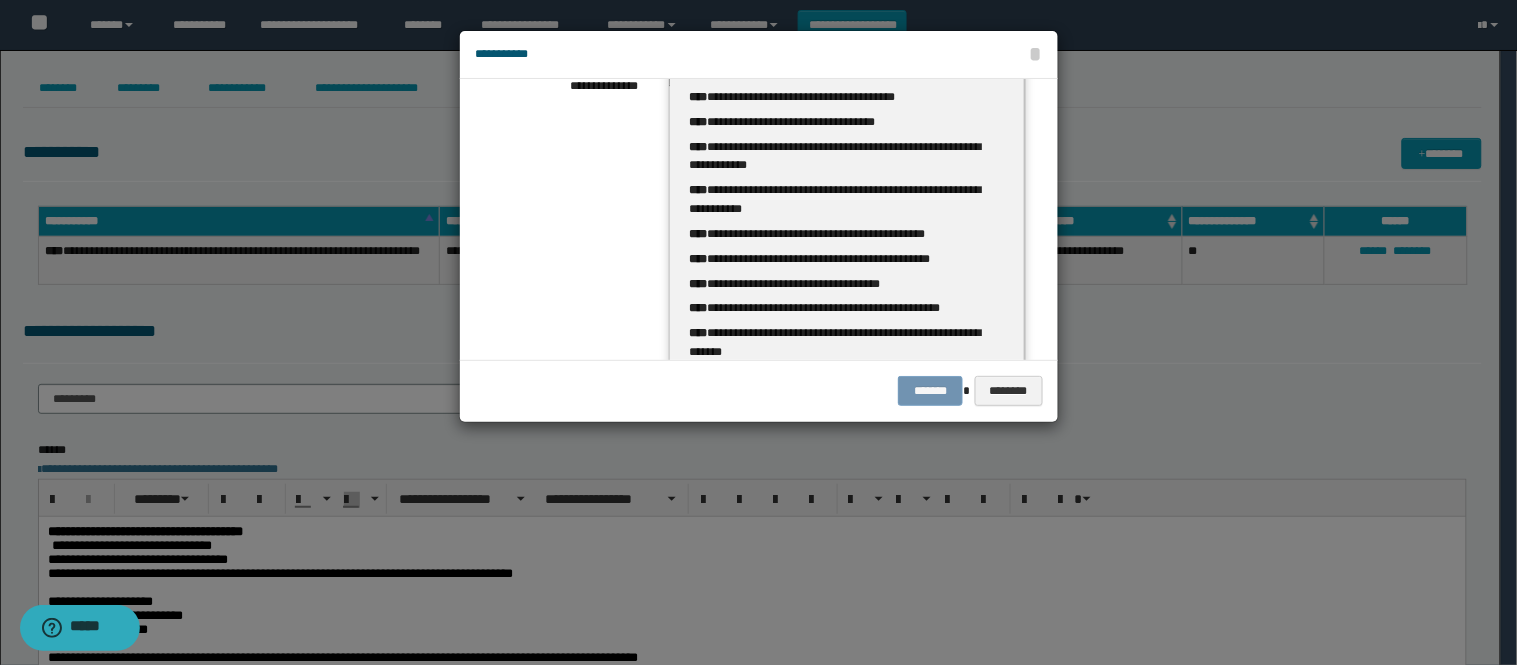 scroll, scrollTop: 111, scrollLeft: 0, axis: vertical 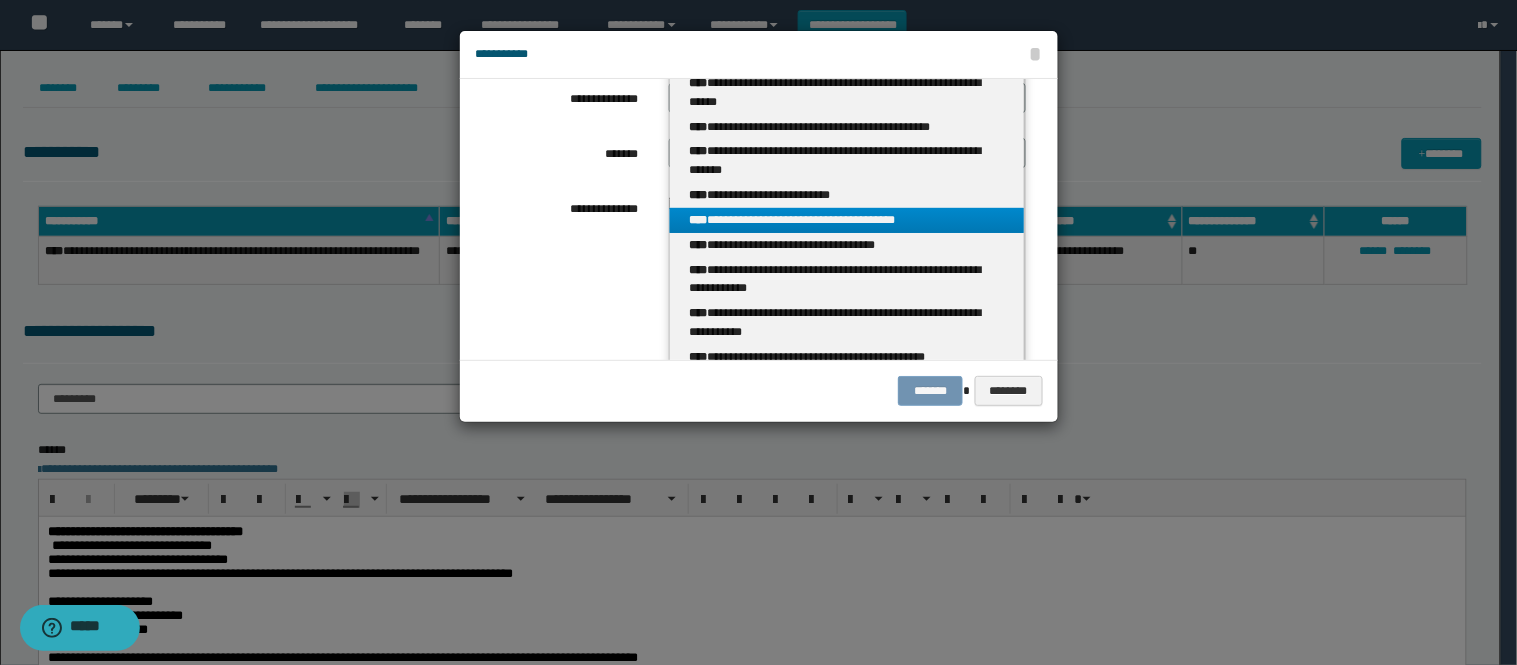 type on "**********" 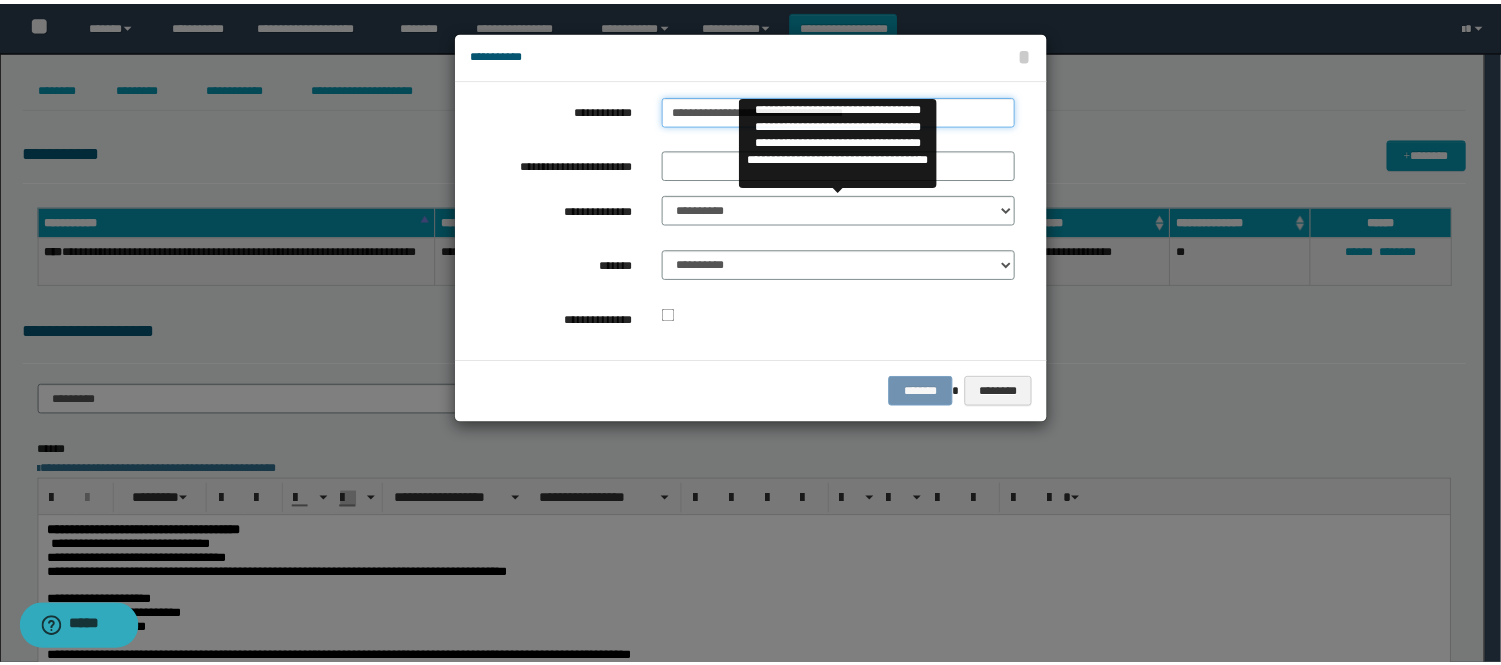 scroll, scrollTop: 0, scrollLeft: 0, axis: both 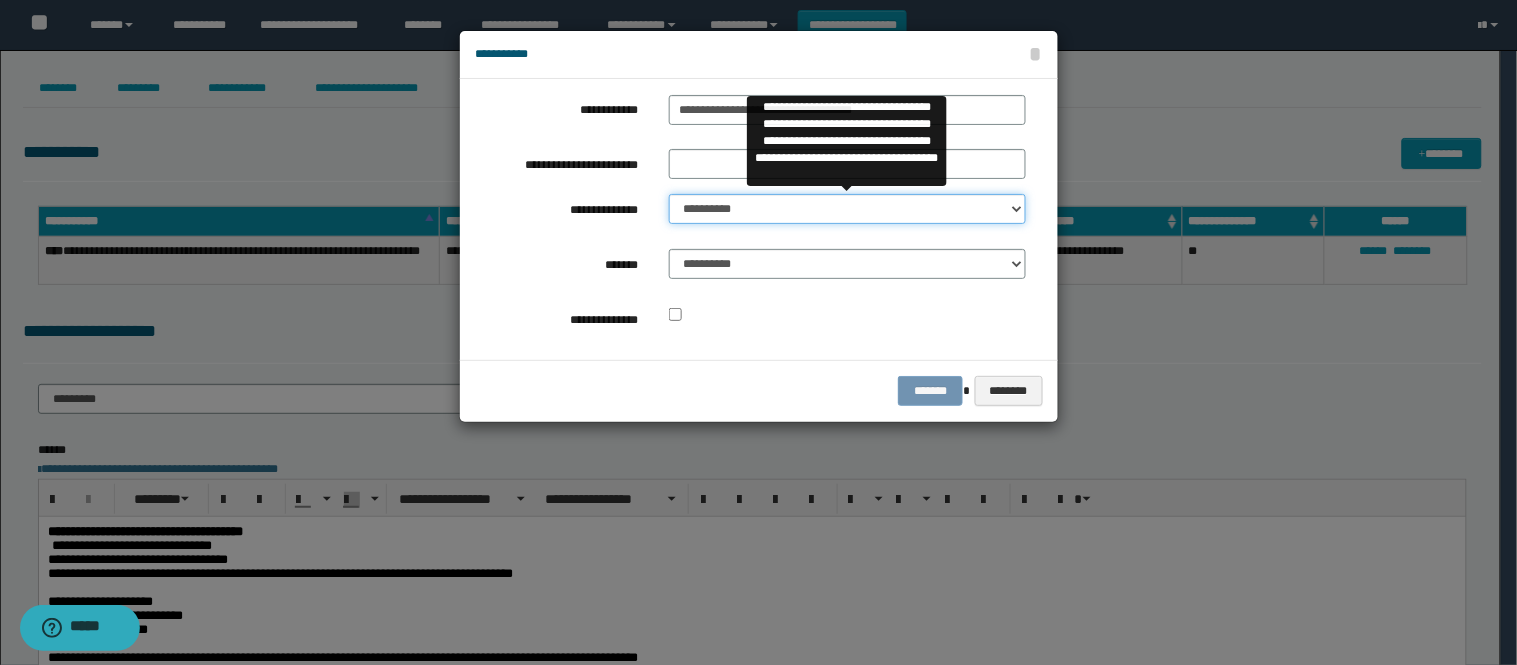 click on "**********" at bounding box center (847, 209) 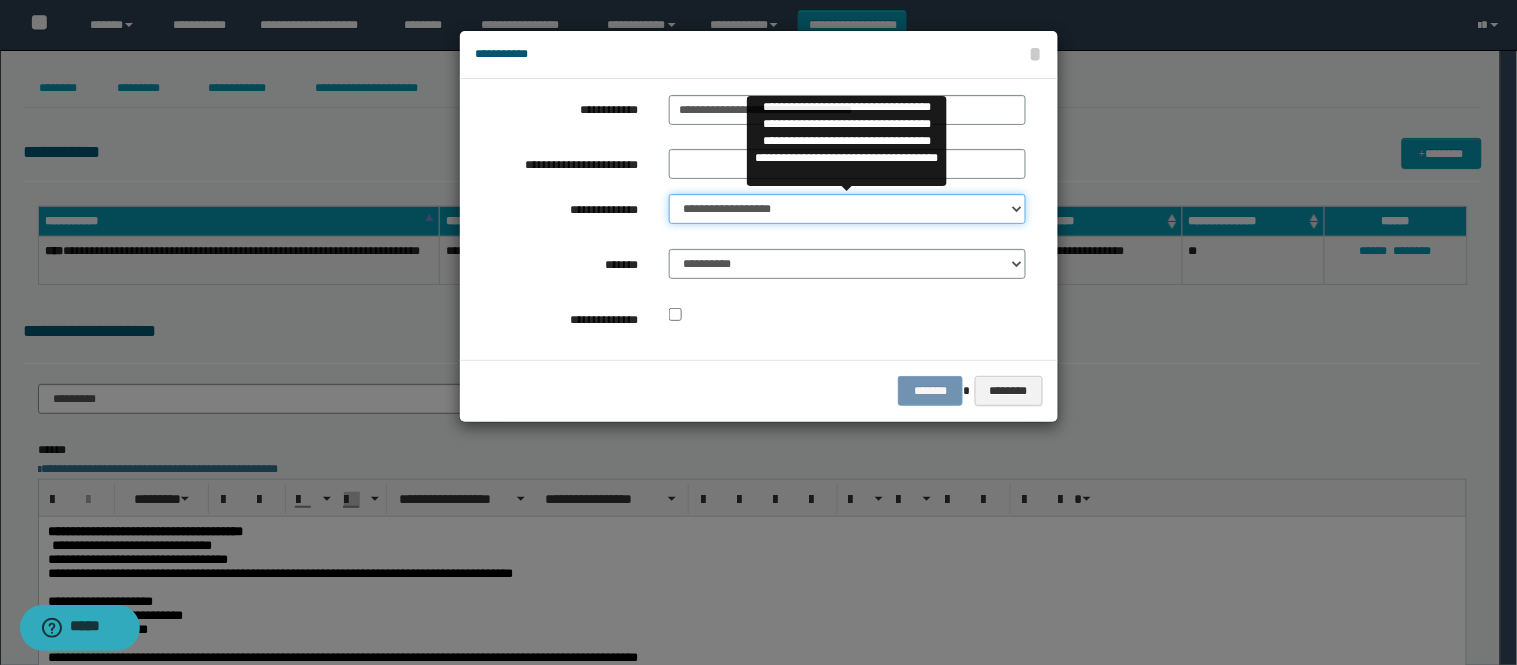 click on "**********" at bounding box center (847, 209) 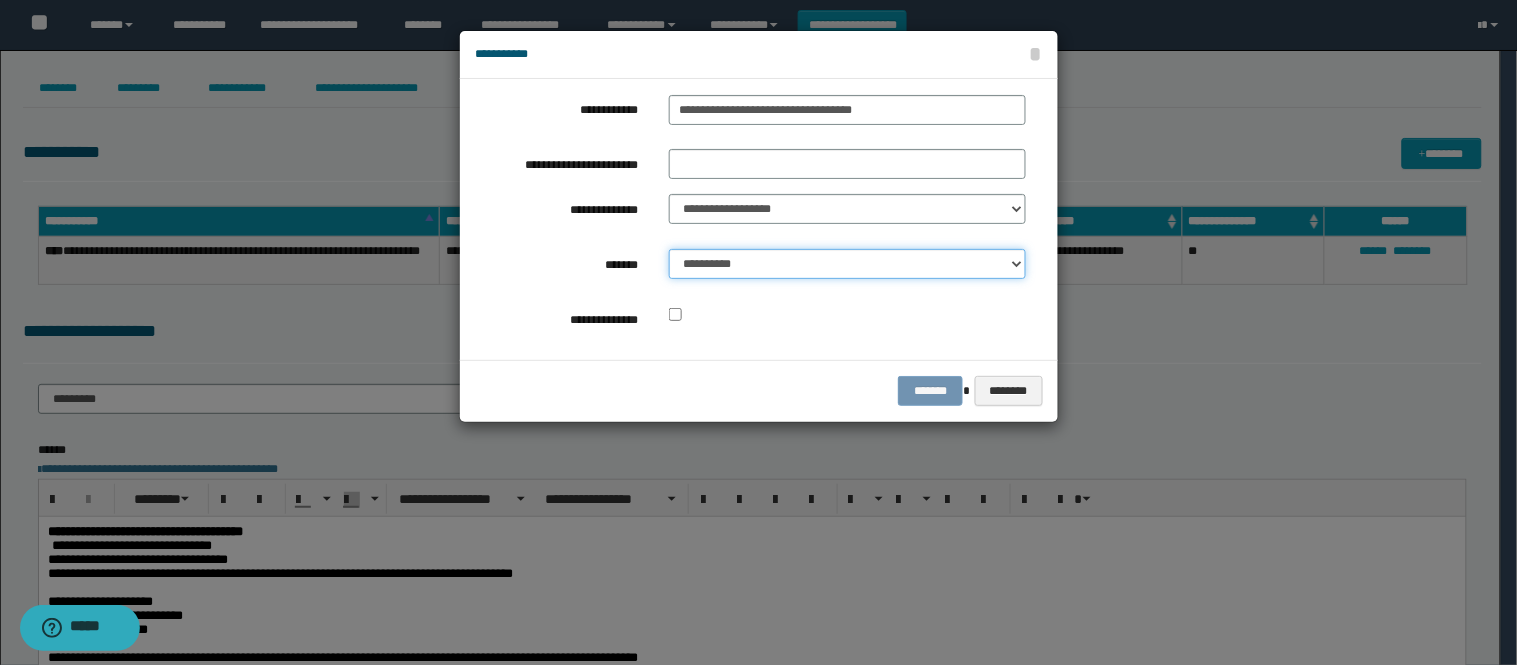 click on "**********" at bounding box center [847, 264] 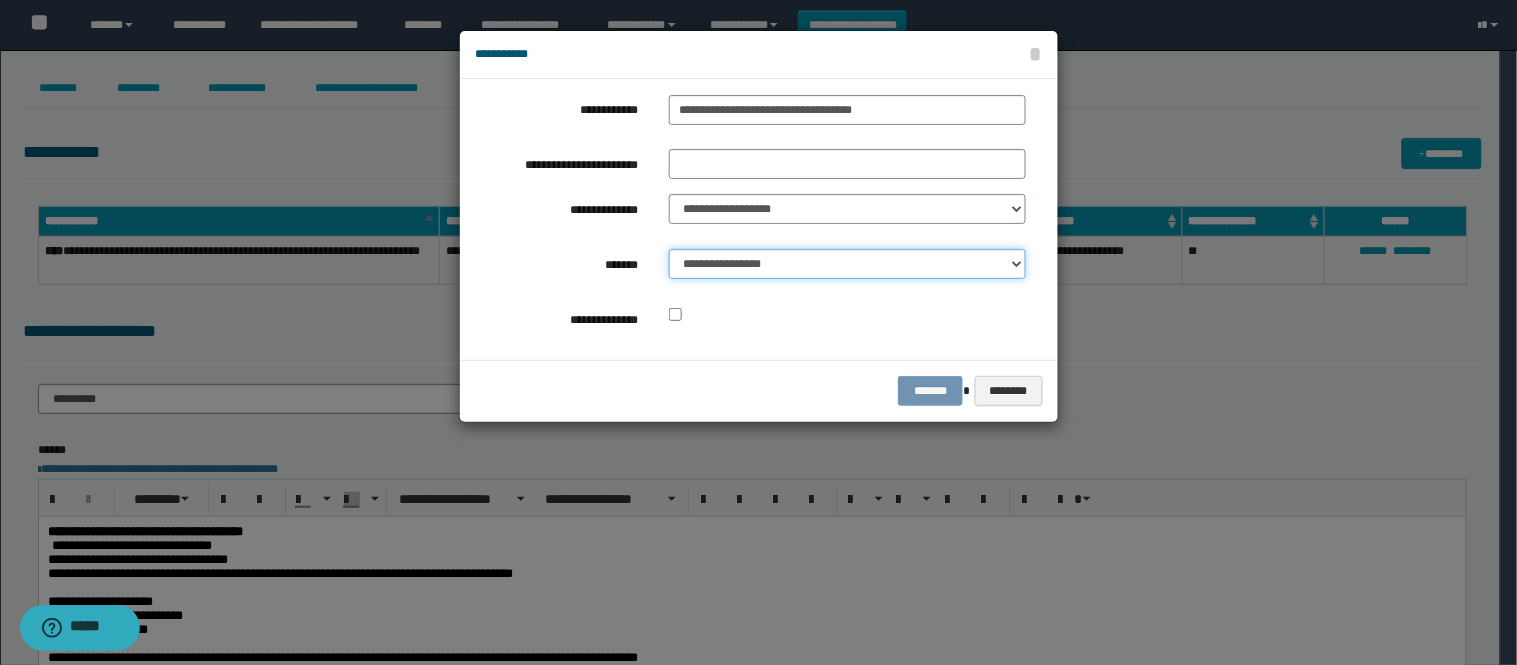 click on "**********" at bounding box center (847, 264) 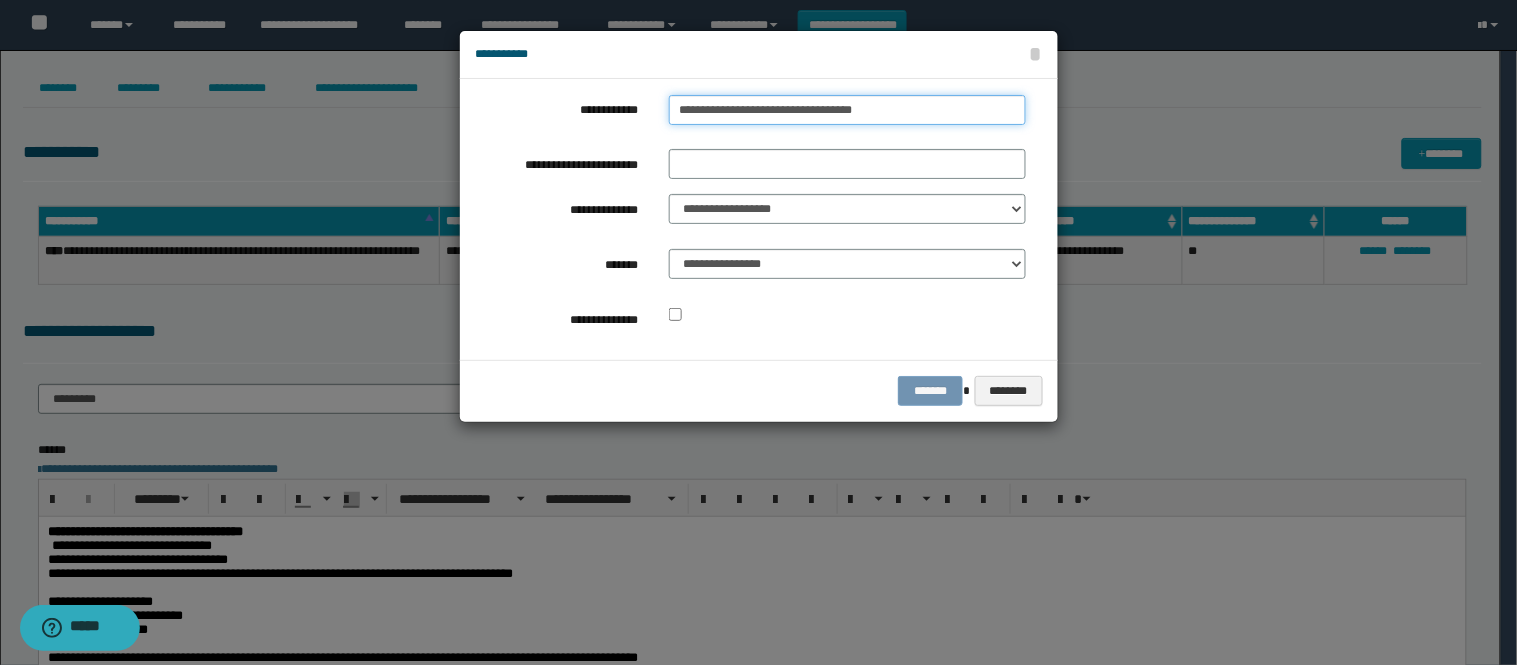 type on "**********" 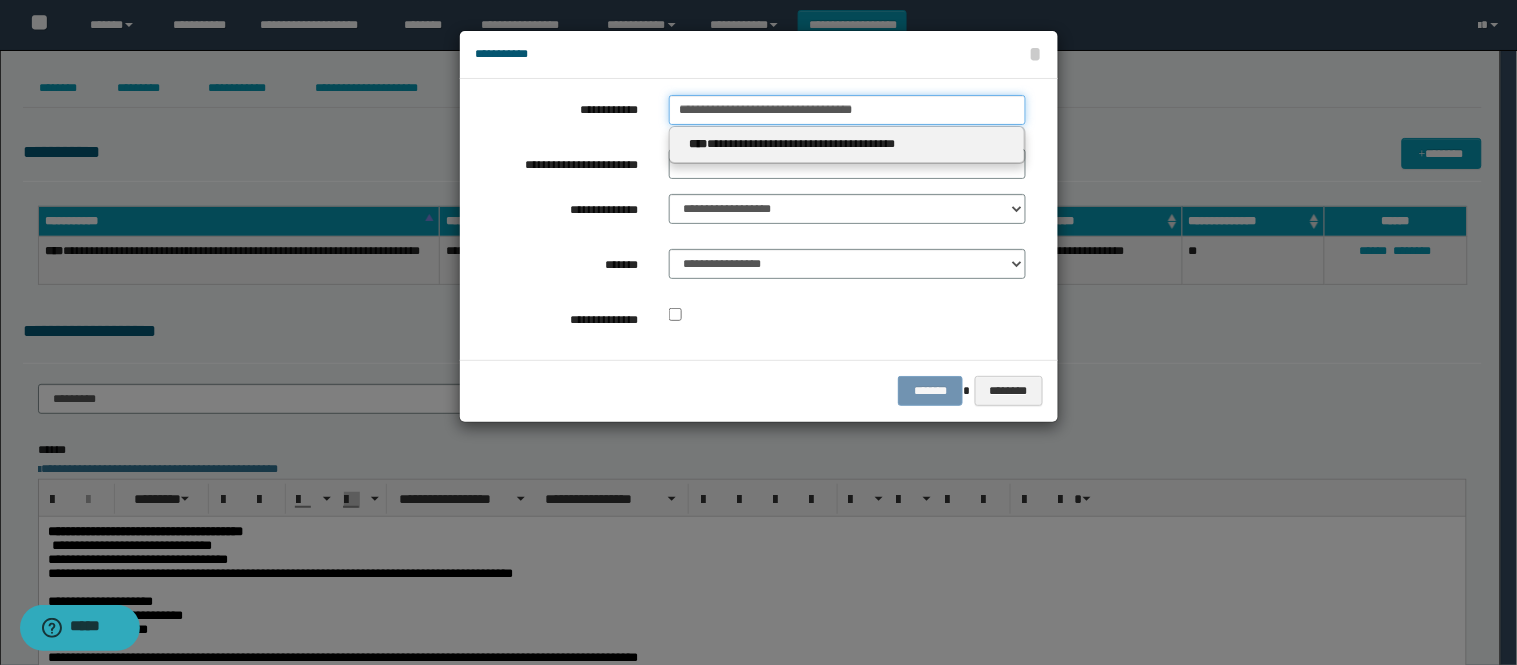 drag, startPoint x: 861, startPoint y: 108, endPoint x: 655, endPoint y: 136, distance: 207.89421 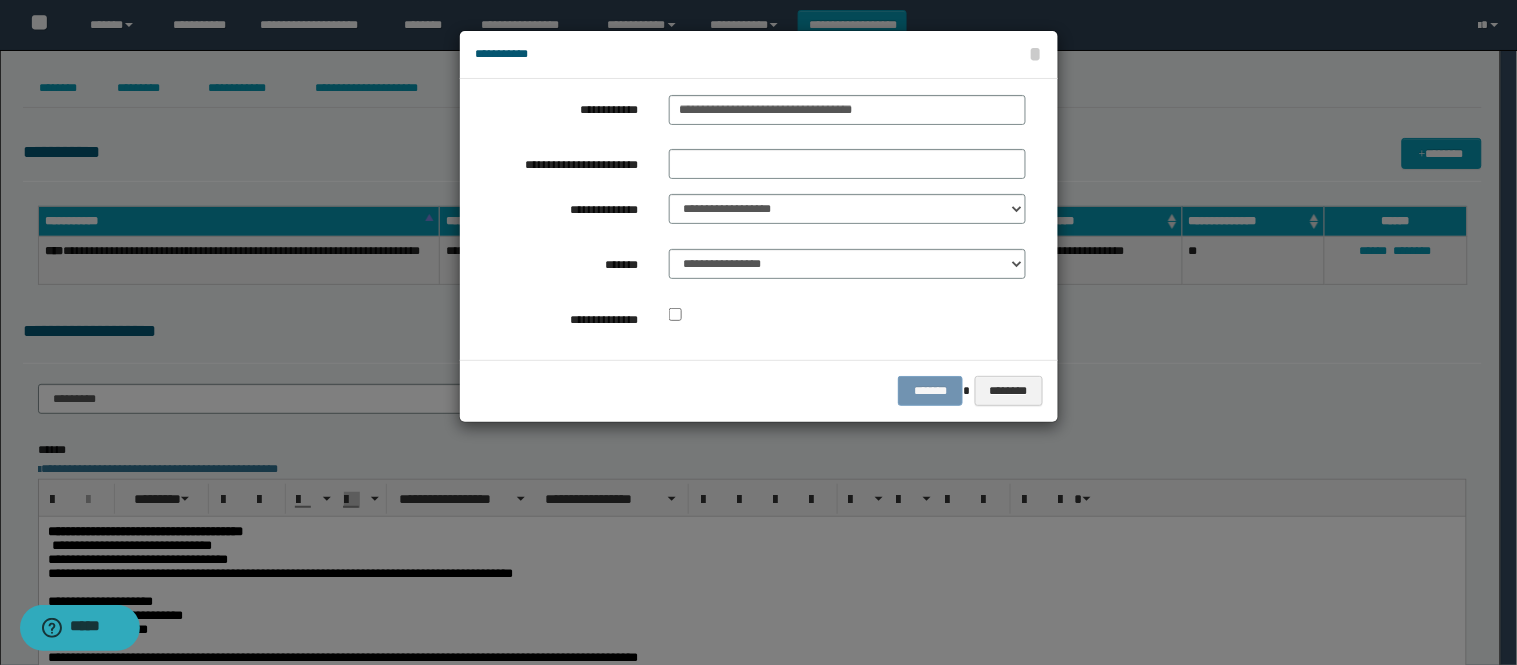 type 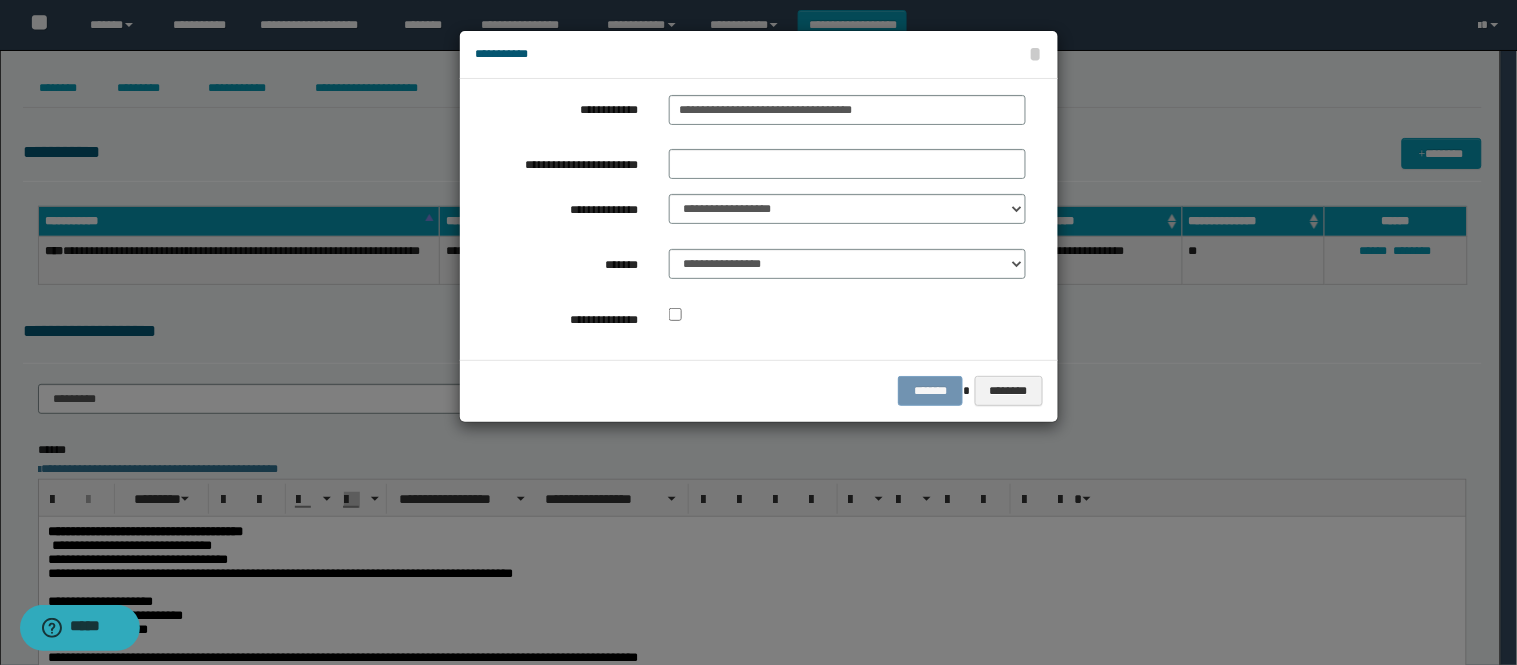 click at bounding box center (847, 164) 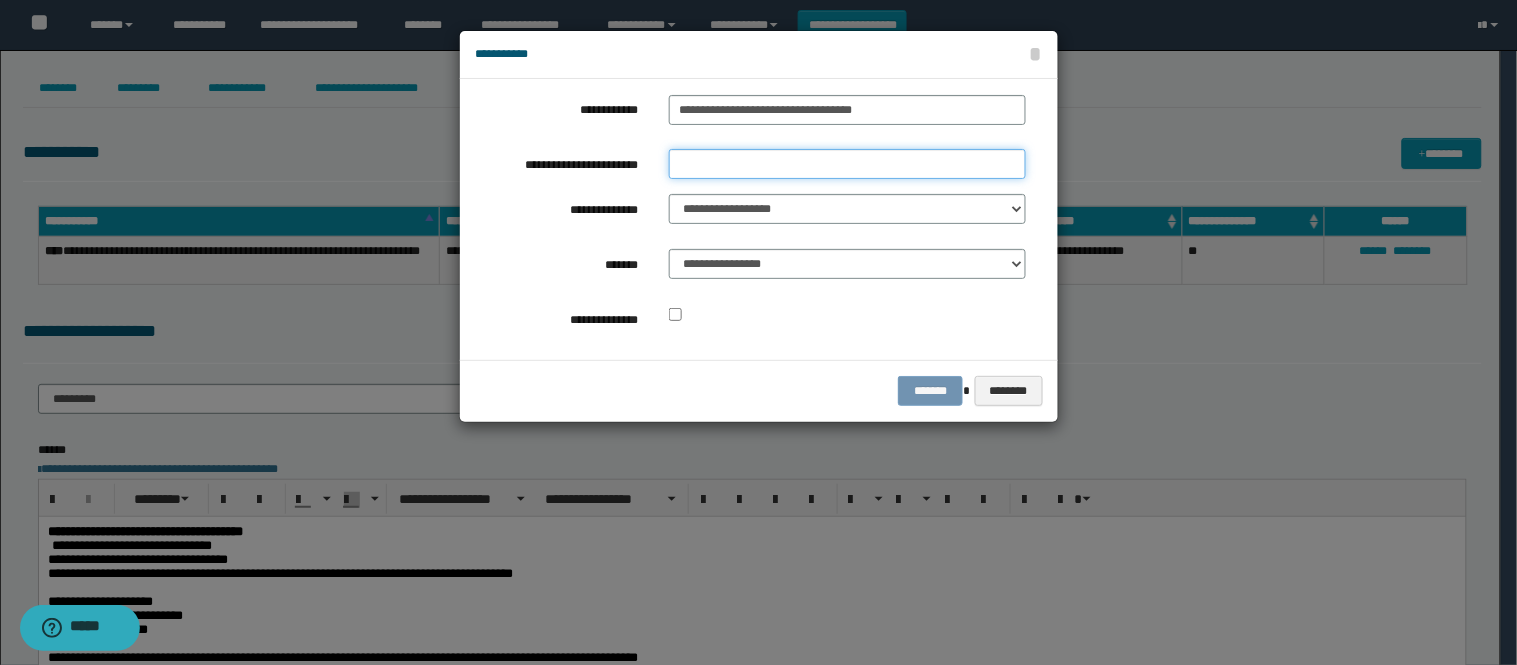 click on "**********" at bounding box center (847, 164) 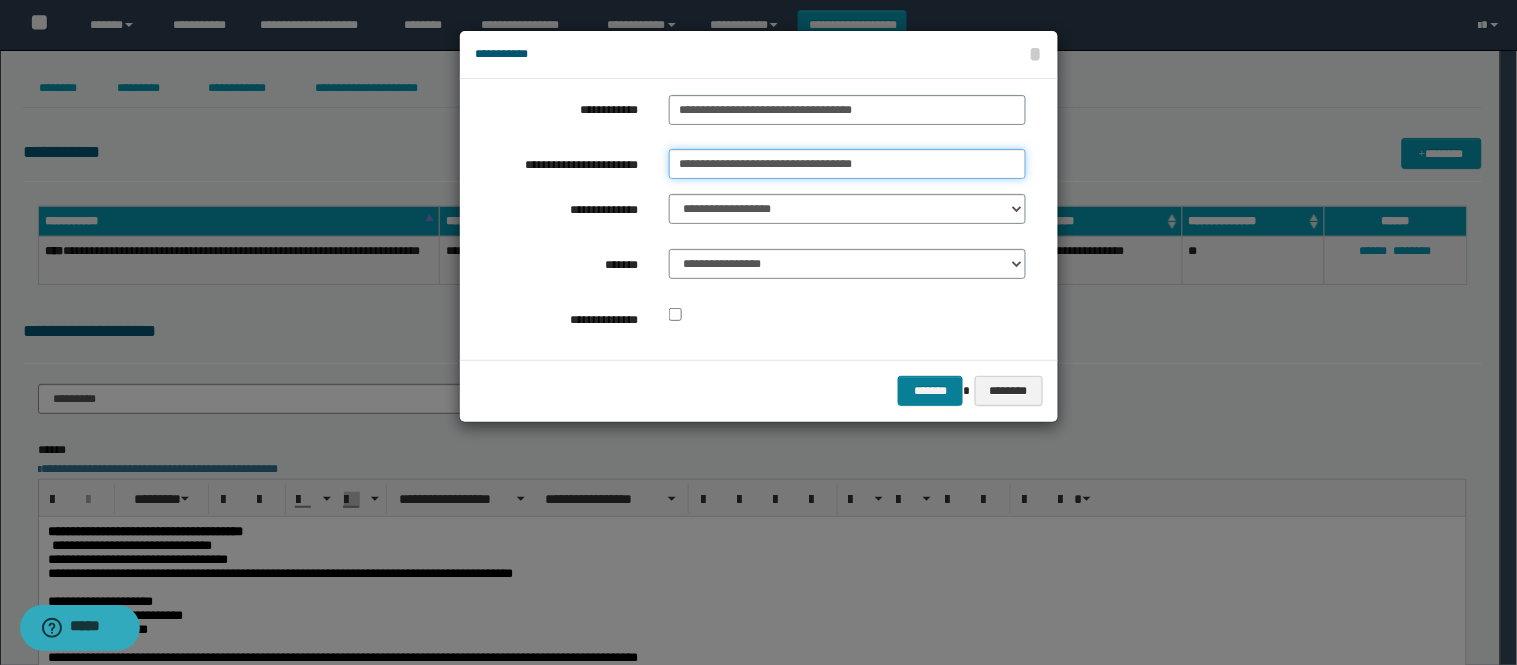 type on "**********" 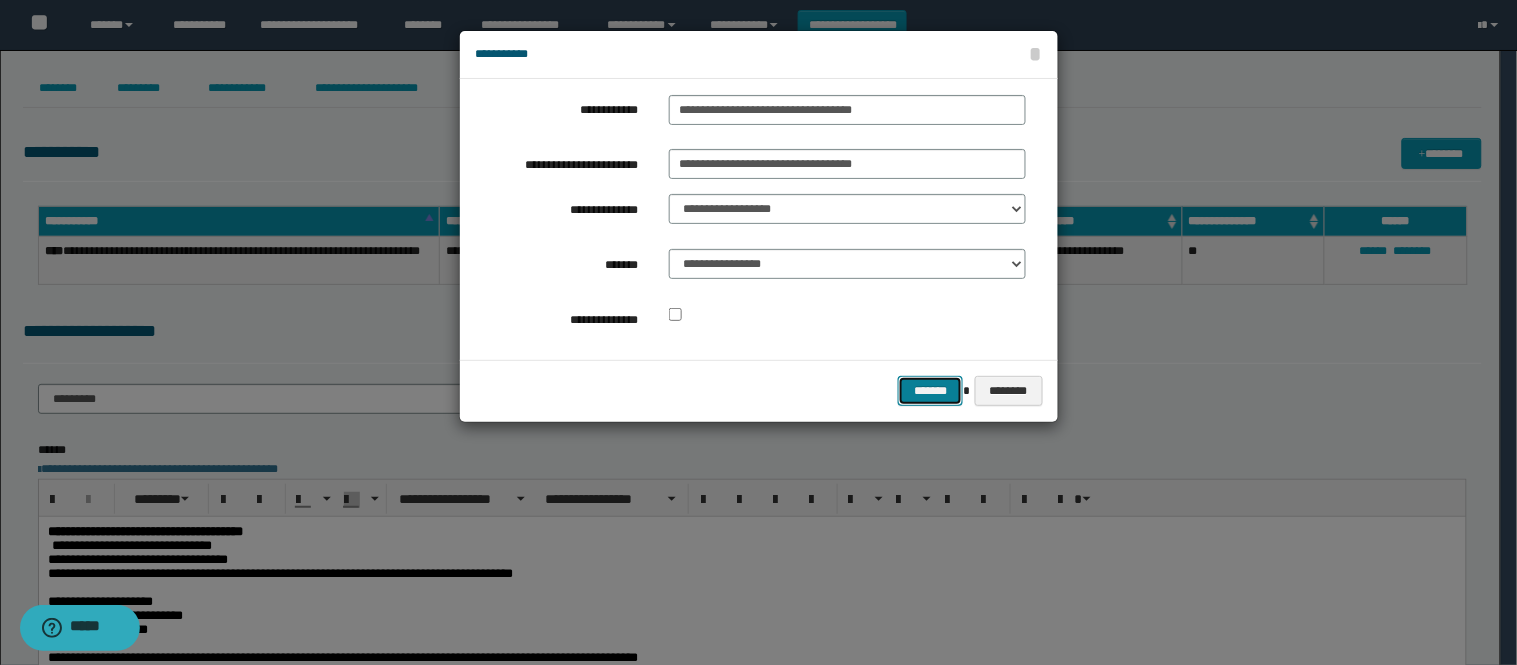 click on "*******" at bounding box center (930, 391) 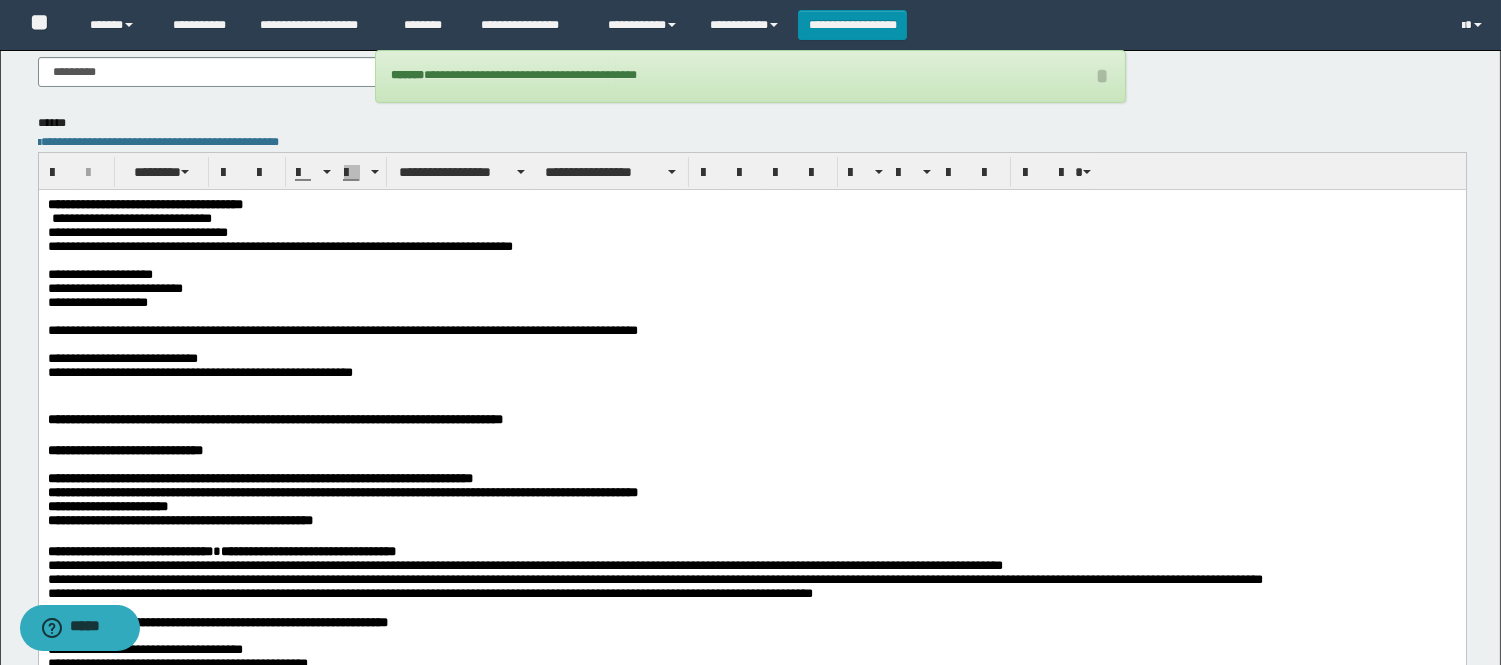 scroll, scrollTop: 0, scrollLeft: 0, axis: both 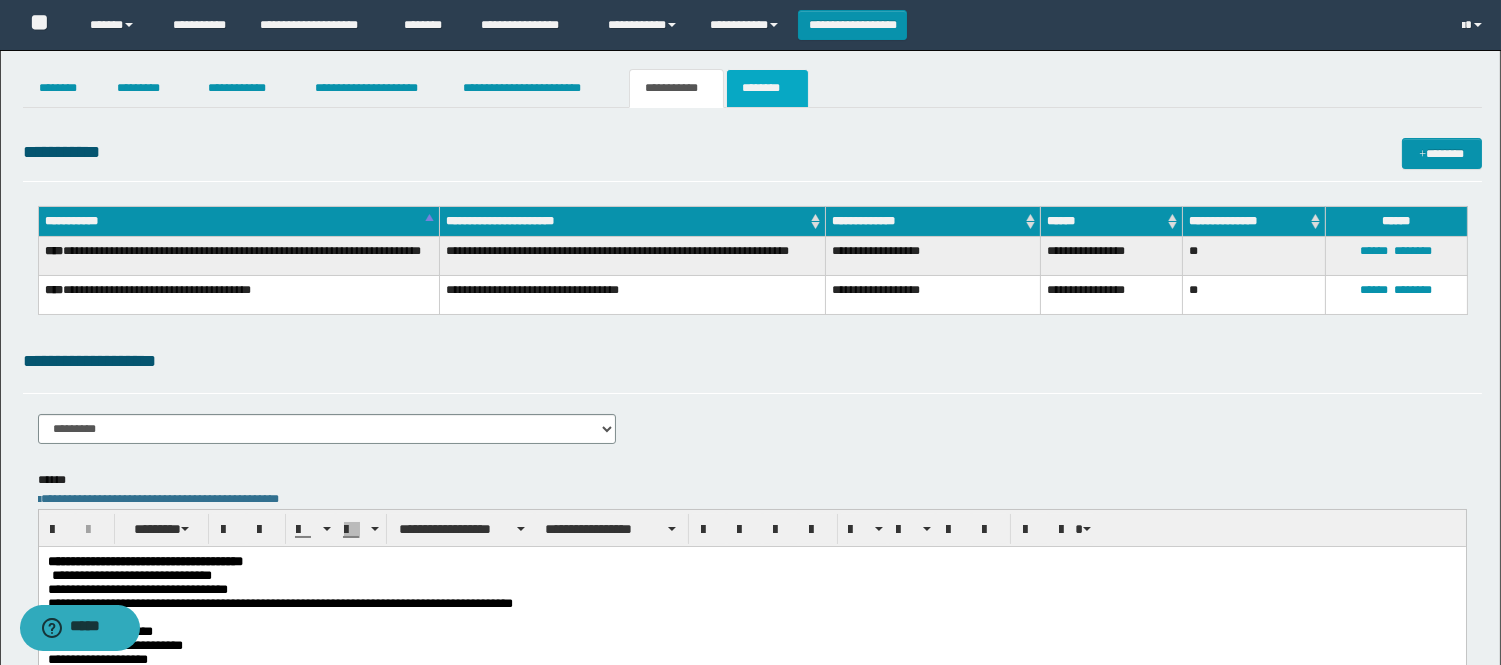 click on "********" at bounding box center [767, 88] 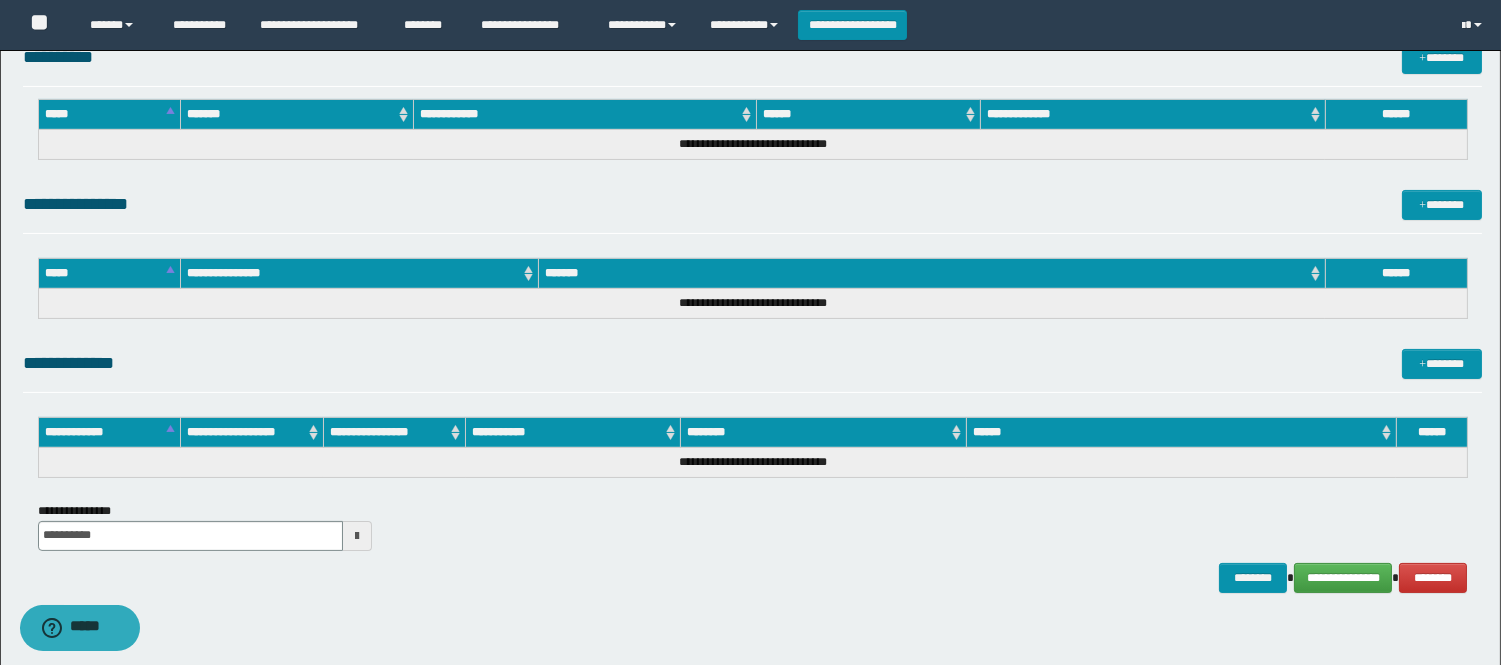 scroll, scrollTop: 813, scrollLeft: 0, axis: vertical 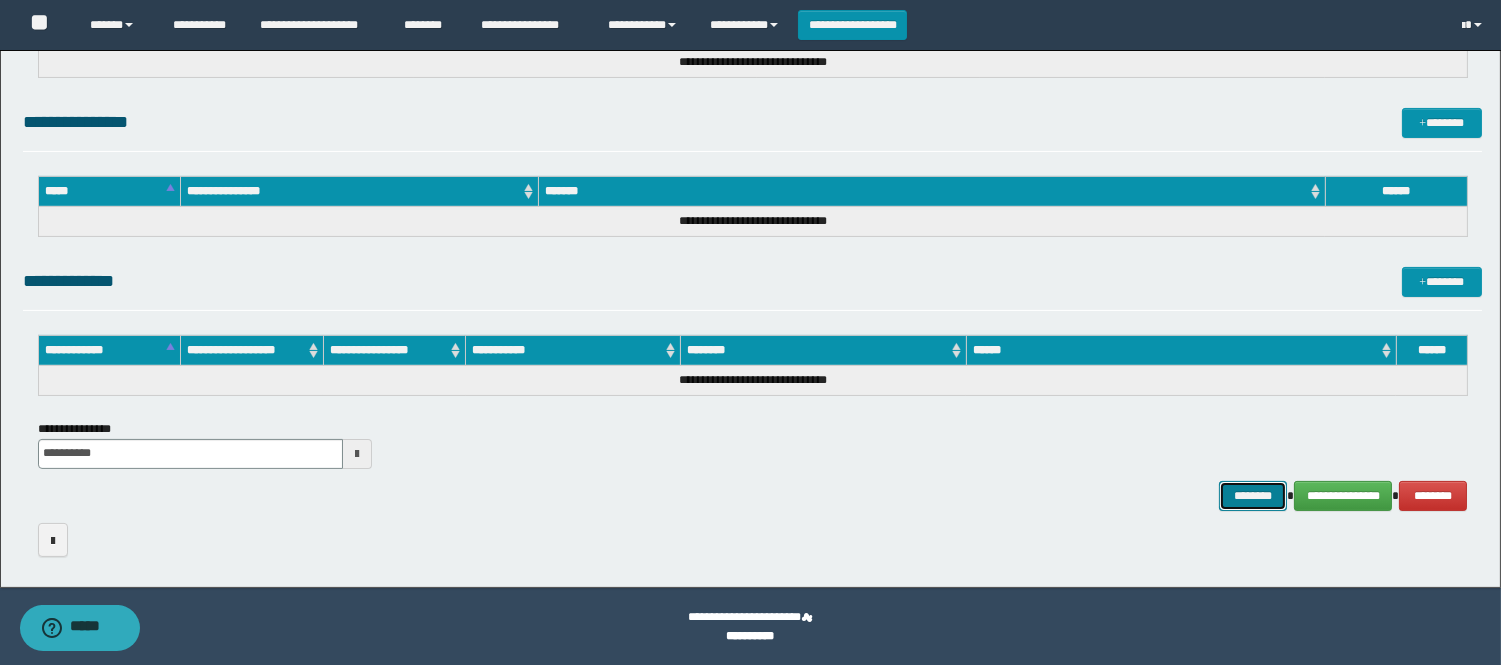 click on "********" at bounding box center (1253, 496) 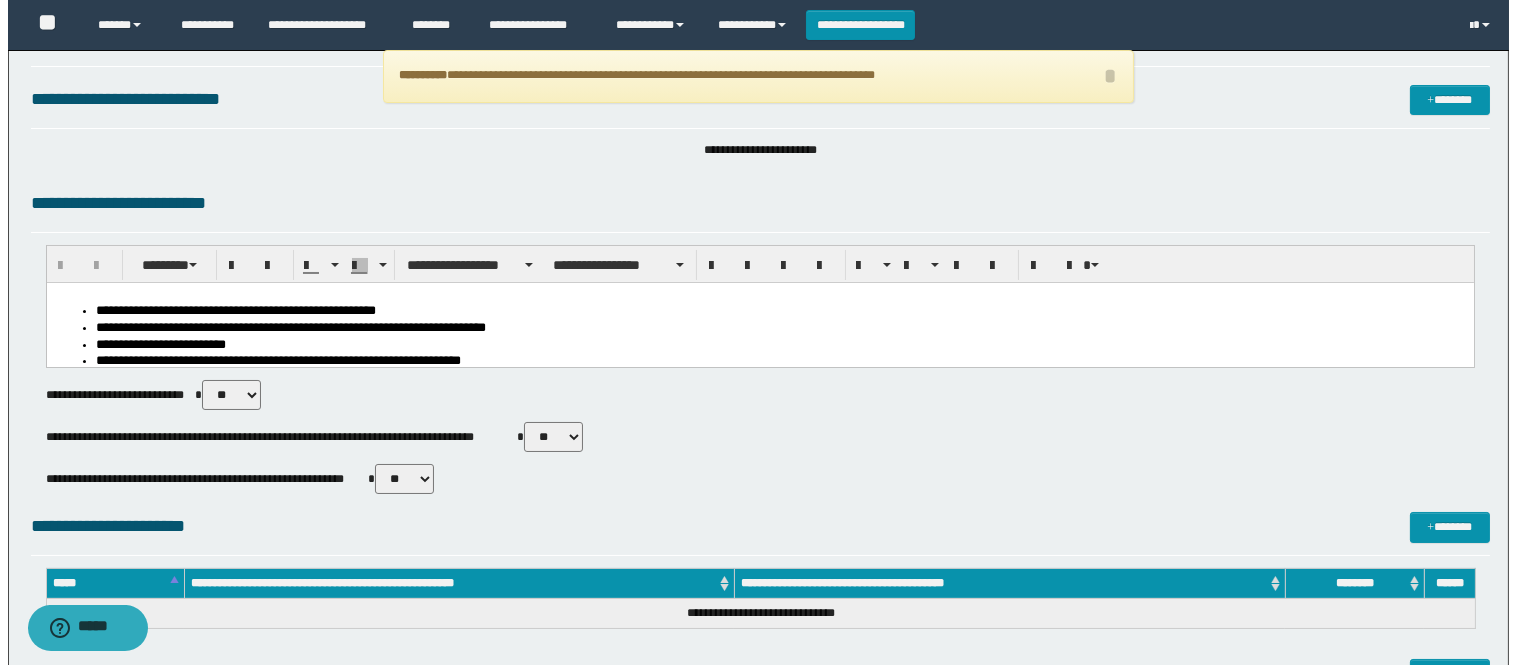 scroll, scrollTop: 0, scrollLeft: 0, axis: both 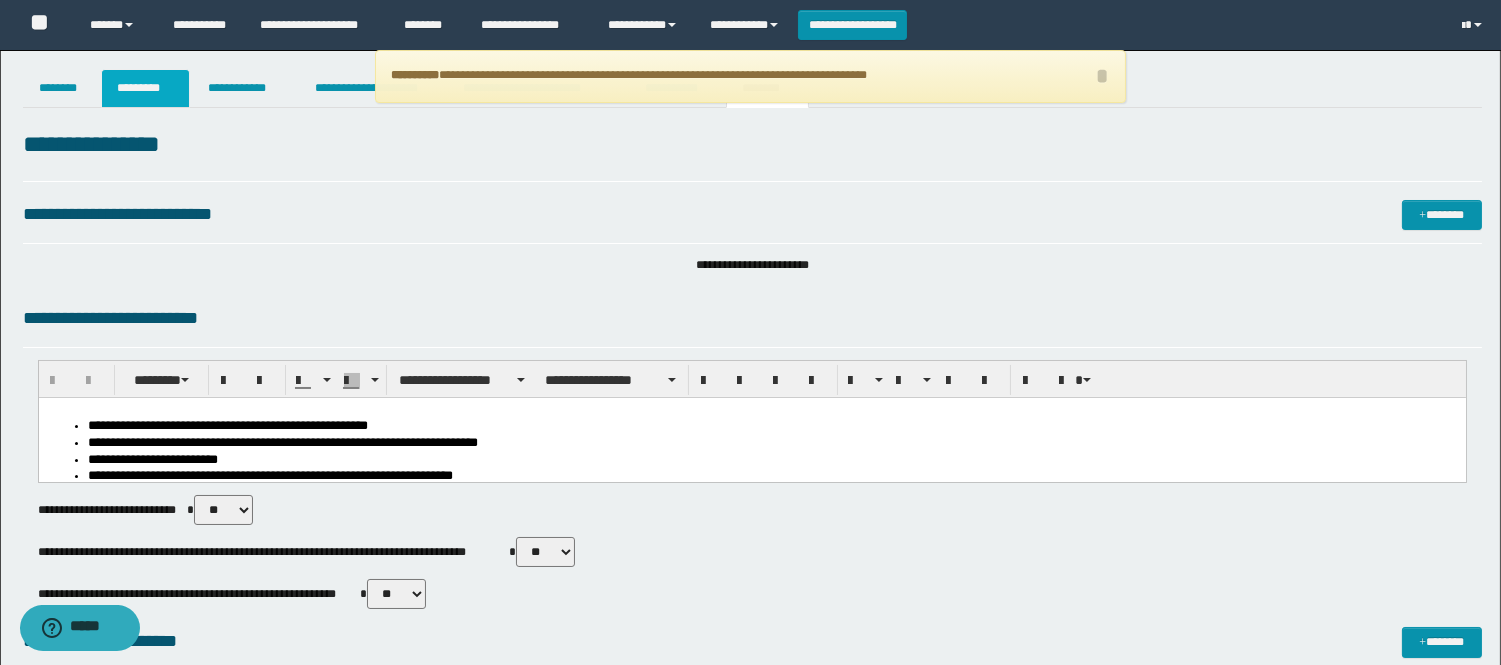 click on "*********" at bounding box center [145, 88] 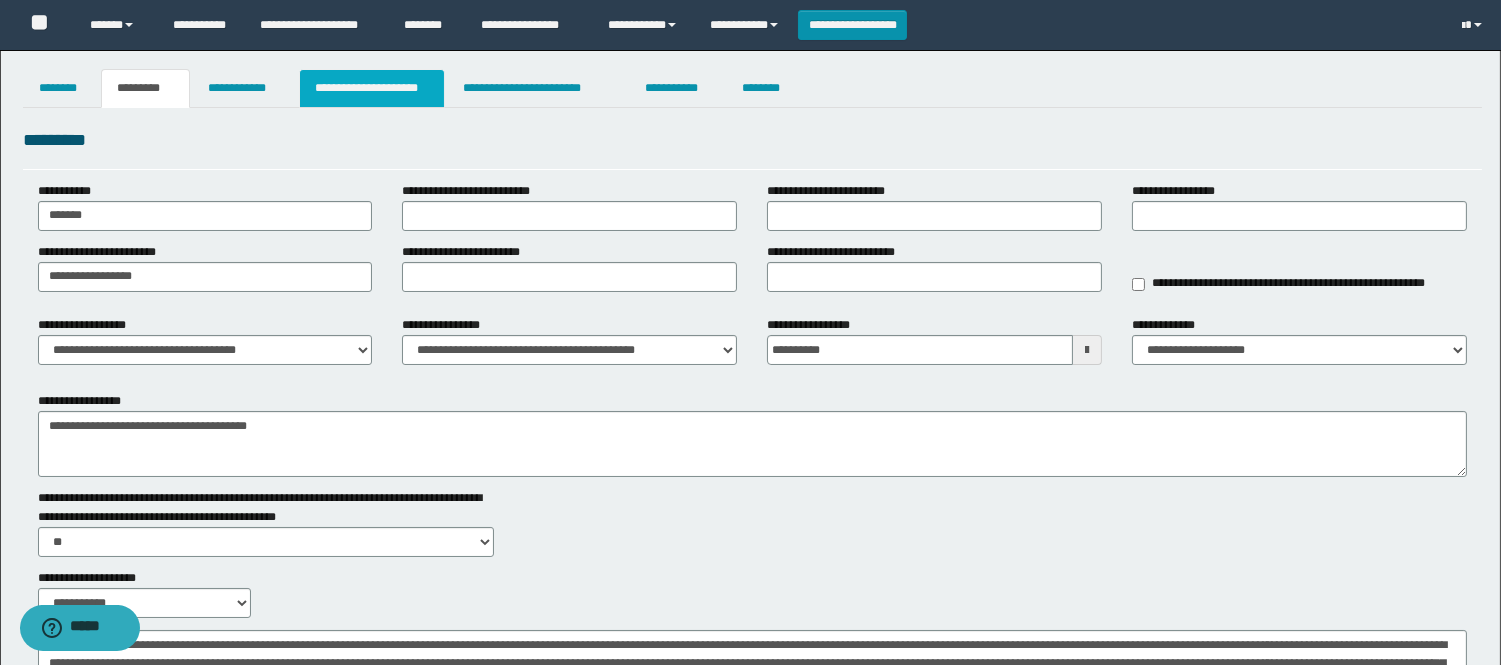 click on "**********" at bounding box center (372, 88) 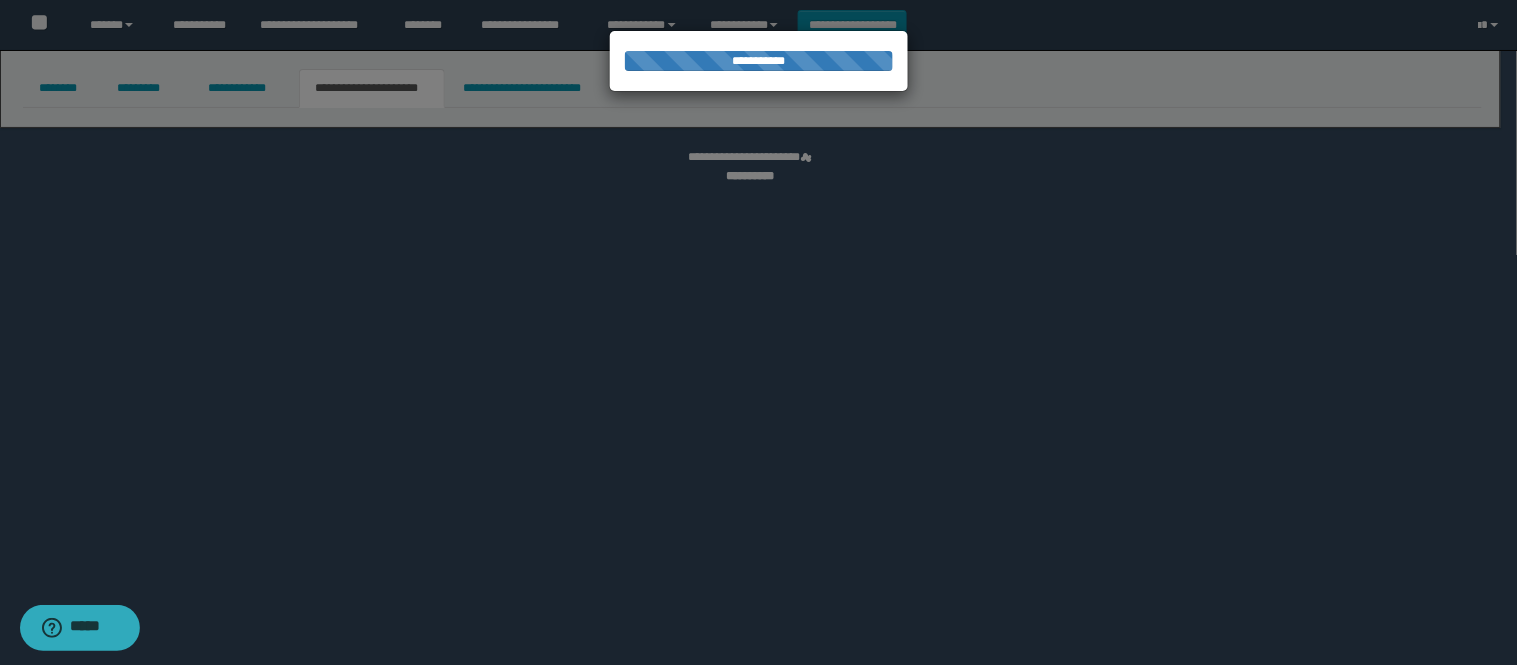 select on "*" 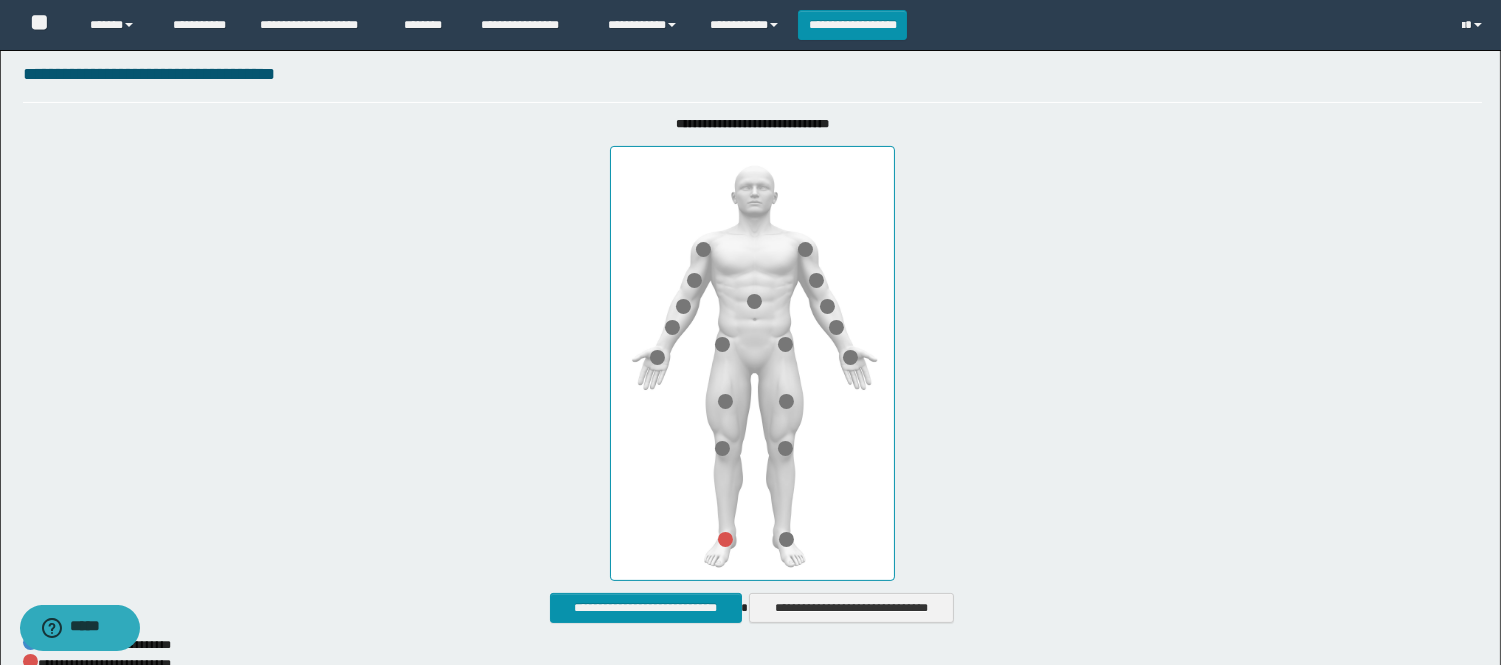 scroll, scrollTop: 888, scrollLeft: 0, axis: vertical 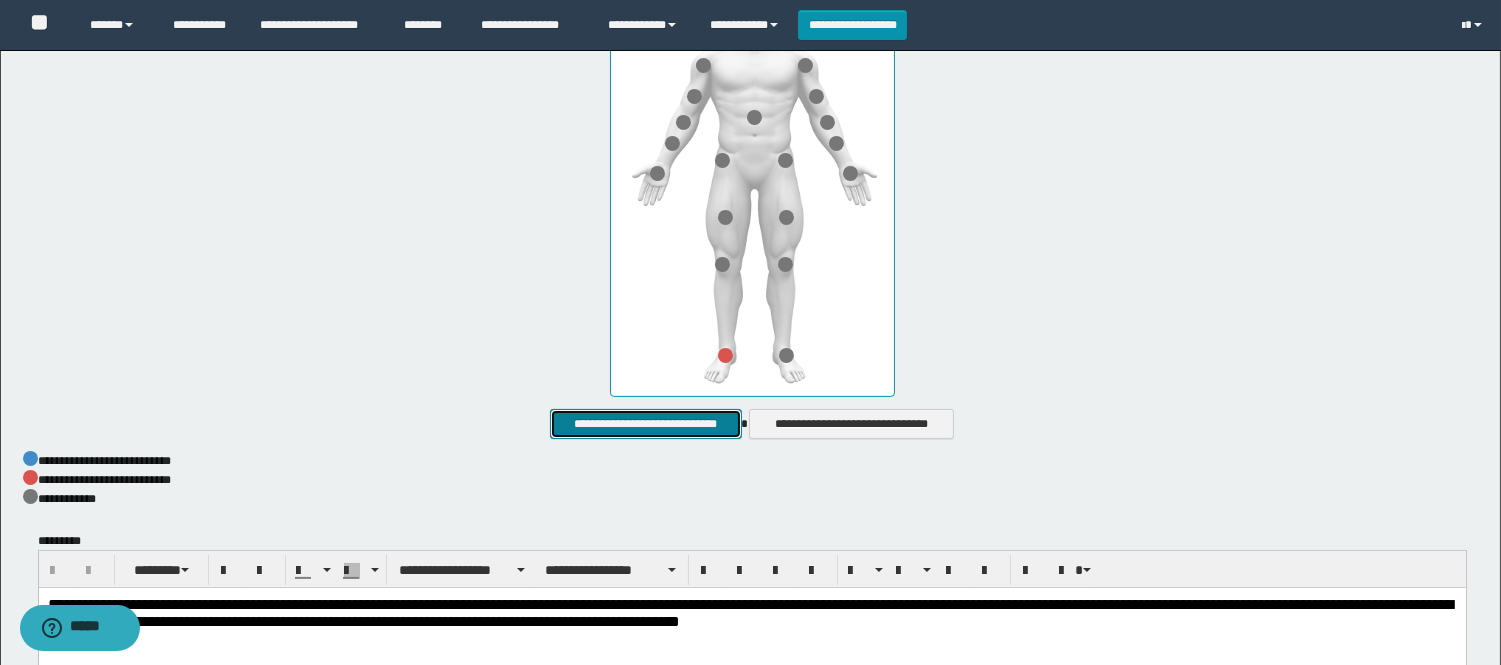 click on "**********" at bounding box center (645, 424) 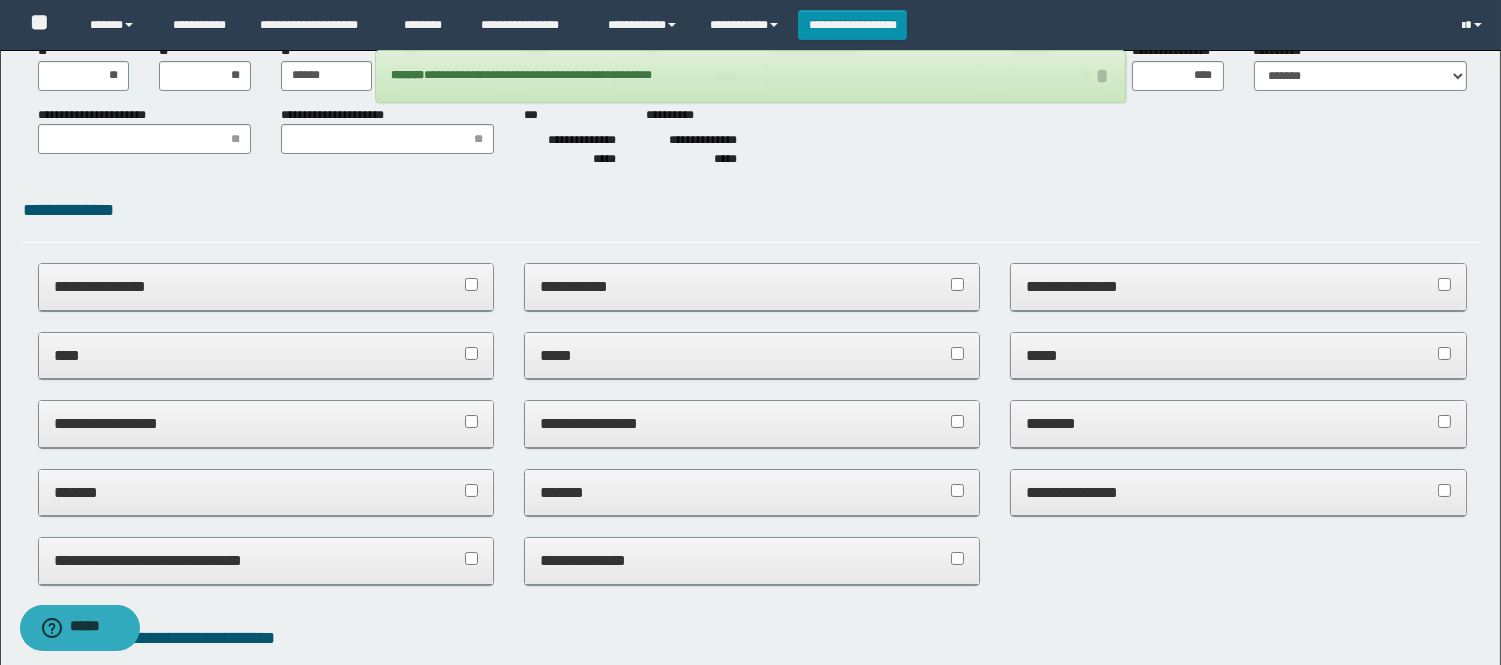 scroll, scrollTop: 0, scrollLeft: 0, axis: both 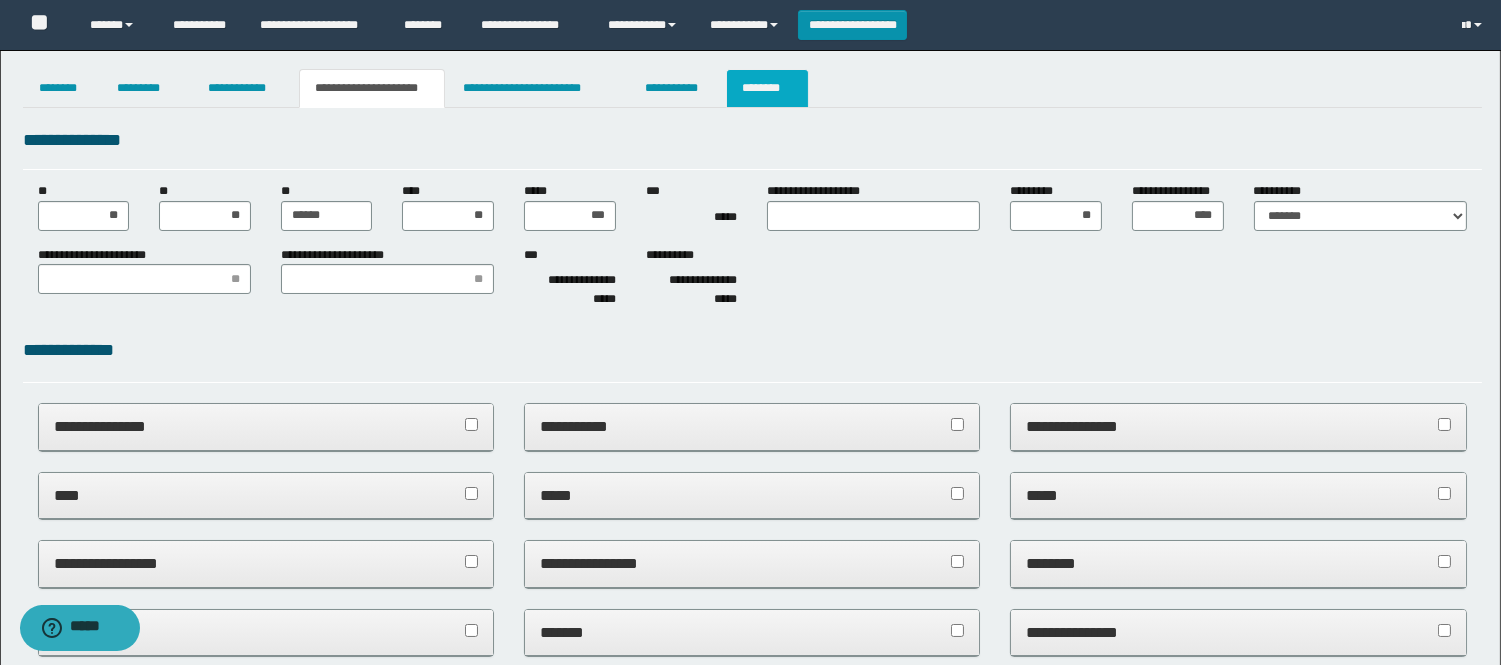 click on "********" at bounding box center [767, 88] 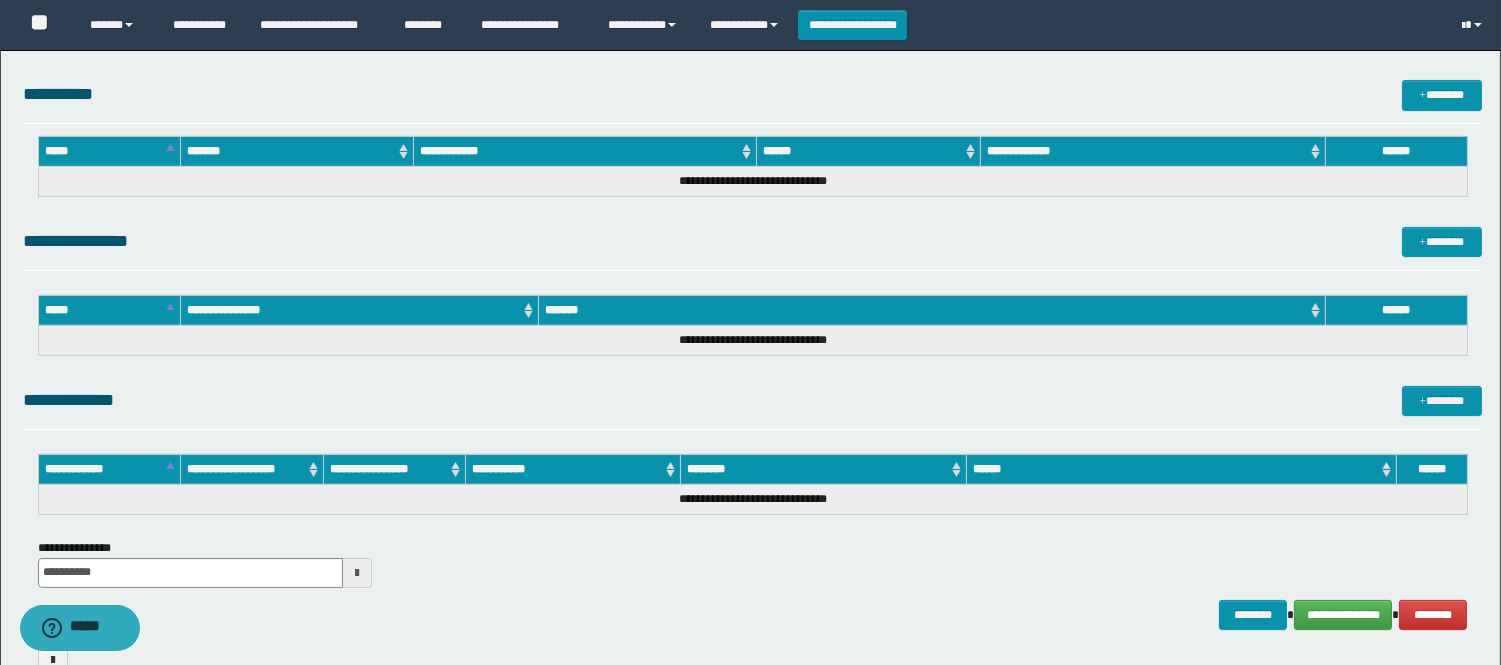 scroll, scrollTop: 813, scrollLeft: 0, axis: vertical 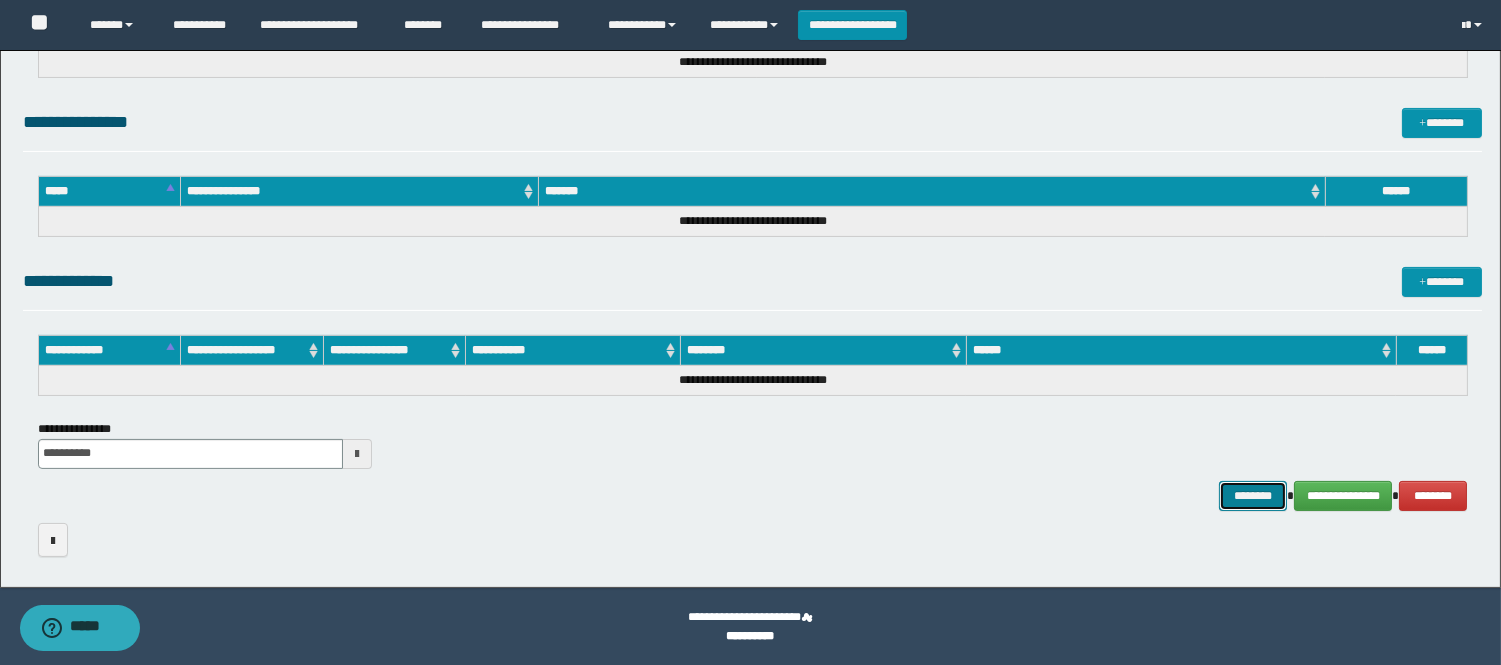 drag, startPoint x: 1264, startPoint y: 492, endPoint x: 1227, endPoint y: 431, distance: 71.34424 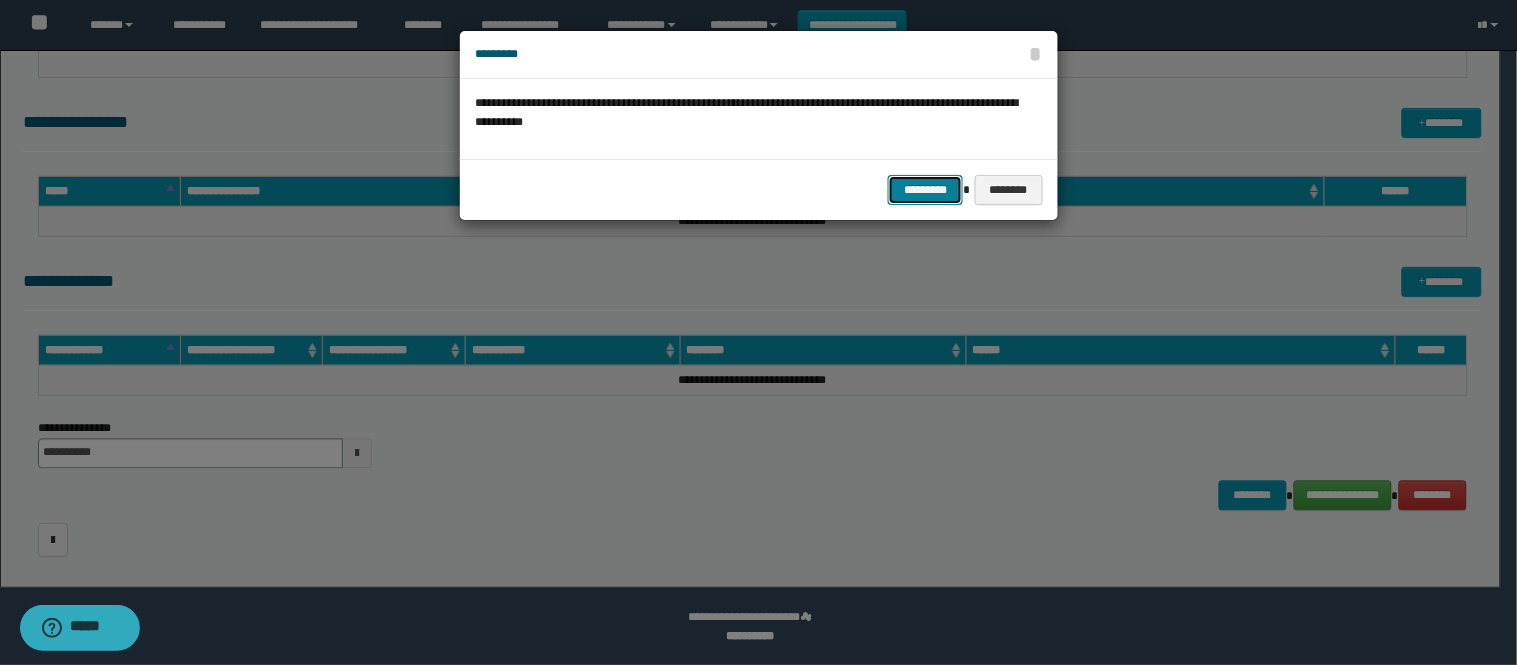 click on "*********" at bounding box center [925, 190] 